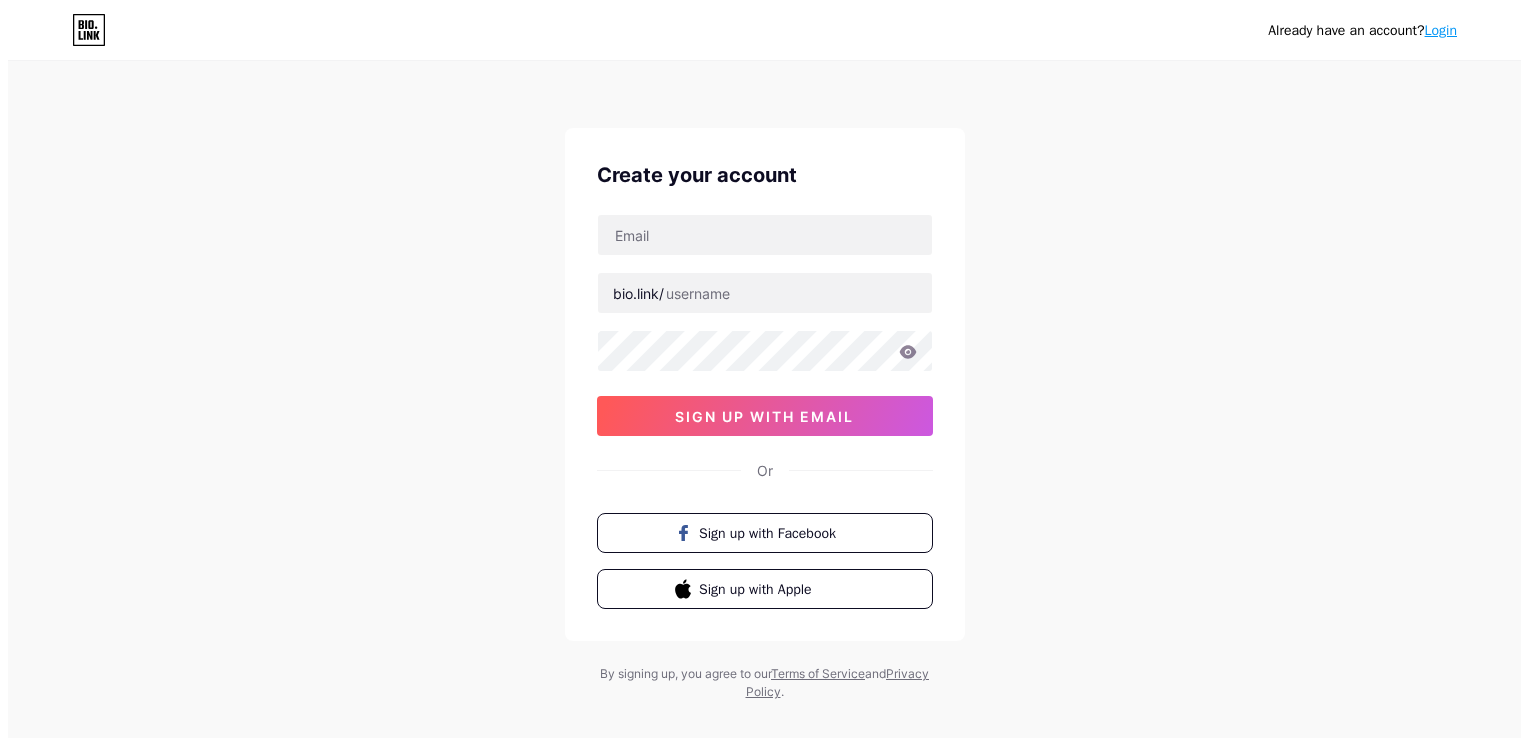 scroll, scrollTop: 0, scrollLeft: 0, axis: both 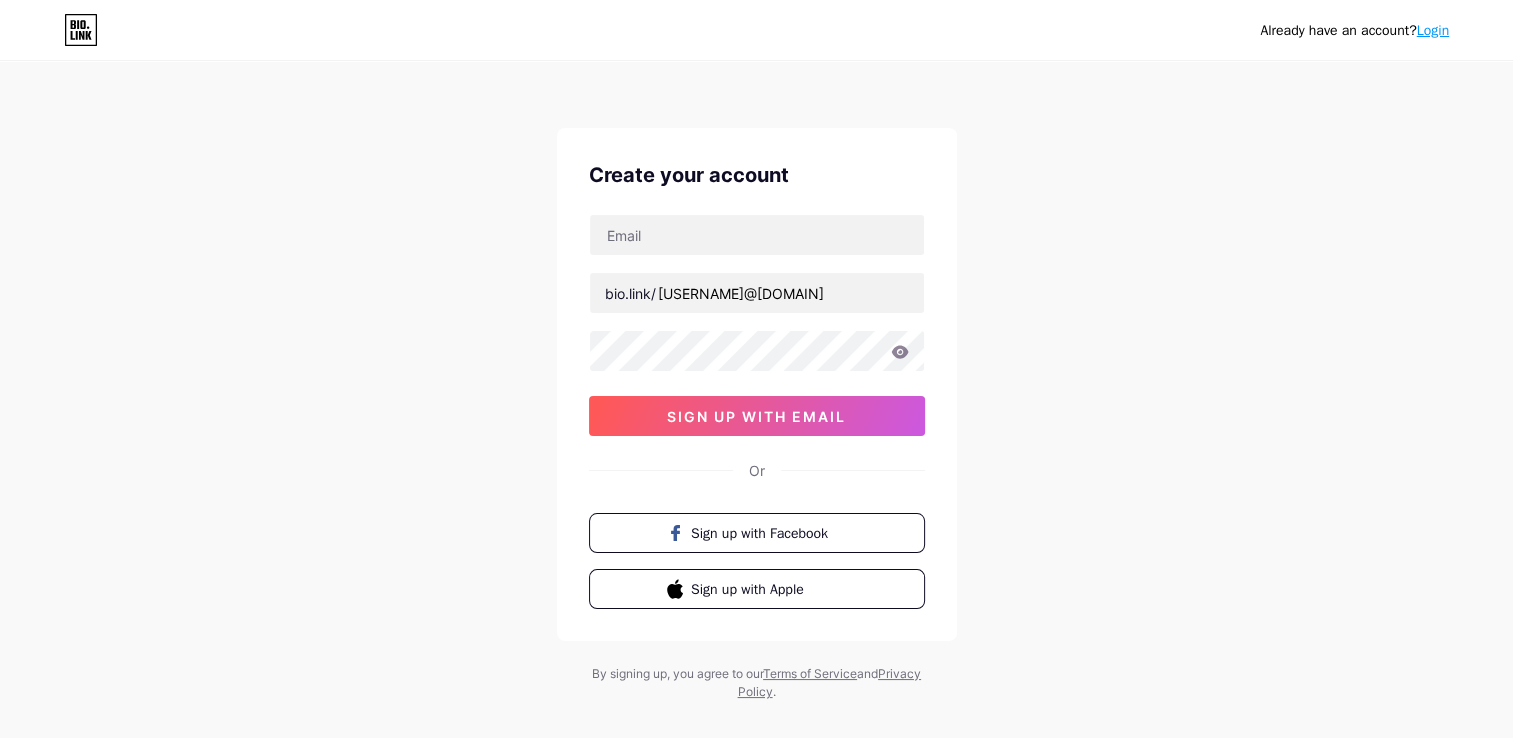 type on "[USERNAME]@[DOMAIN]" 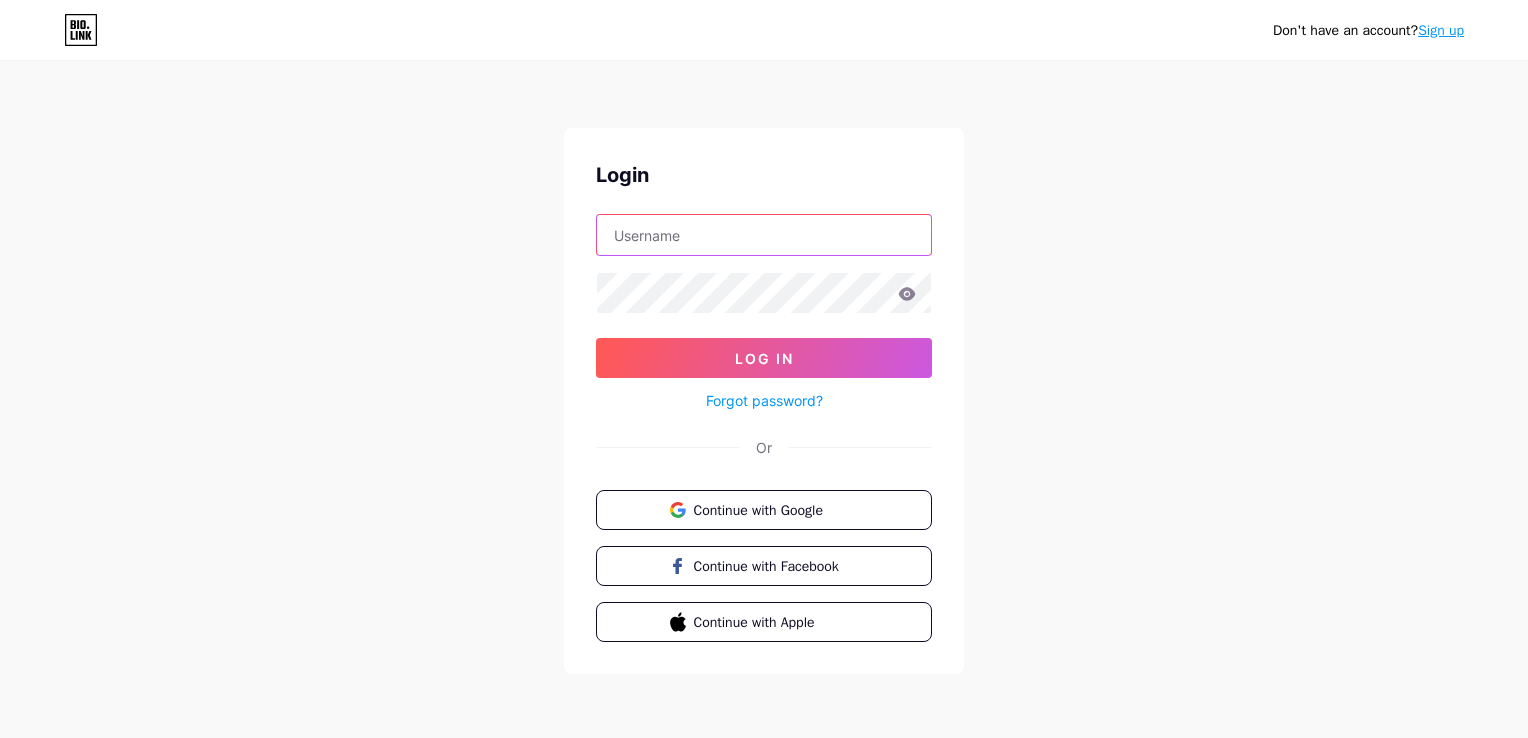 type on "[USERNAME]@[DOMAIN]" 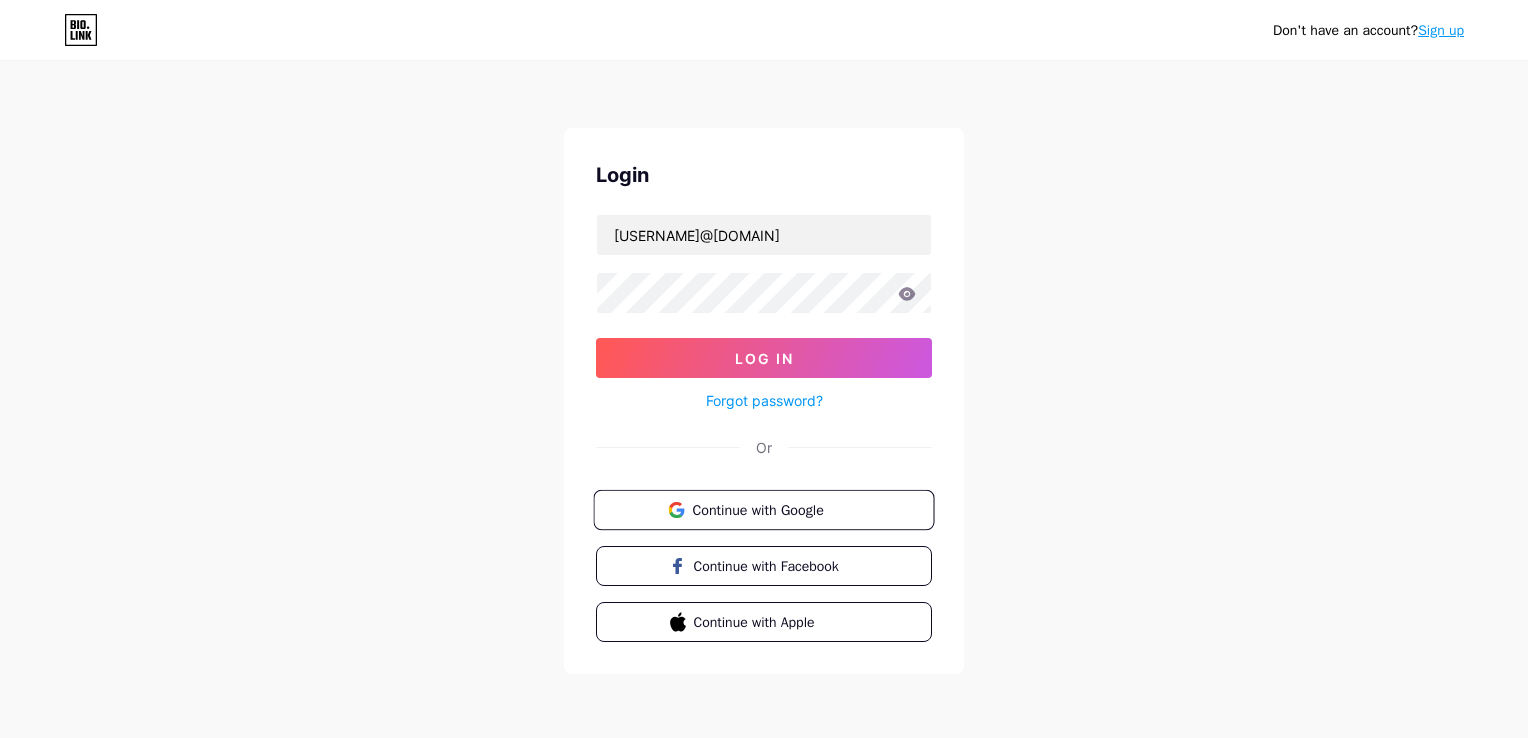 click on "Continue with Google" at bounding box center [763, 510] 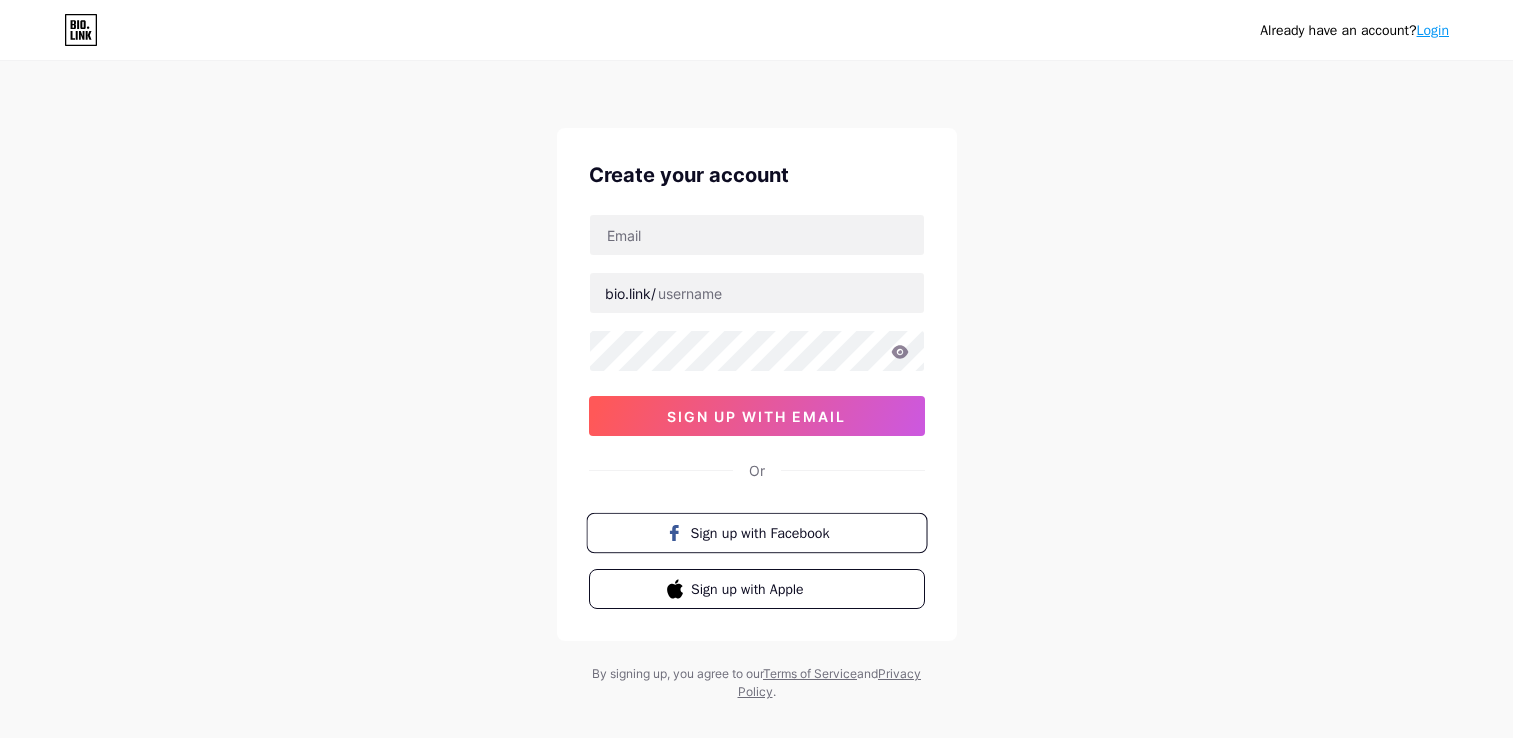 scroll, scrollTop: 0, scrollLeft: 0, axis: both 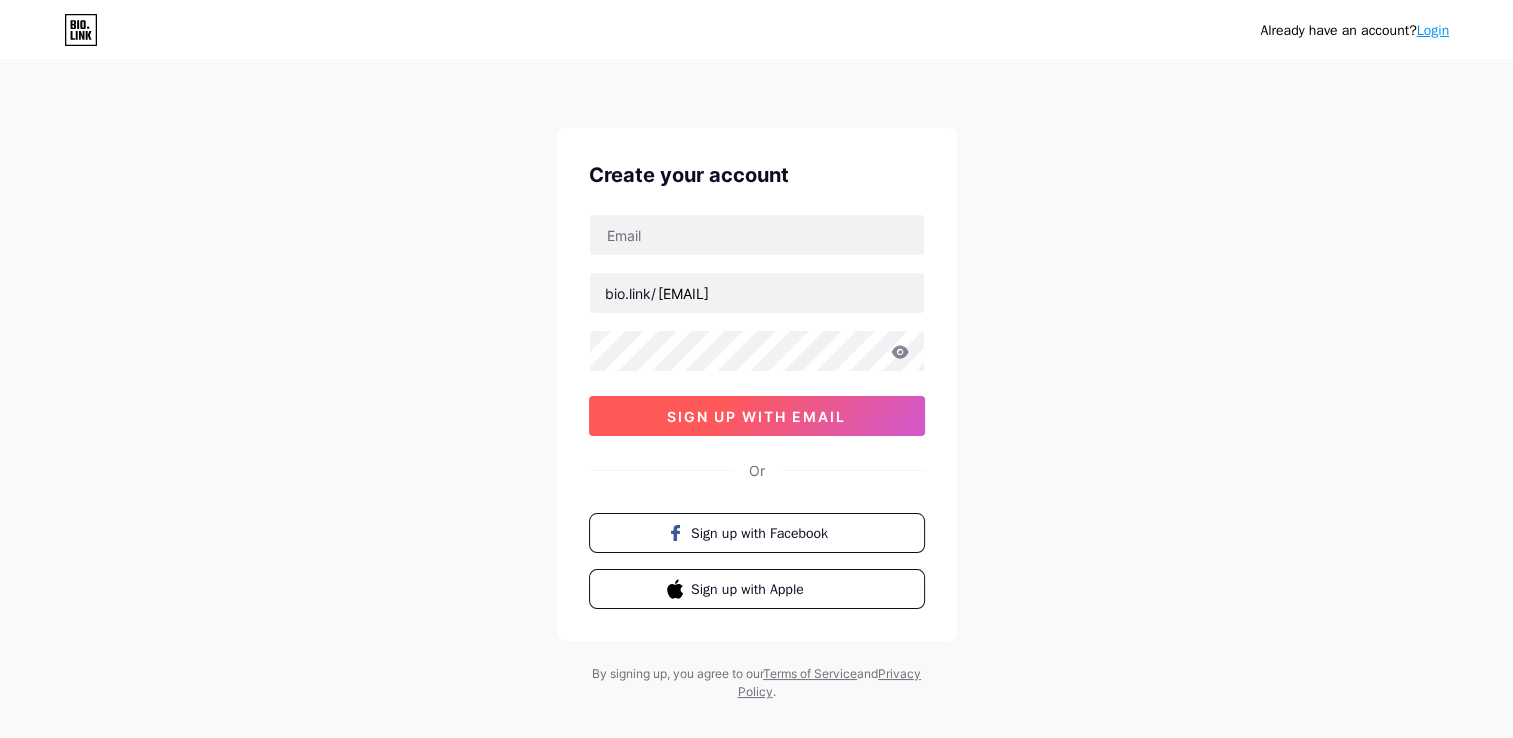 type on "[EMAIL]" 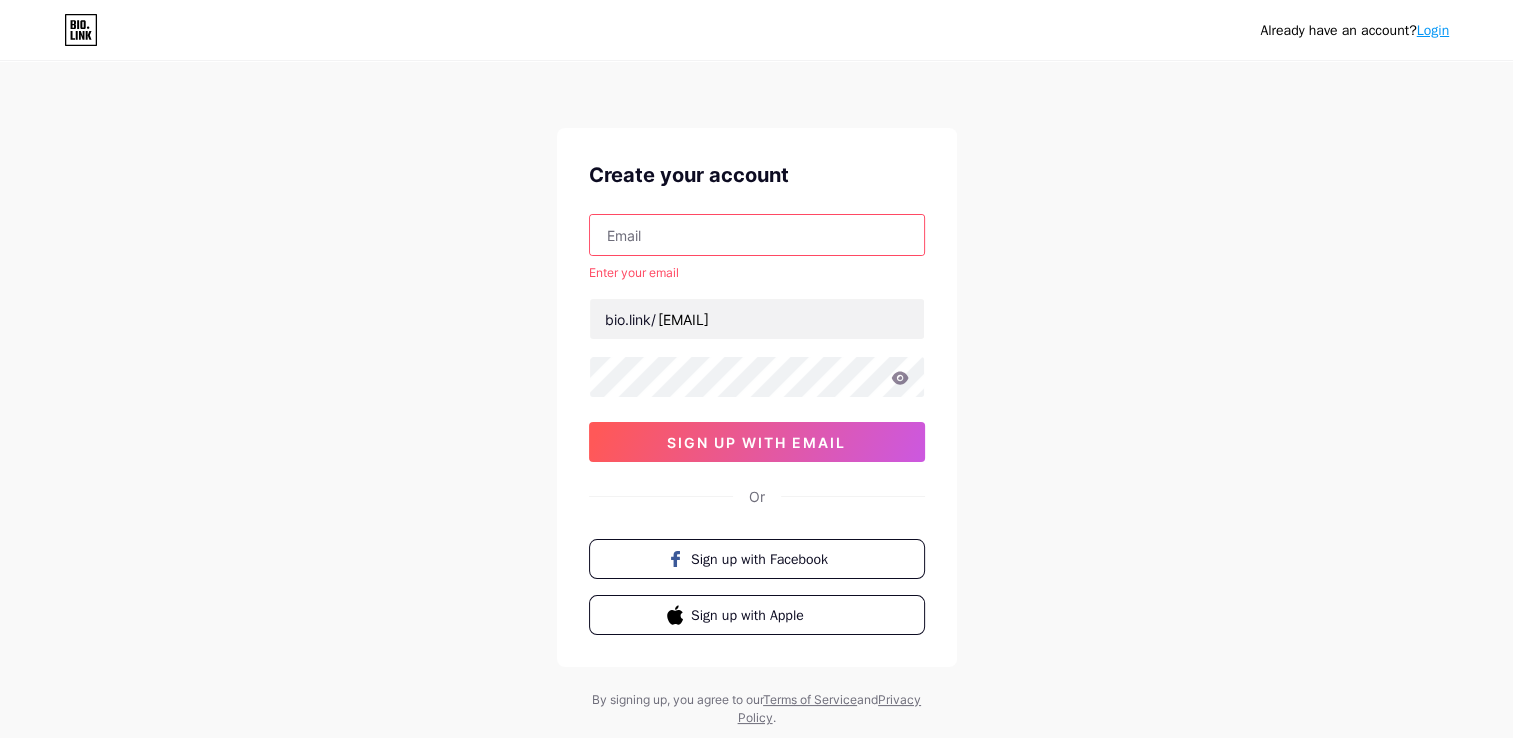 click at bounding box center (757, 235) 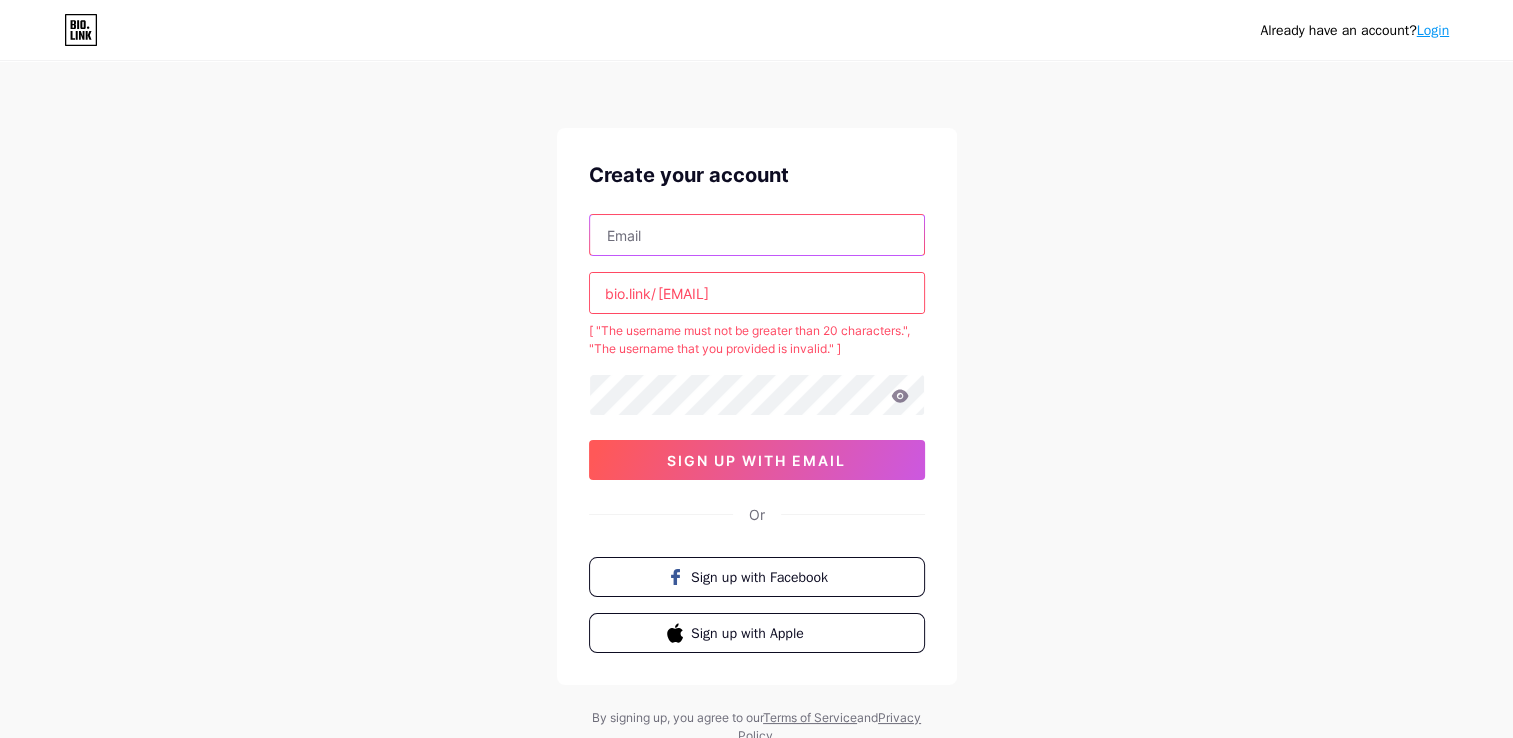 paste on "[EMAIL]" 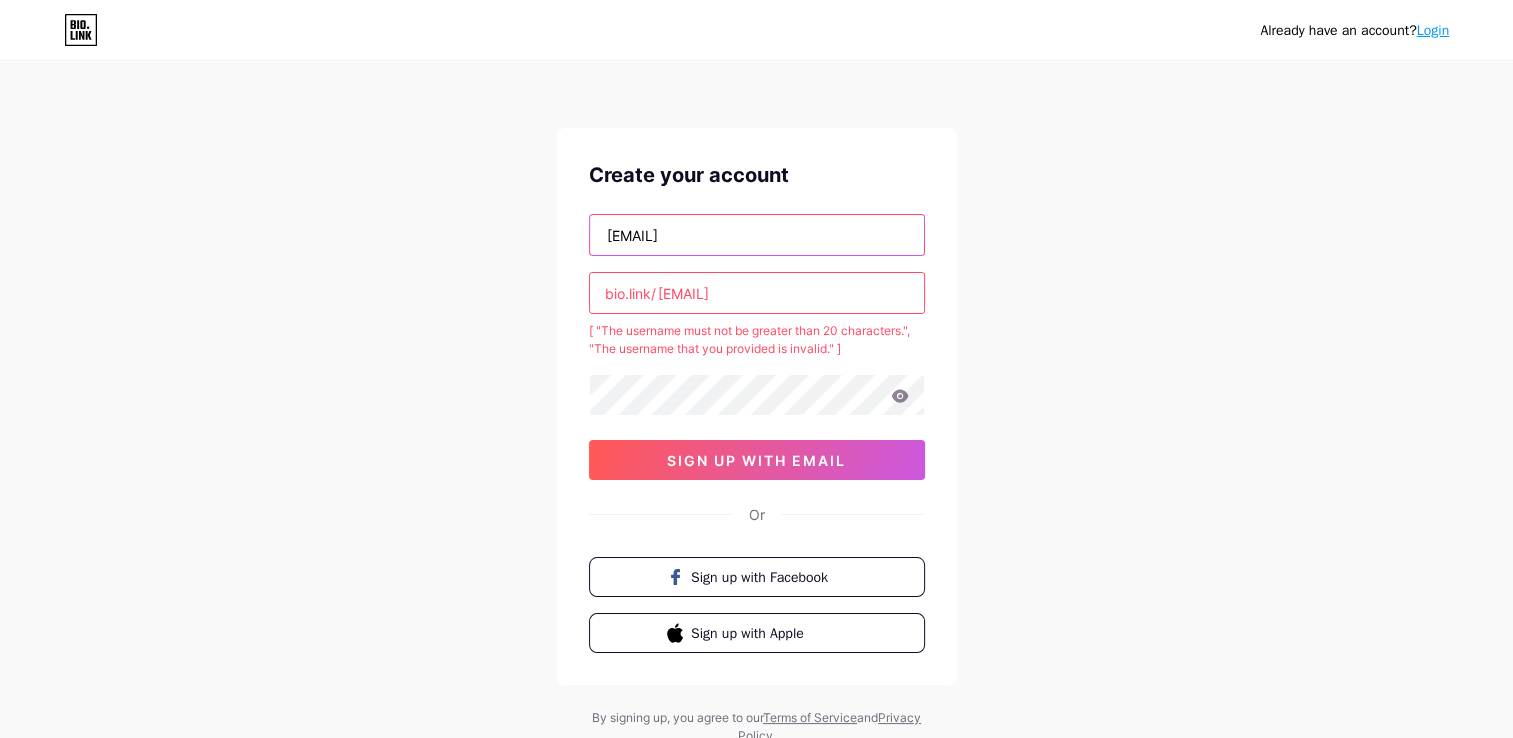 type on "[EMAIL]" 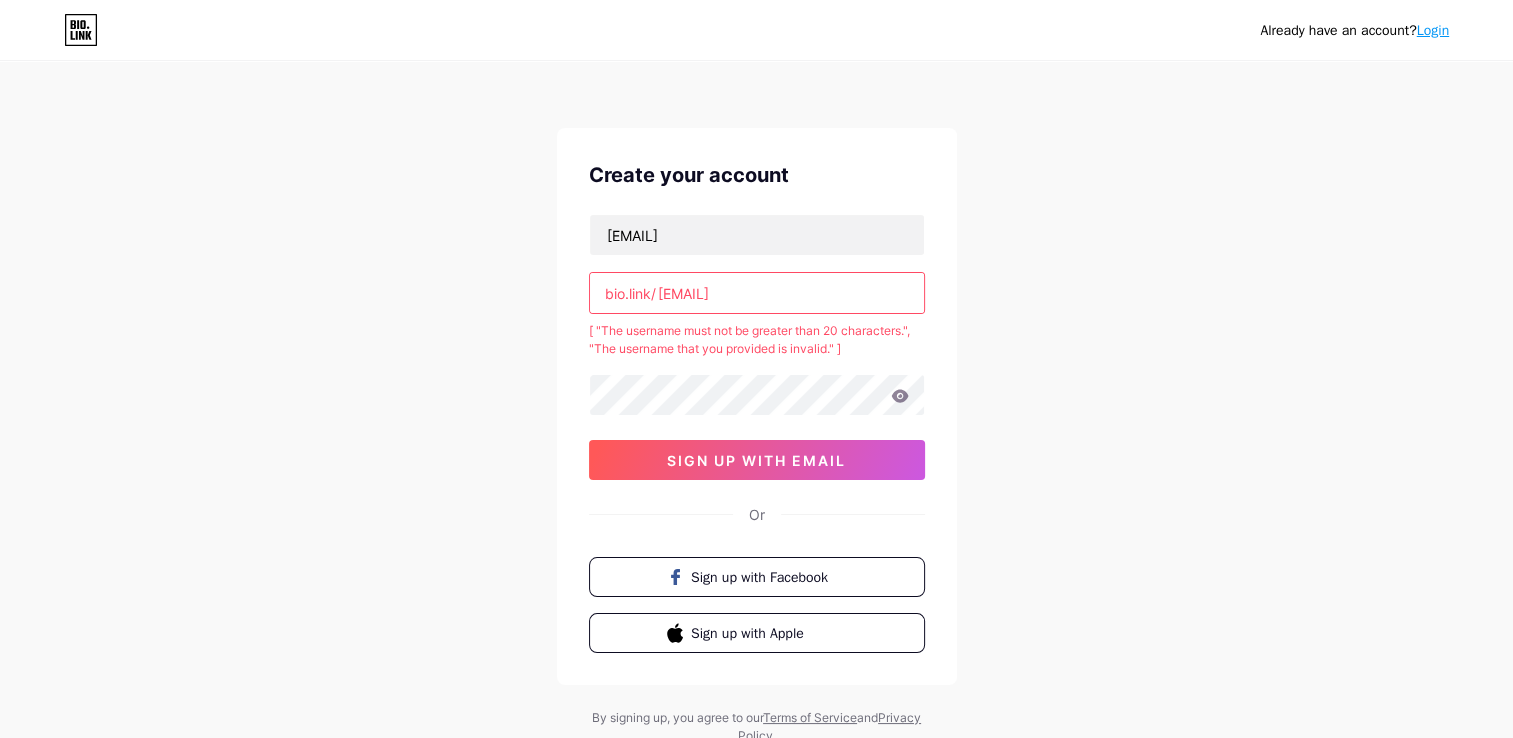 click 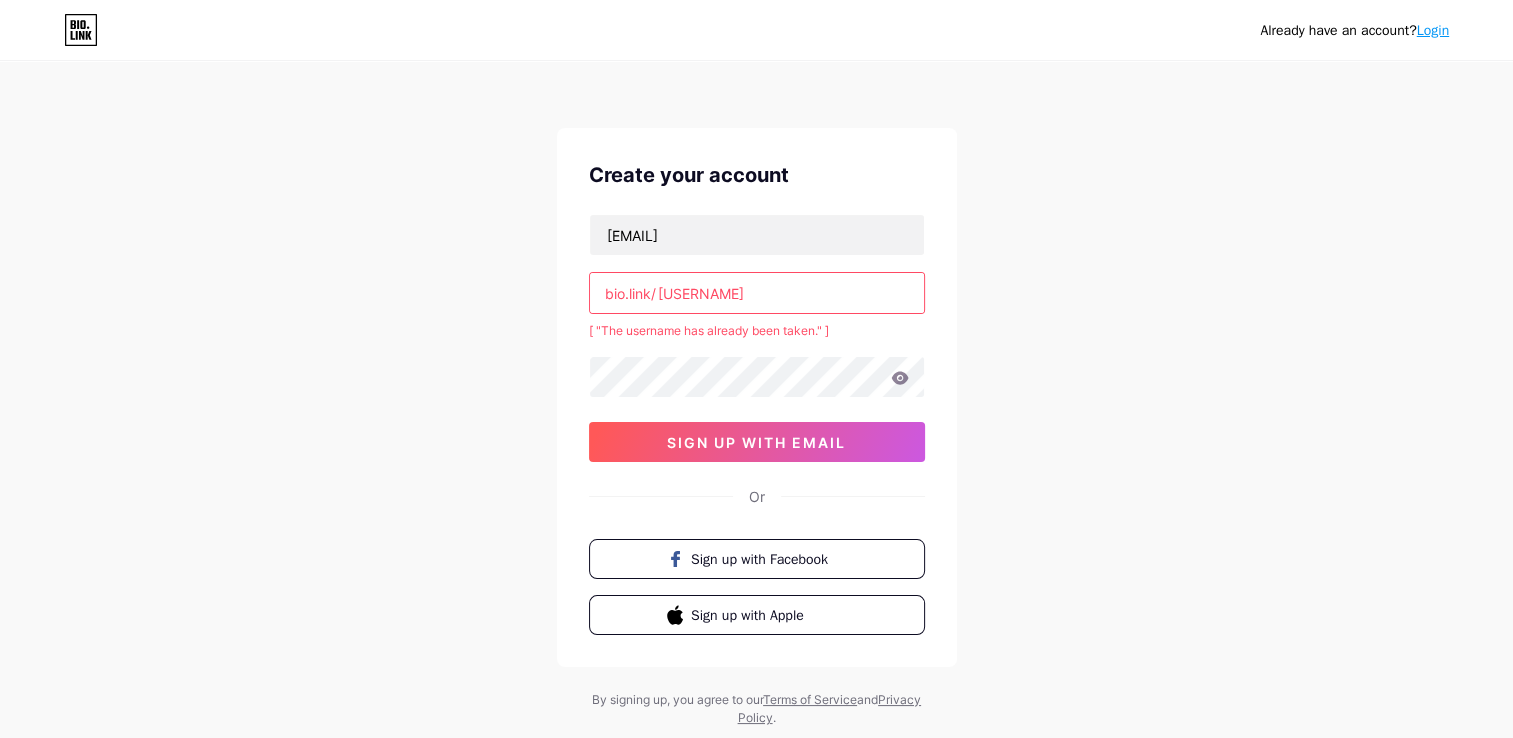 click on "Already have an account? Login Create your account [EMAIL] bio.link/ [USERNAME] [
"The username has already been taken."
] sign up with email Or Sign up with Facebook
Sign up with Apple
By signing up, you agree to our Terms of Service and Privacy Policy ." at bounding box center (756, 395) 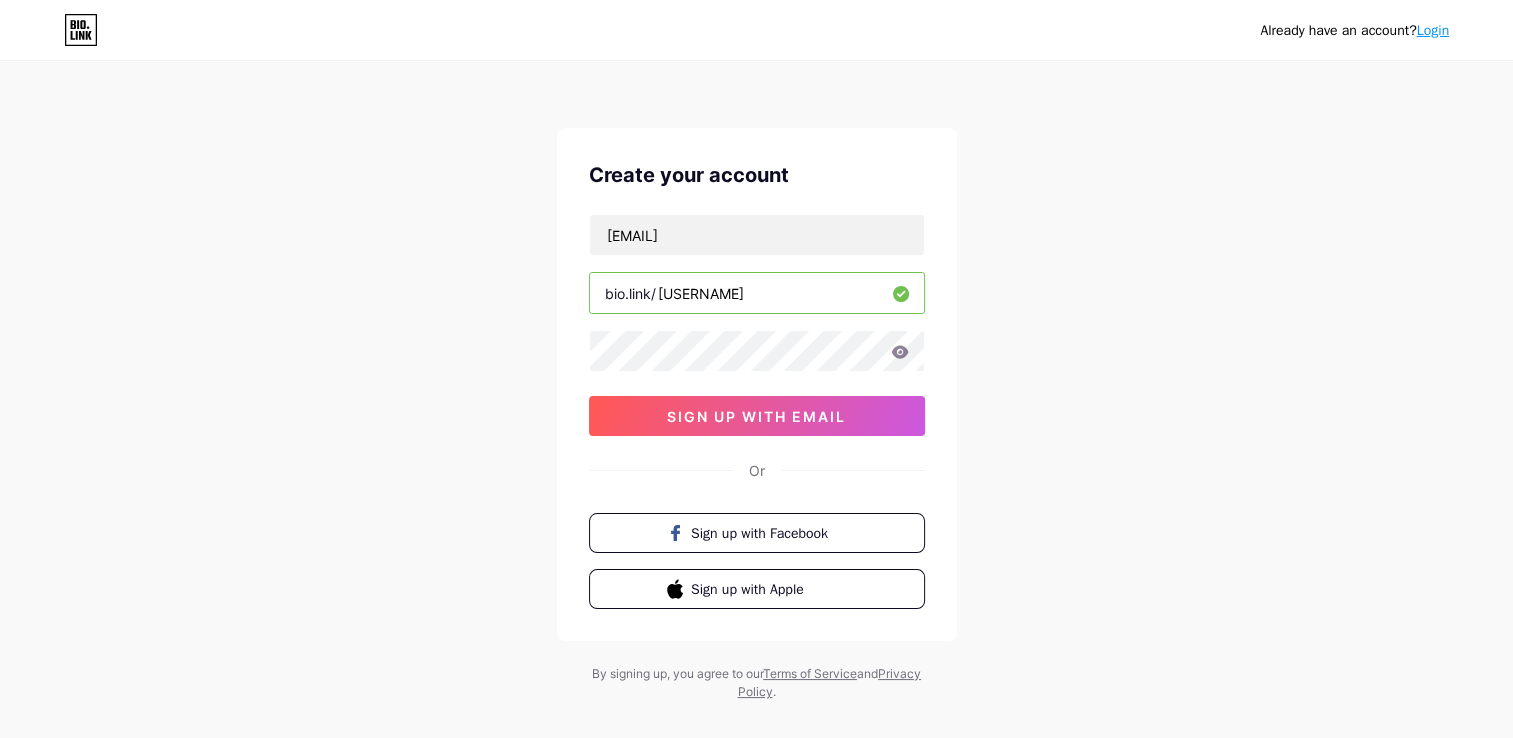 type on "[USERNAME]" 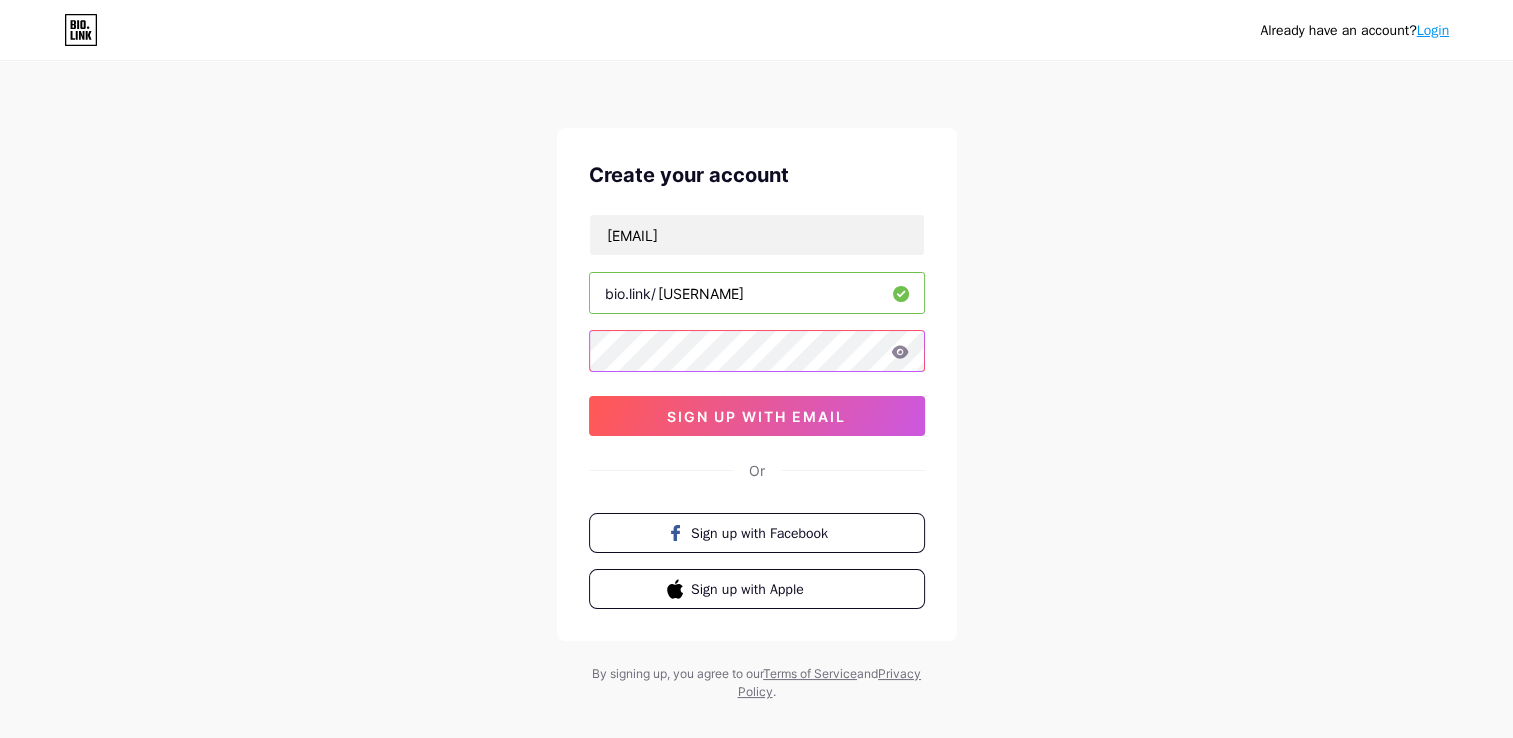 click on "Already have an account? Login Create your account [EMAIL] bio.link/ [USERNAME] sign up with email Or Sign up with Facebook
Sign up with Apple
By signing up, you agree to our Terms of Service and Privacy Policy ." at bounding box center (756, 382) 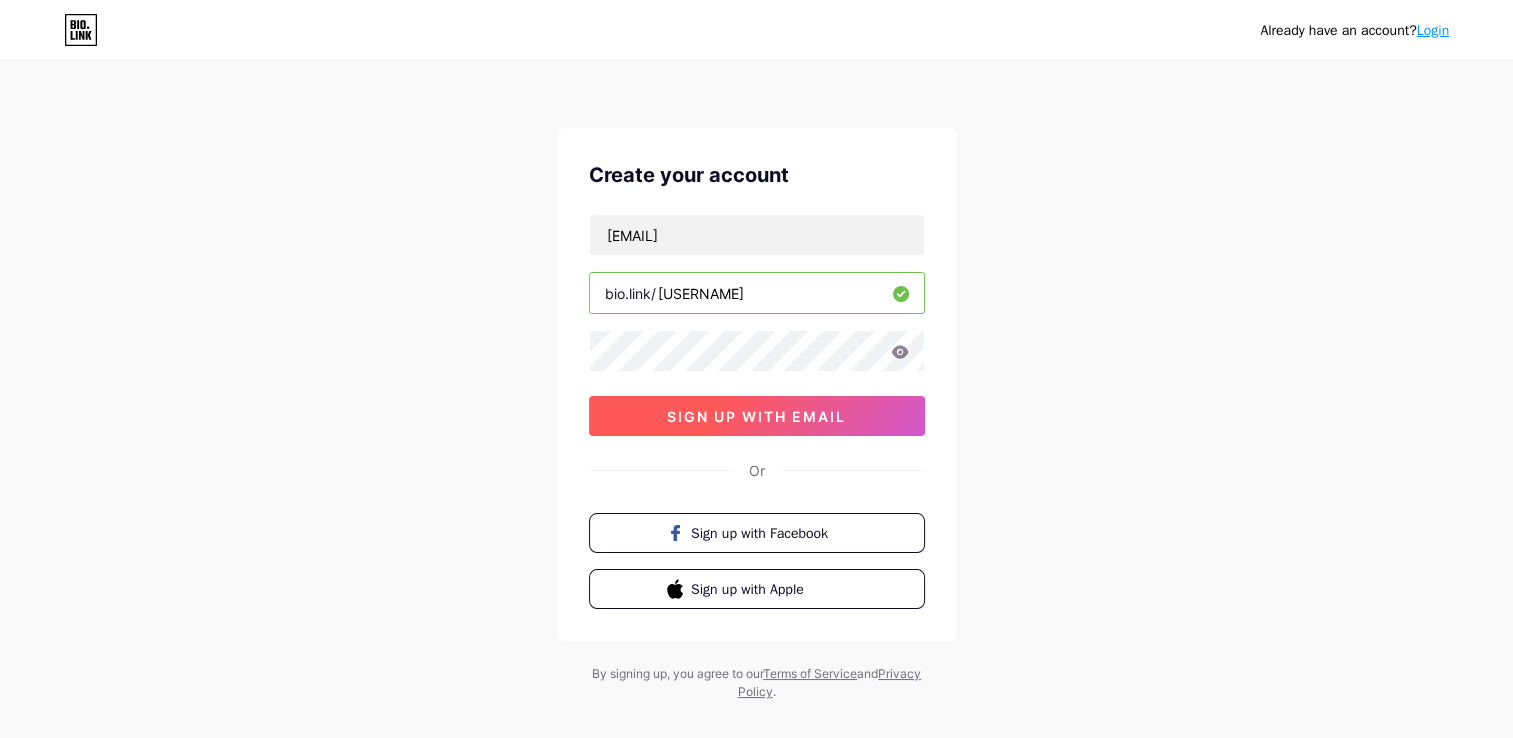 click on "sign up with email" at bounding box center [757, 416] 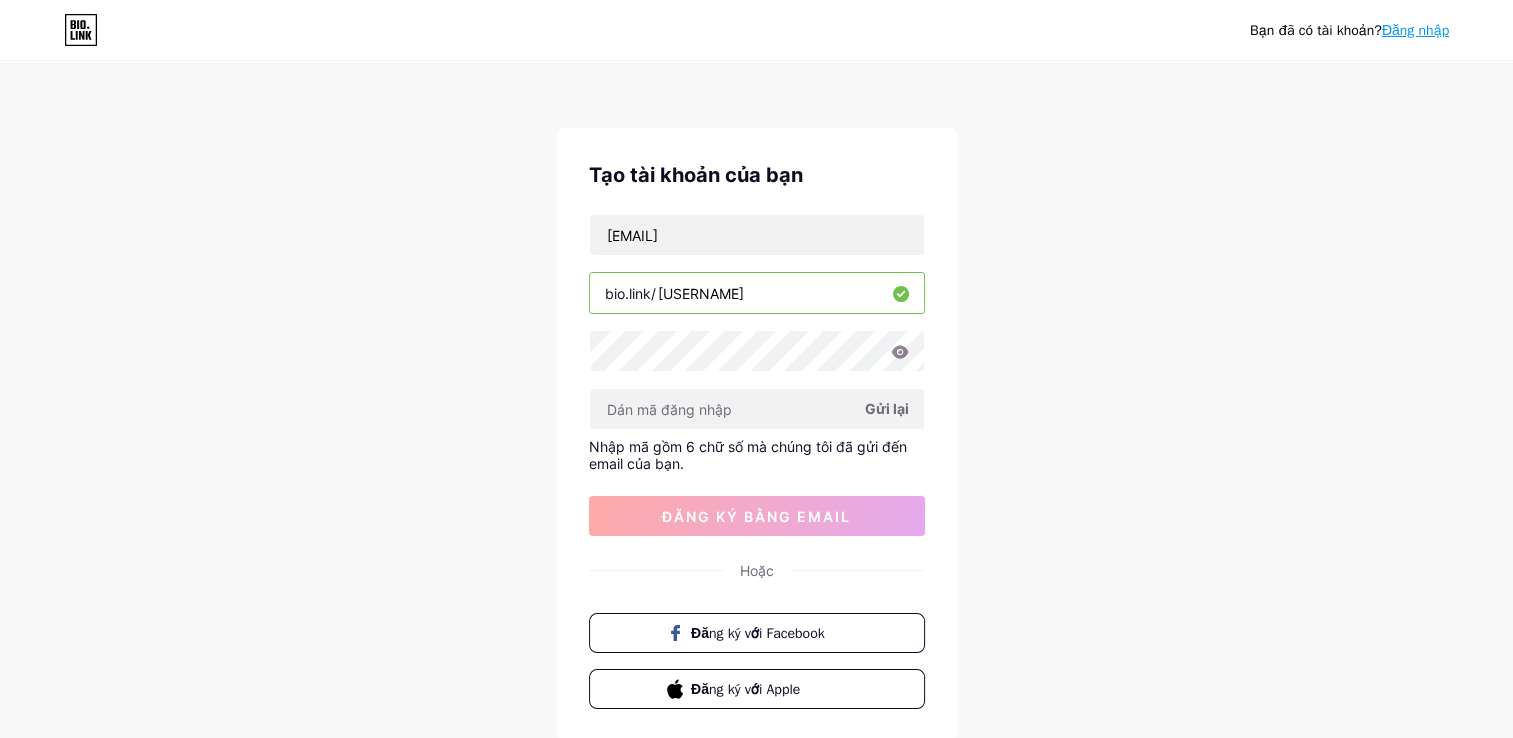 click on "Bạn đã có tài khoản? Đăng nhập Tạo tài khoản của bạn [EMAIL] bio.link/ [USERNAME] Gửi lại Nhập mã gồm 6 chữ số mà chúng tôi đã gửi đến email của bạn. Đăng ký bằng email Hoặc Đăng ký với Facebook
Đăng ký với Apple Bằng cách đăng ký, bạn đồng ý với Điều khoản dịch vụ và Chính sách quyền riêng tư của chúng tôi." at bounding box center (756, 432) 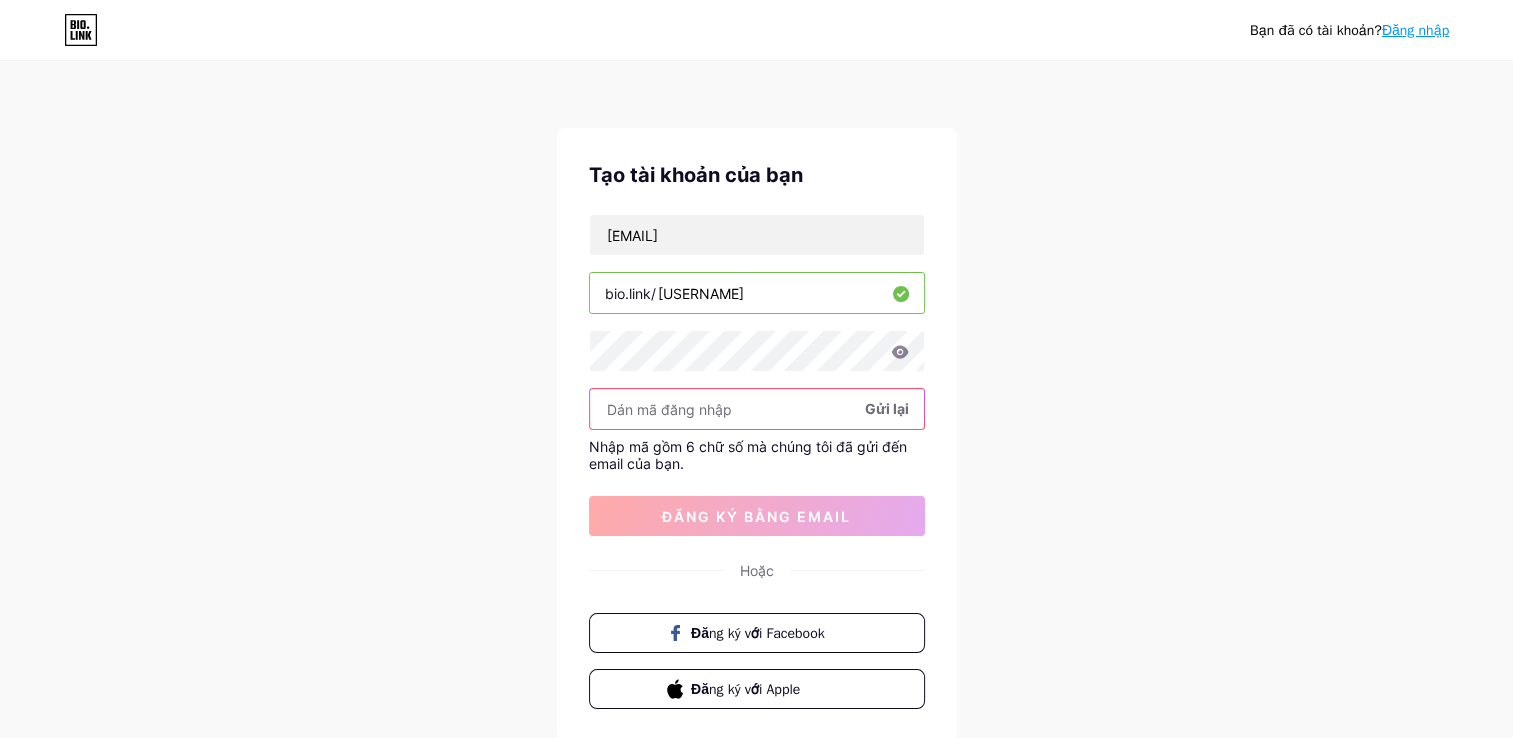 click at bounding box center (757, 409) 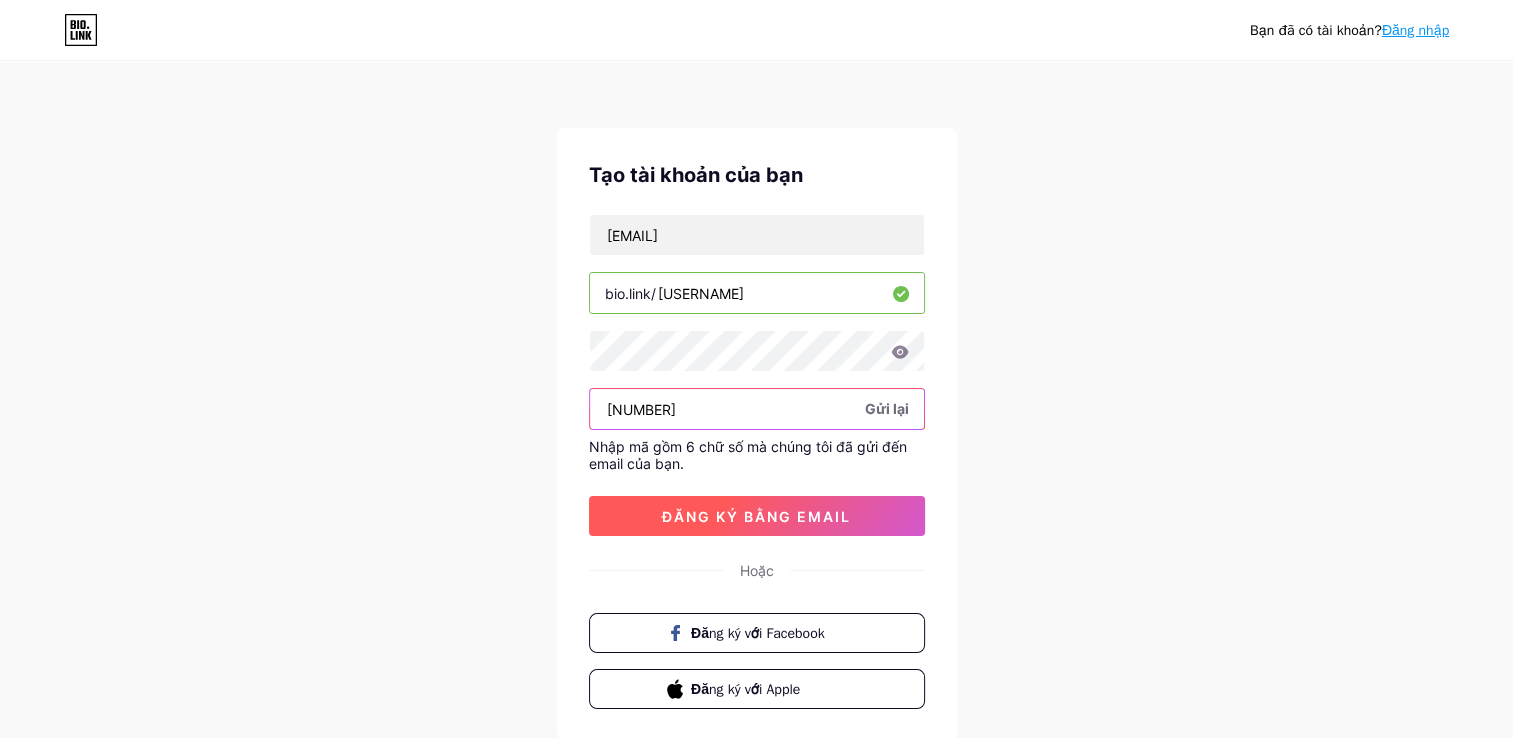 type on "[NUMBER]" 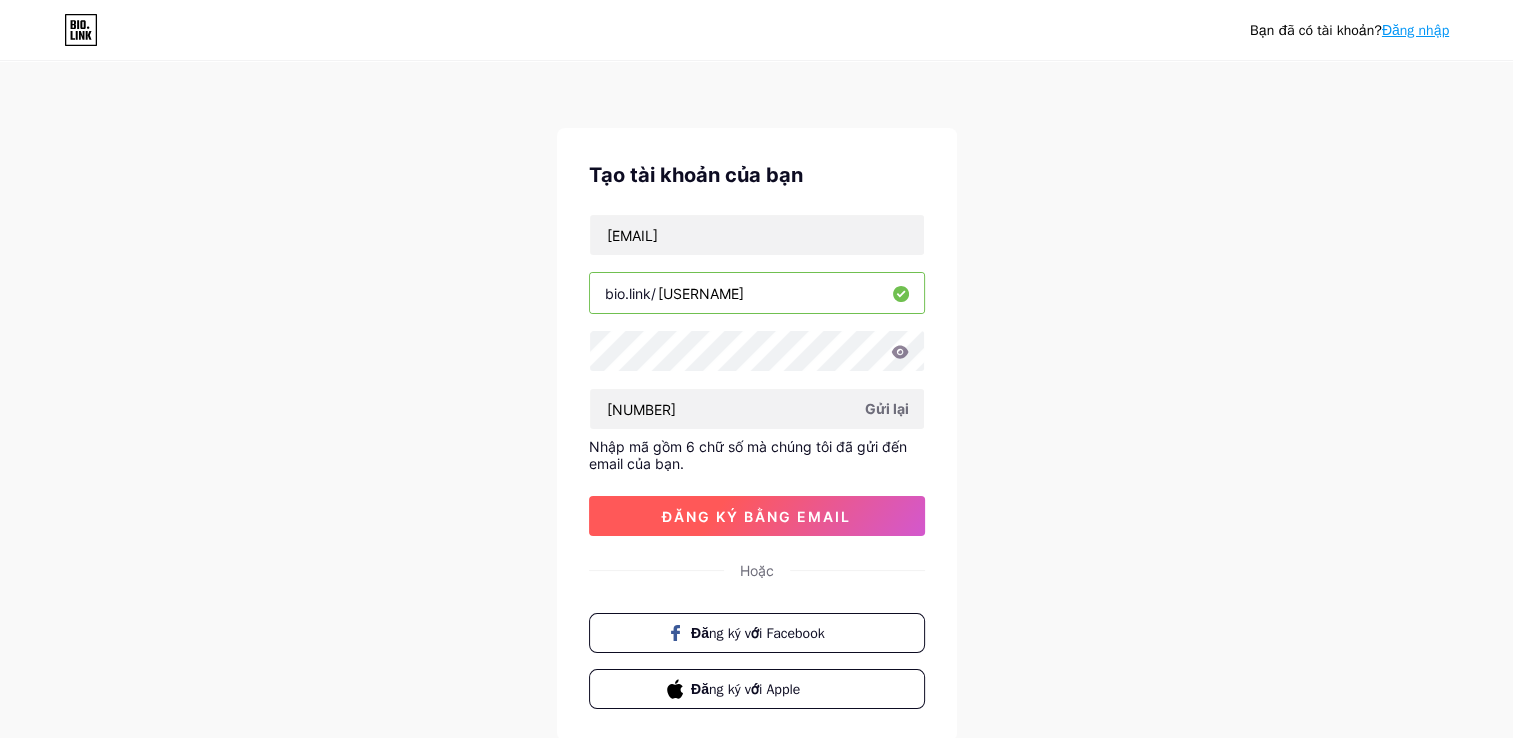 click on "Đăng ký bằng email" at bounding box center [756, 516] 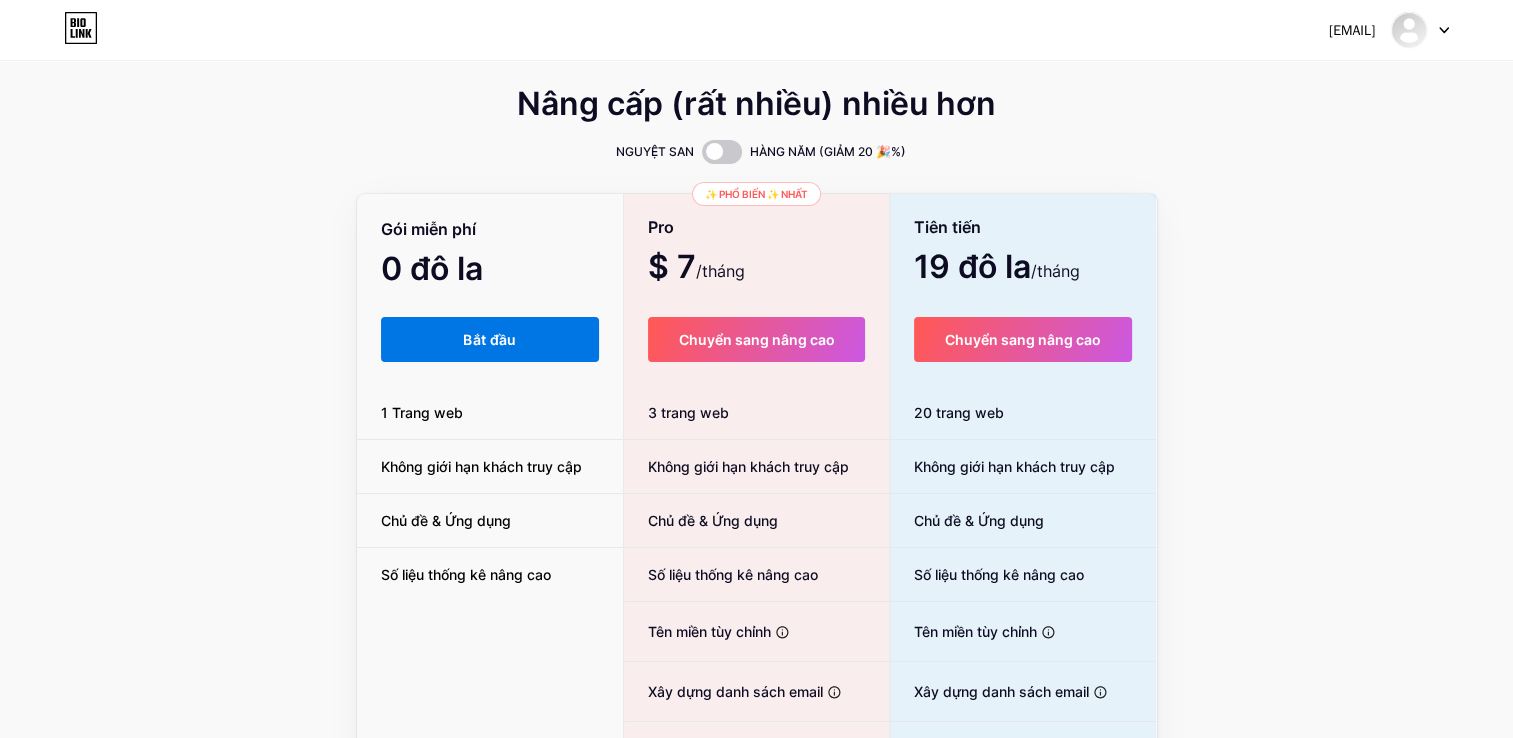 click on "Bắt đầu" at bounding box center (490, 339) 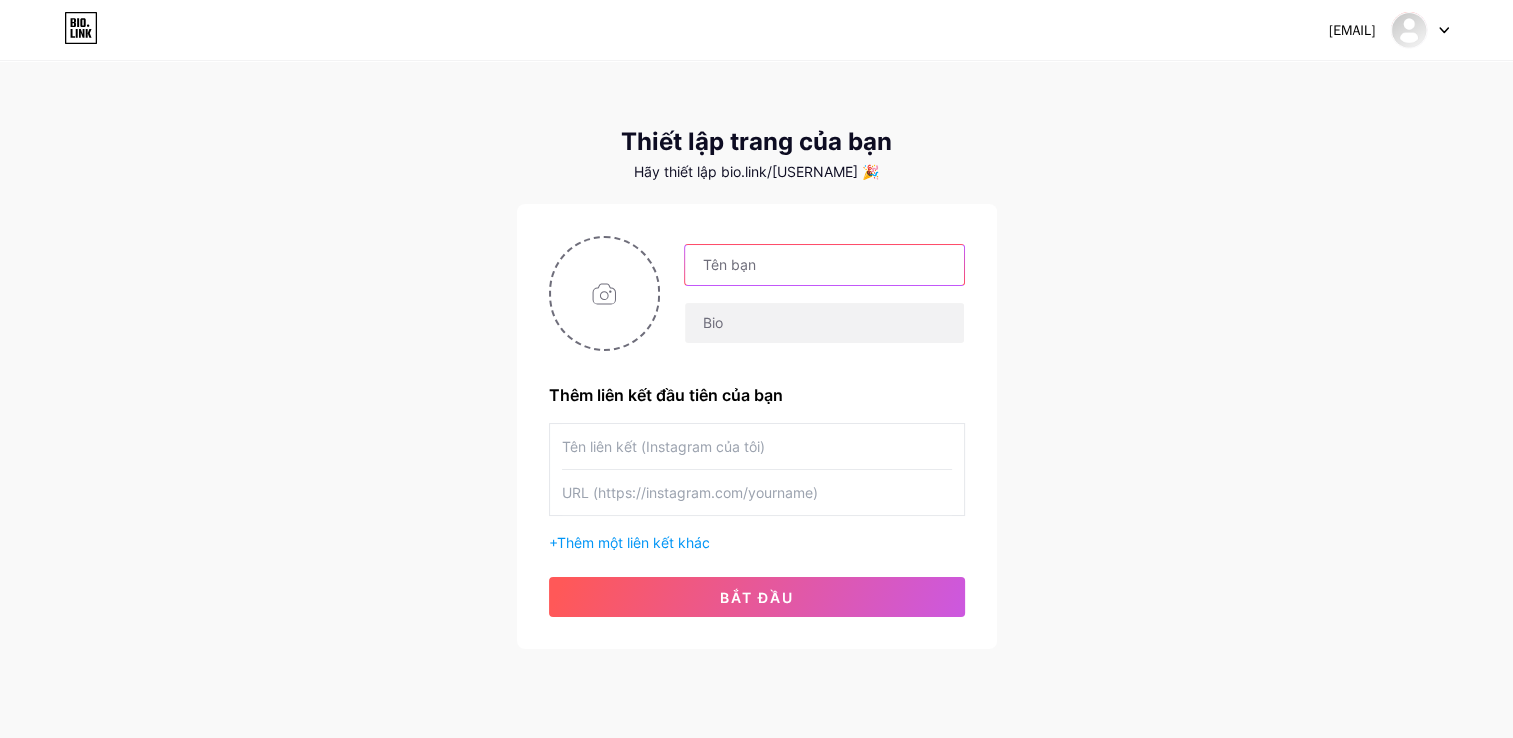 click at bounding box center (824, 265) 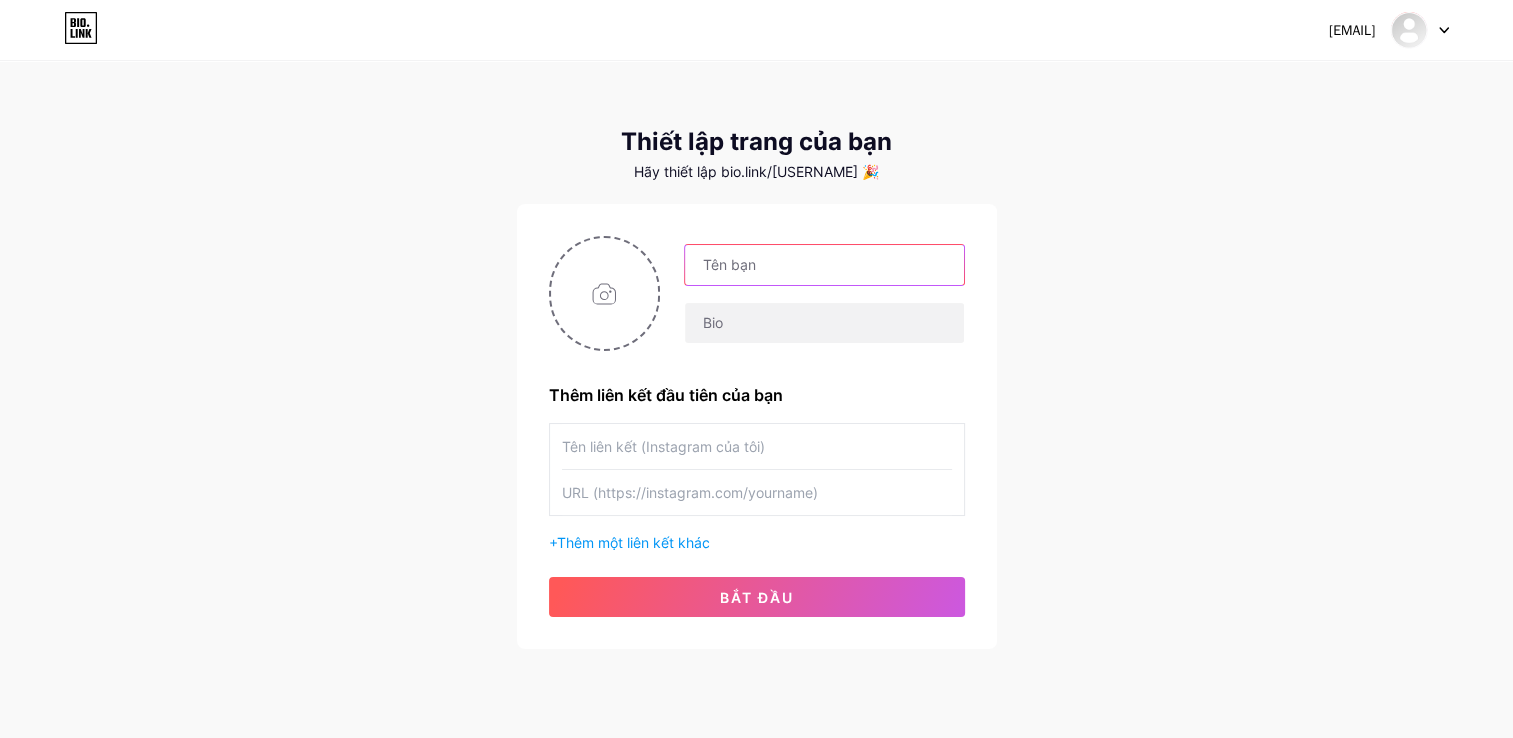 click at bounding box center [824, 265] 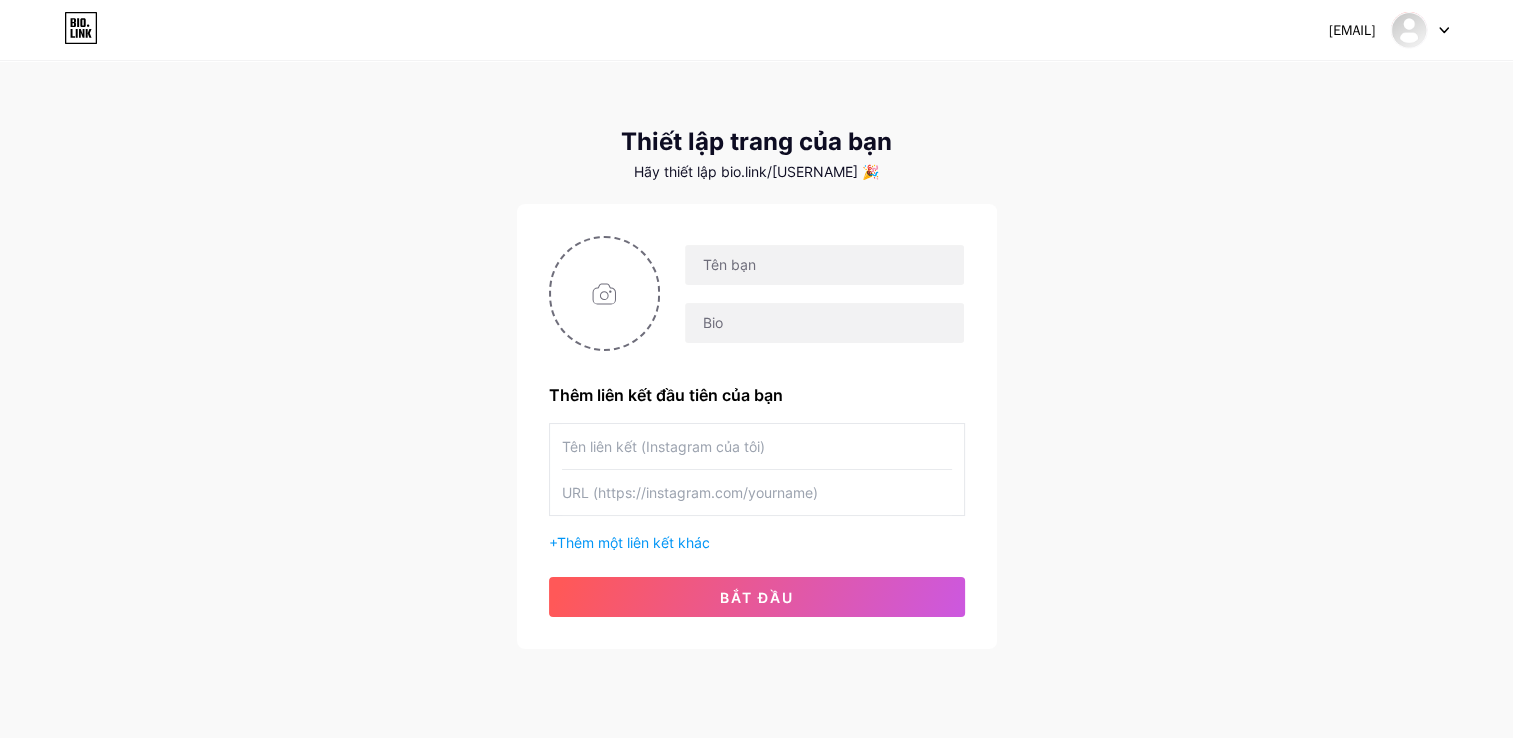 click on "[EMAIL] Dashboard Logout Thiết lập trang của bạn Hãy thiết lập bio.link/[USERNAME] 🎉 Thêm liên kết đầu tiên của bạn
+ Thêm một liên kết khác Bắt đầu" at bounding box center [756, 356] 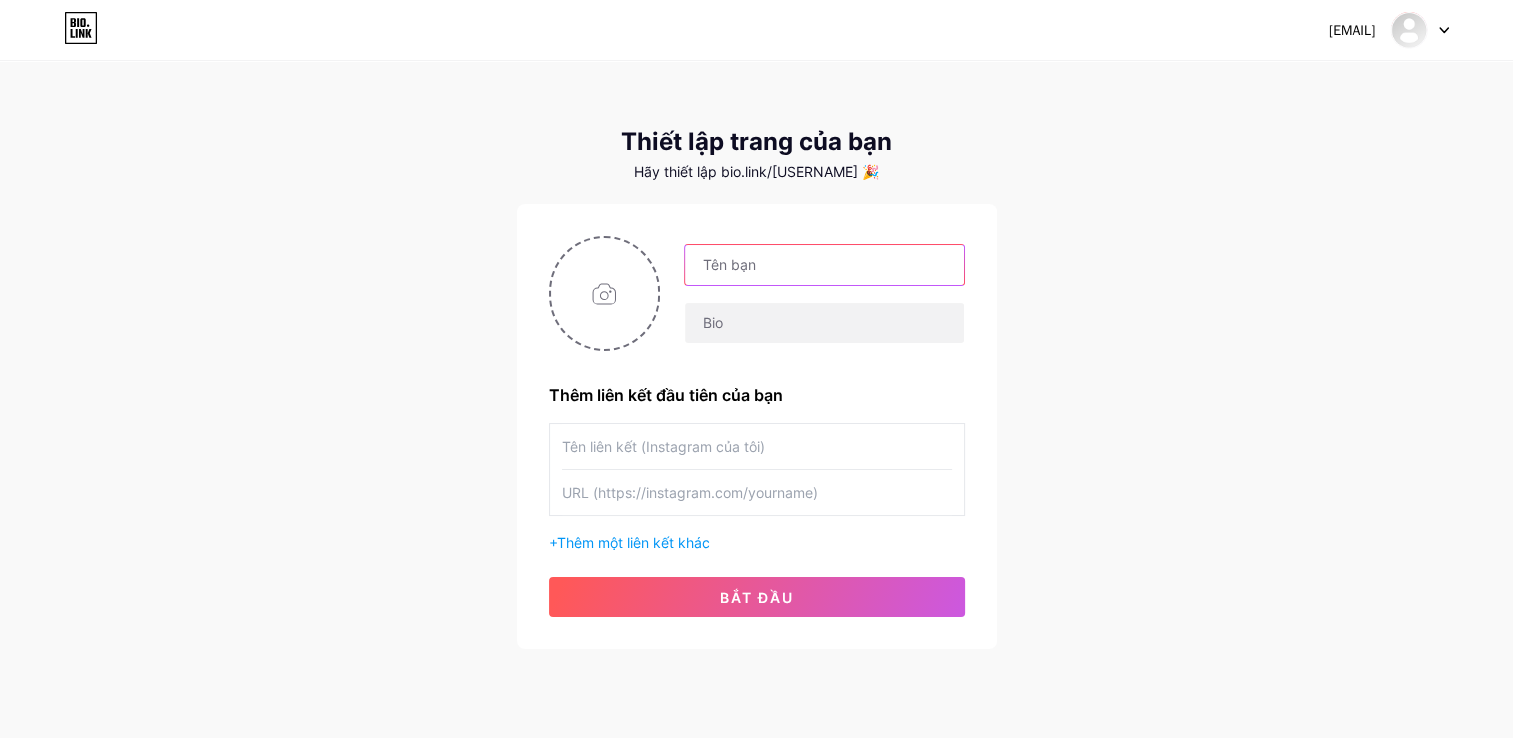 click at bounding box center (824, 265) 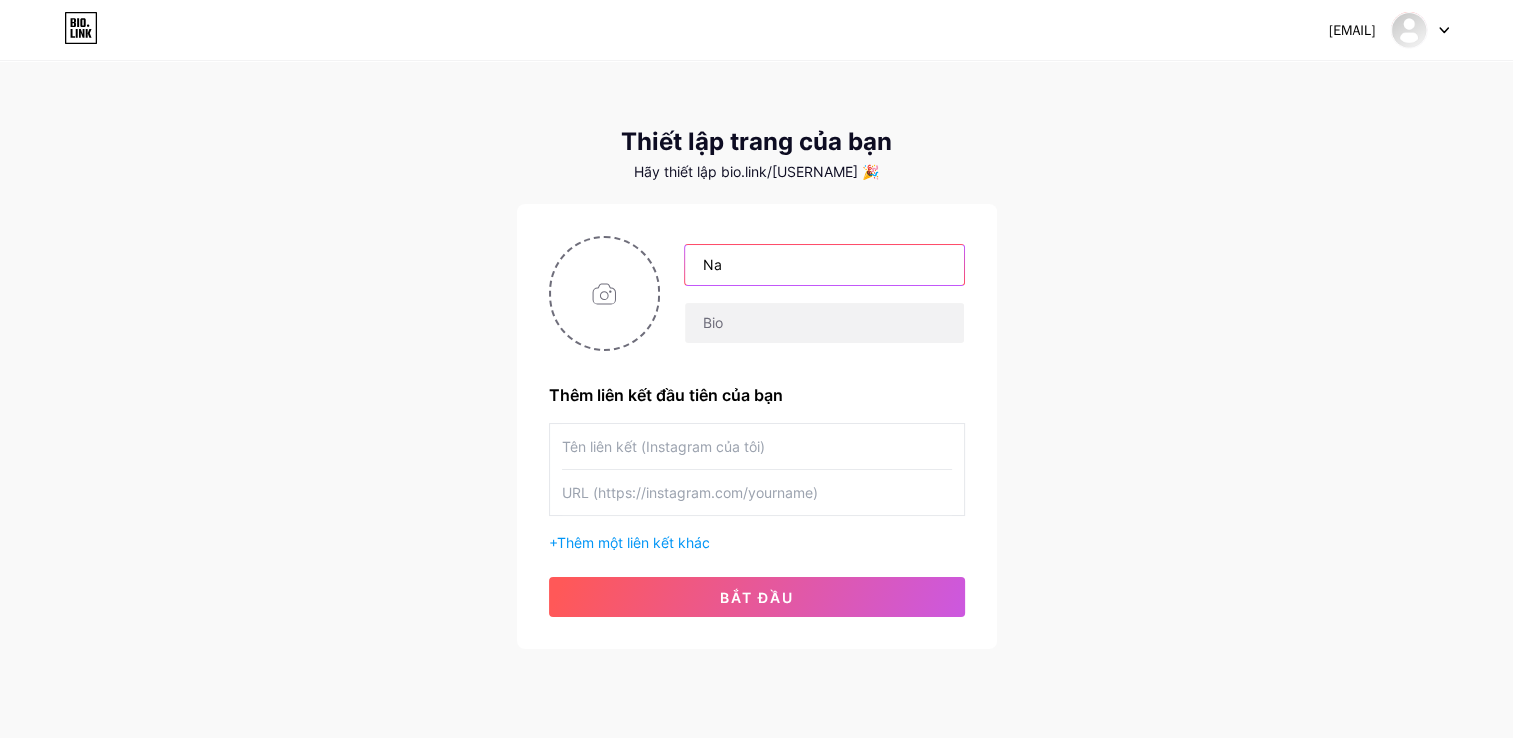 type on "N" 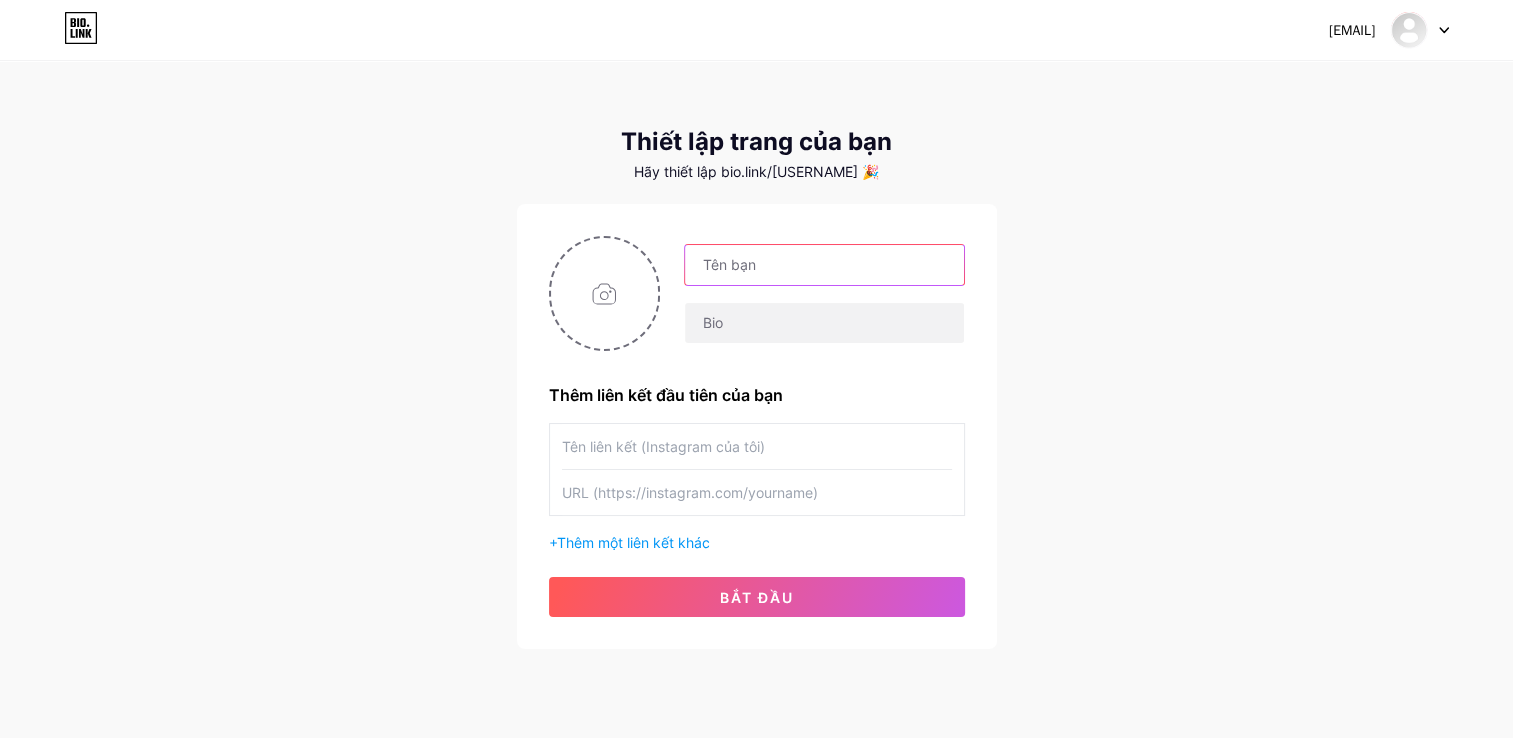 click at bounding box center [824, 265] 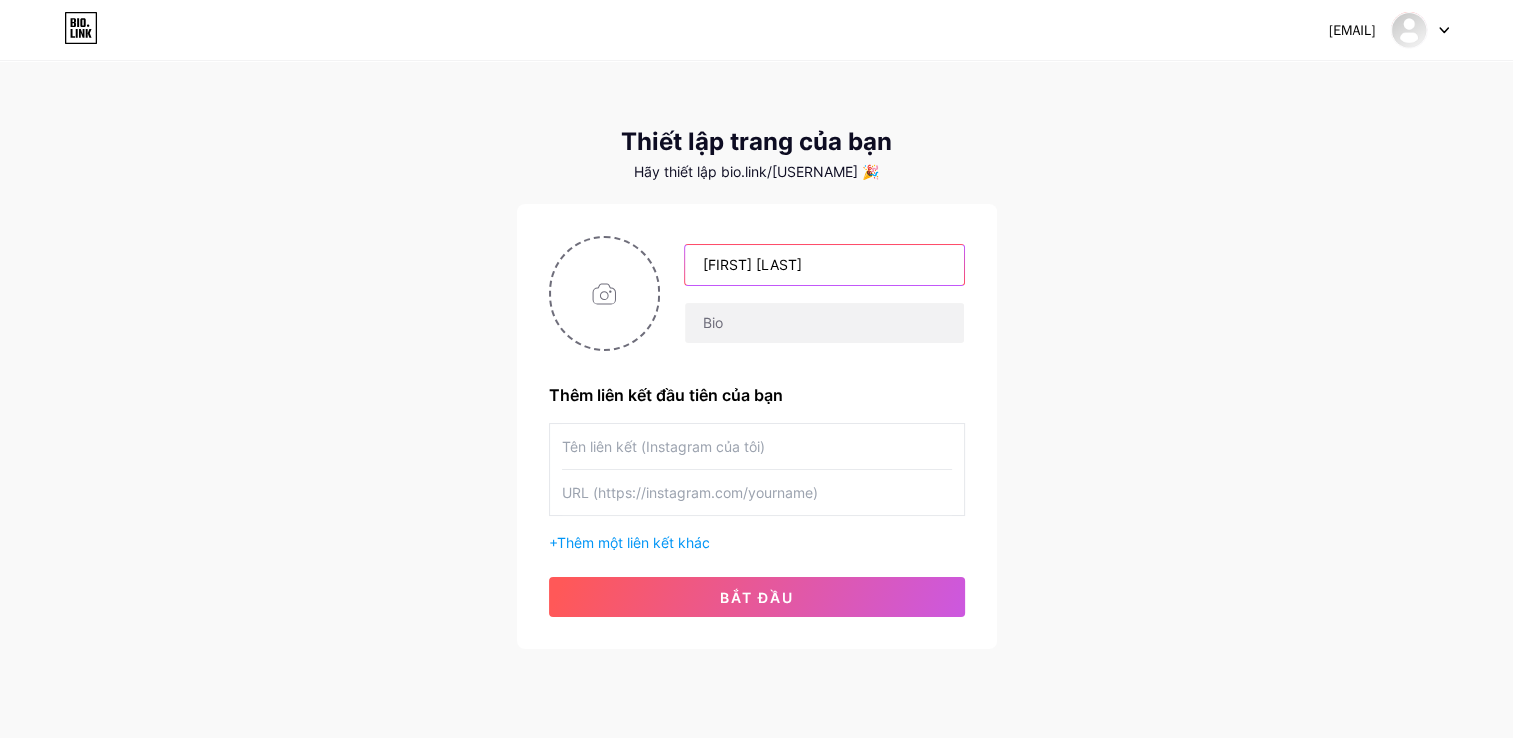 type on "[FIRST] [LAST]" 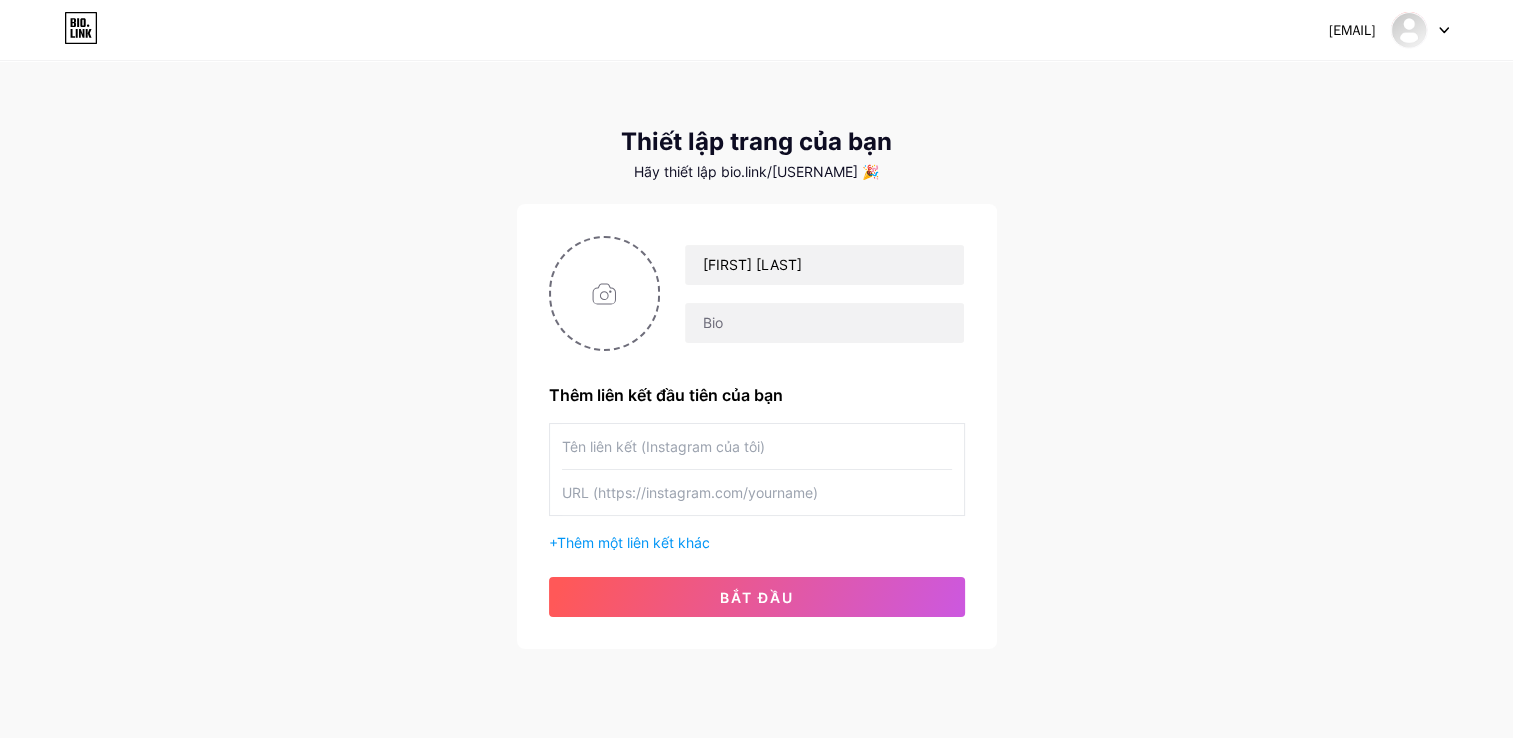 click on "[EMAIL] Dashboard Logout thiết lập trang của bạn Hãy thiết lập bio.link/[USERNAME] 🎉 [FIRST] [LAST] Thêm liên kết đầu tiên của bạn
+ Thêm một liên kết khác Bắt đầu" at bounding box center (756, 356) 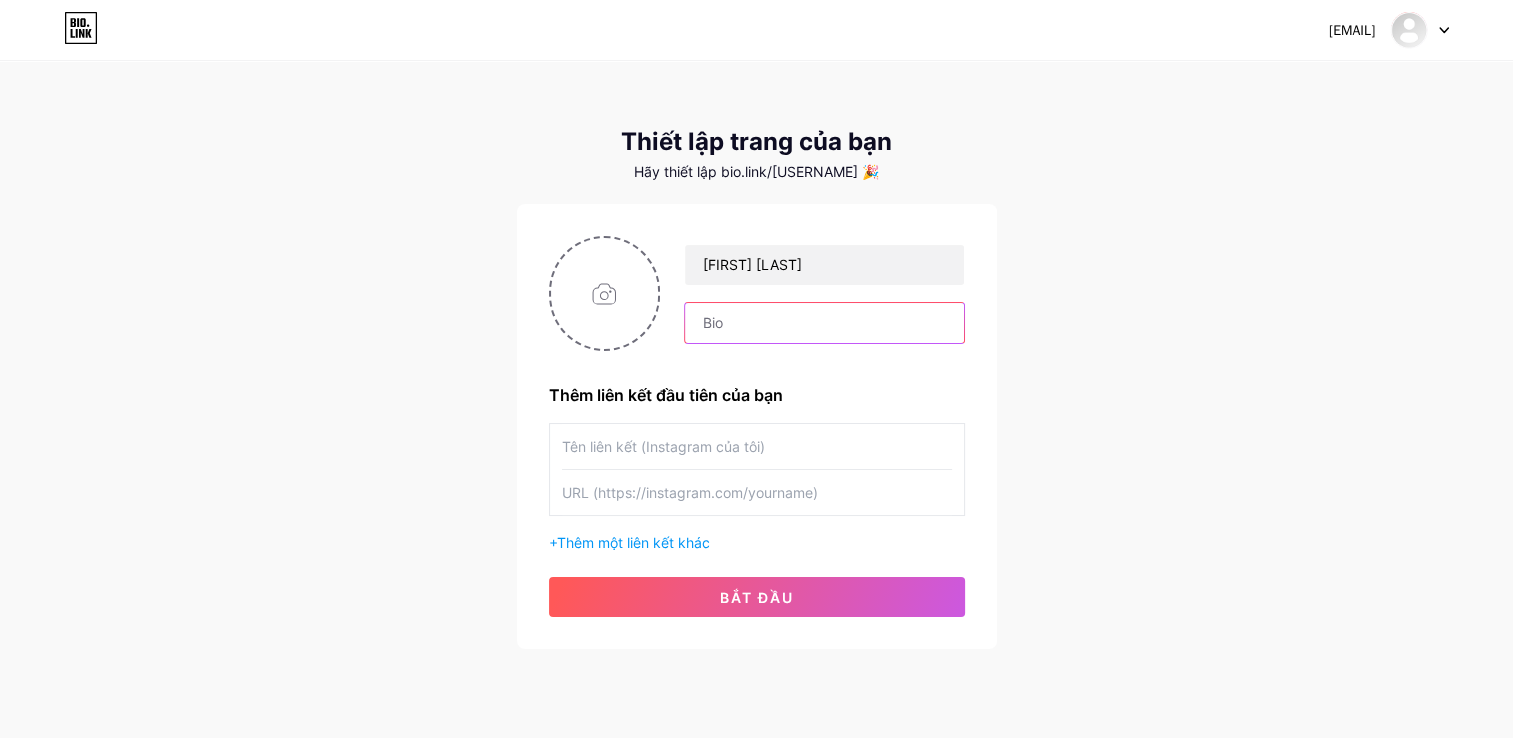 click at bounding box center (824, 323) 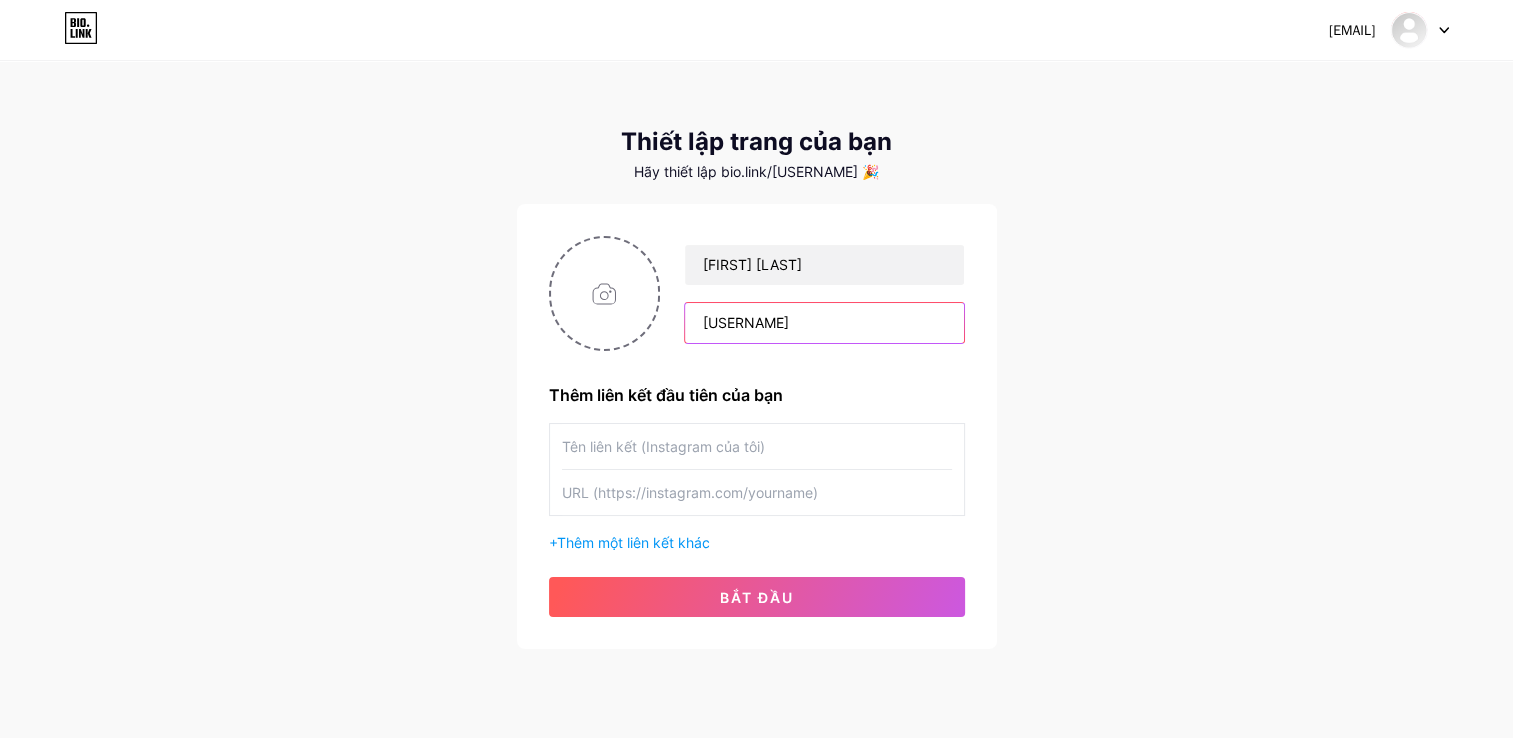 type on "[USERNAME]" 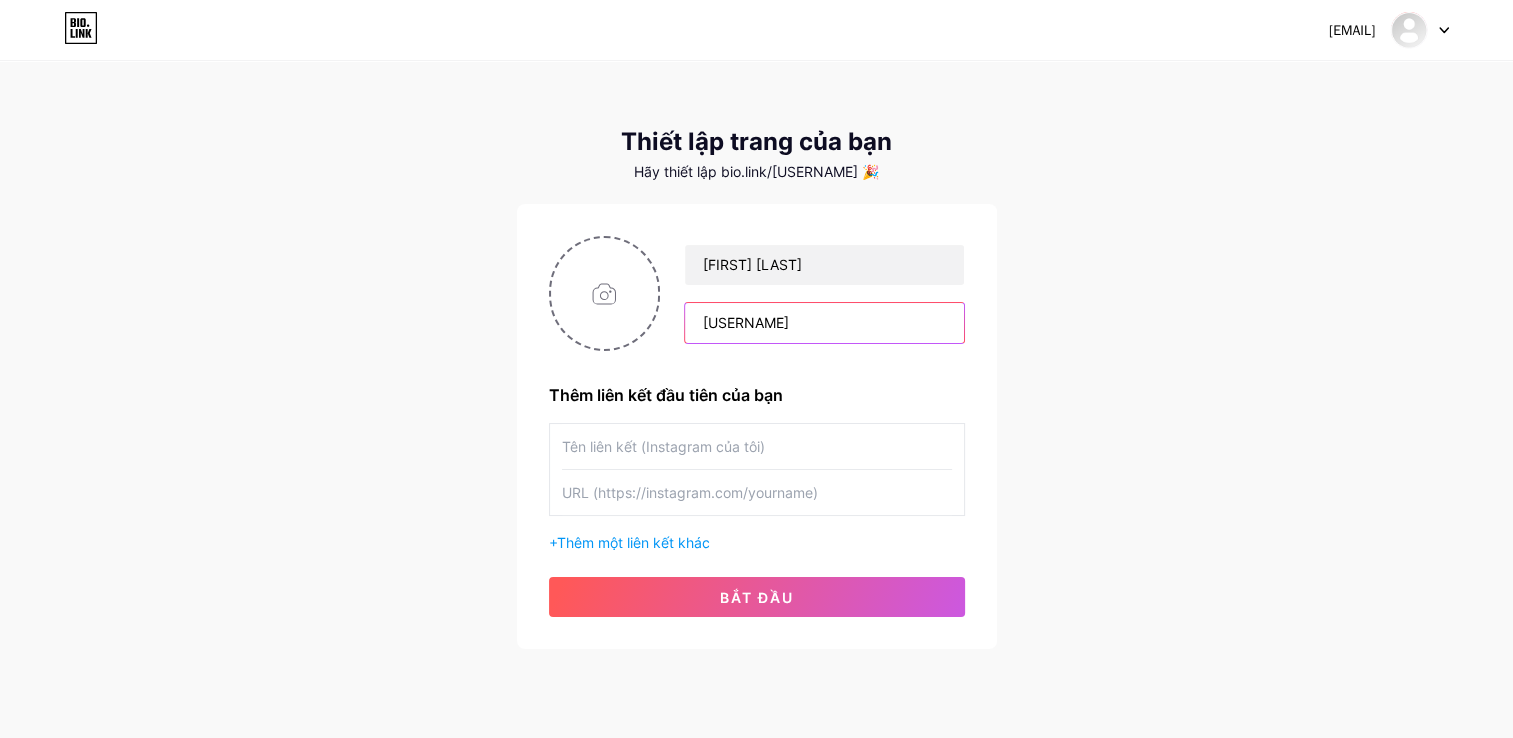 click on "[USERNAME]" at bounding box center (824, 323) 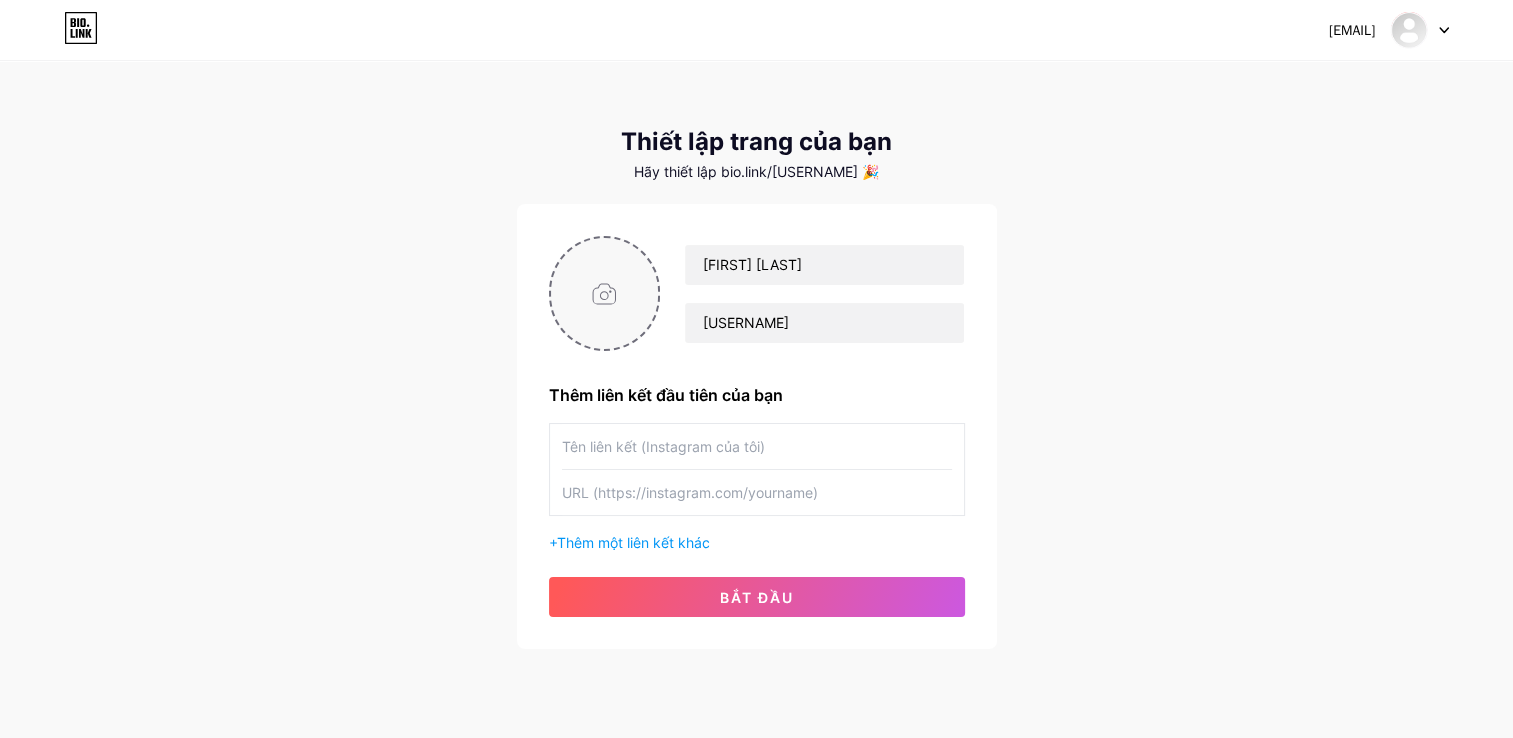 click at bounding box center [605, 293] 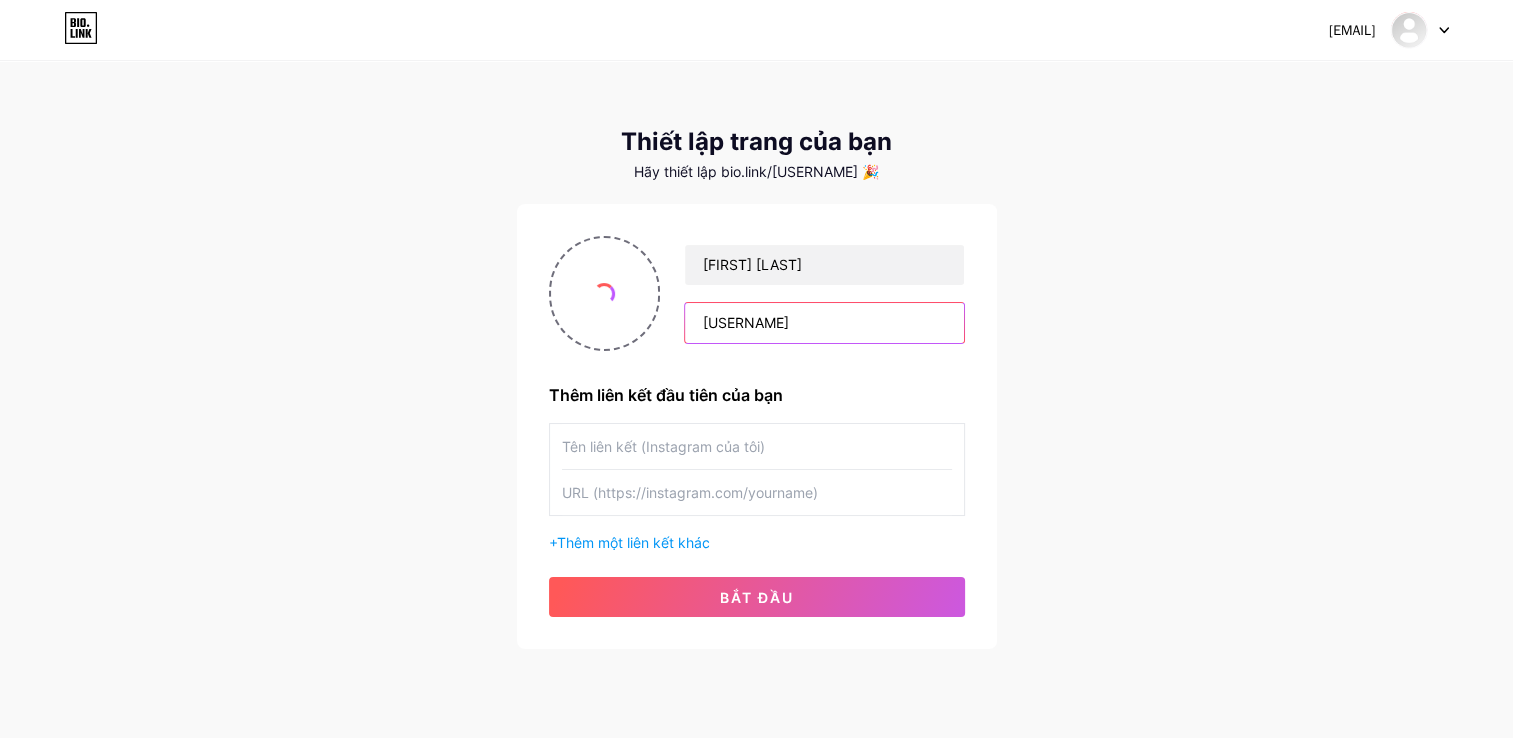 click on "[USERNAME]" at bounding box center [824, 323] 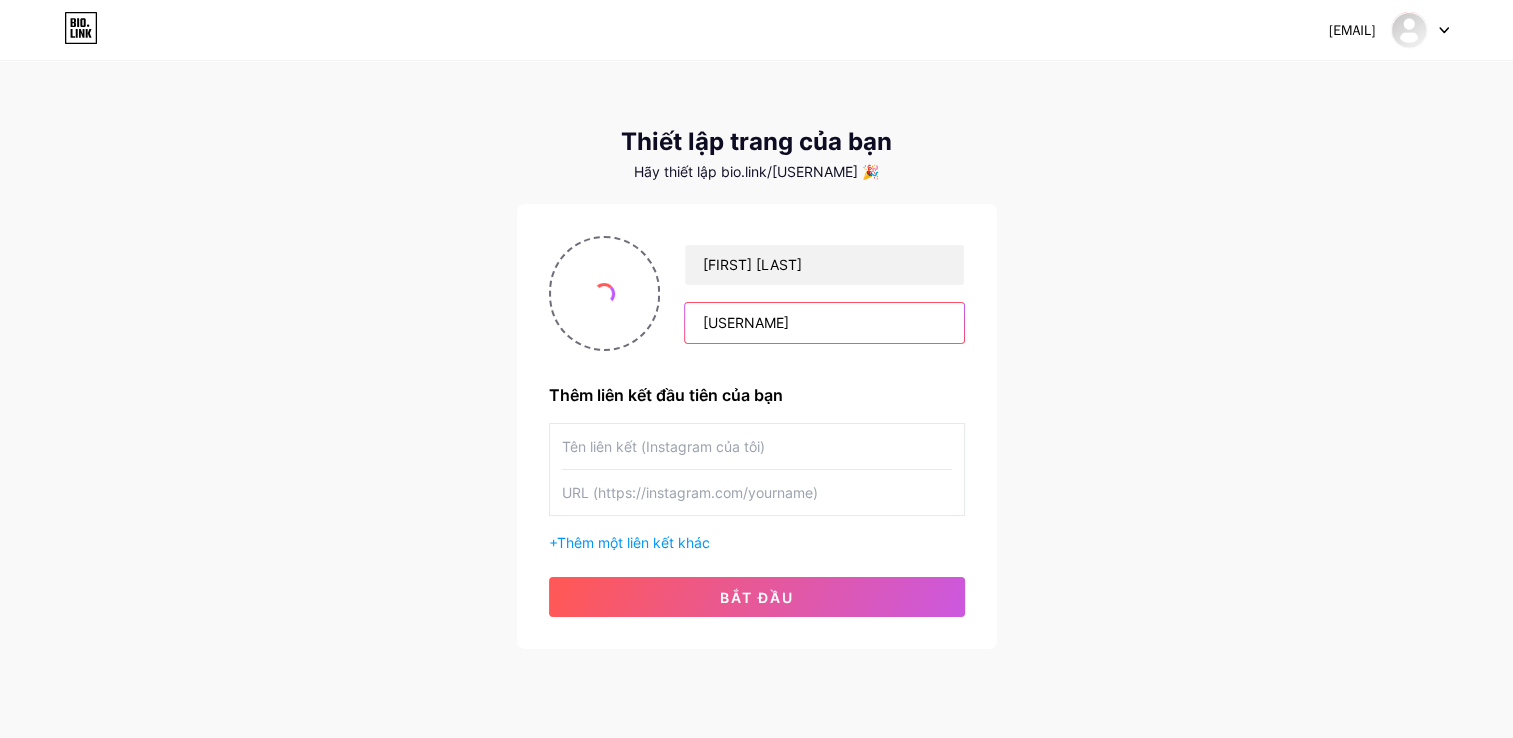 click on "[USERNAME]" at bounding box center (824, 323) 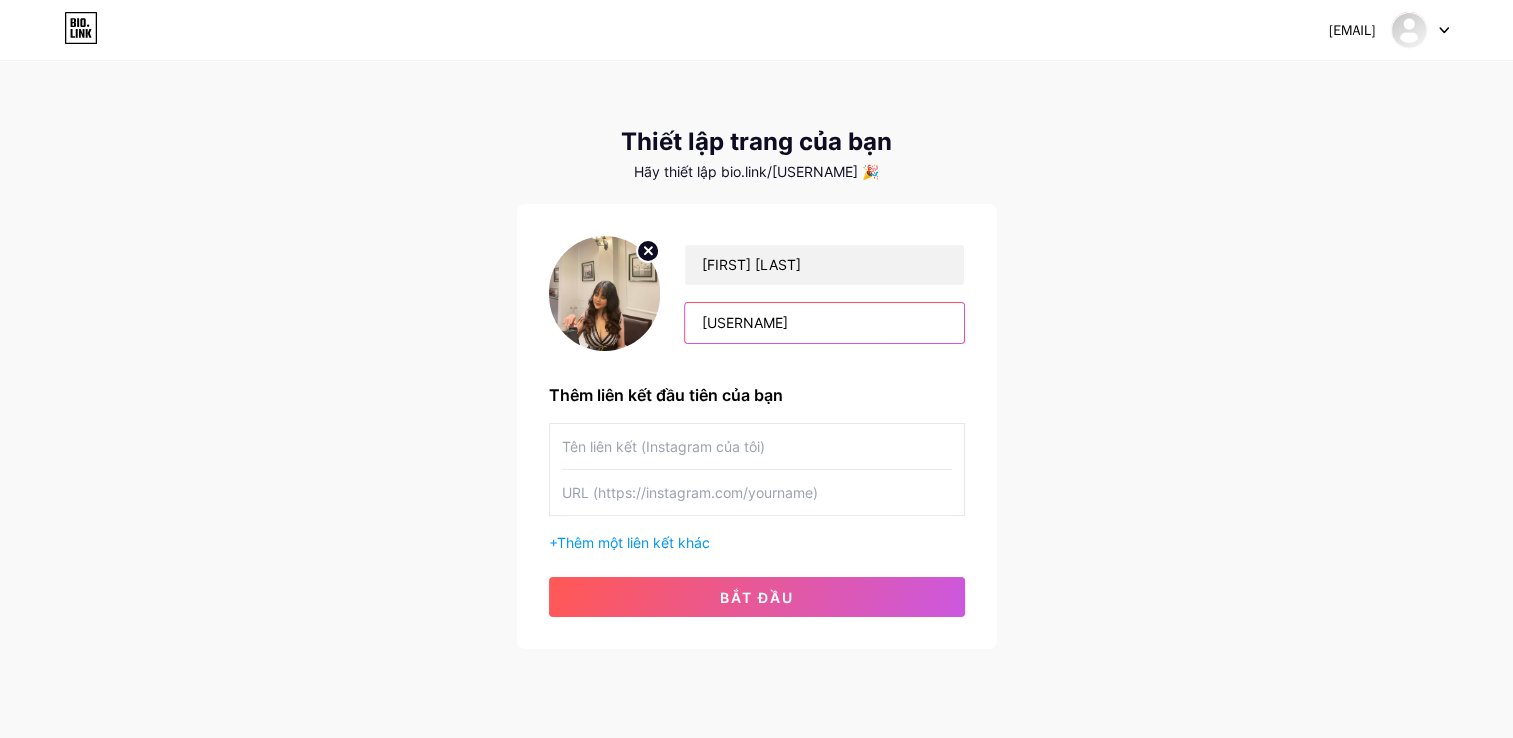 type on "[USERNAME]" 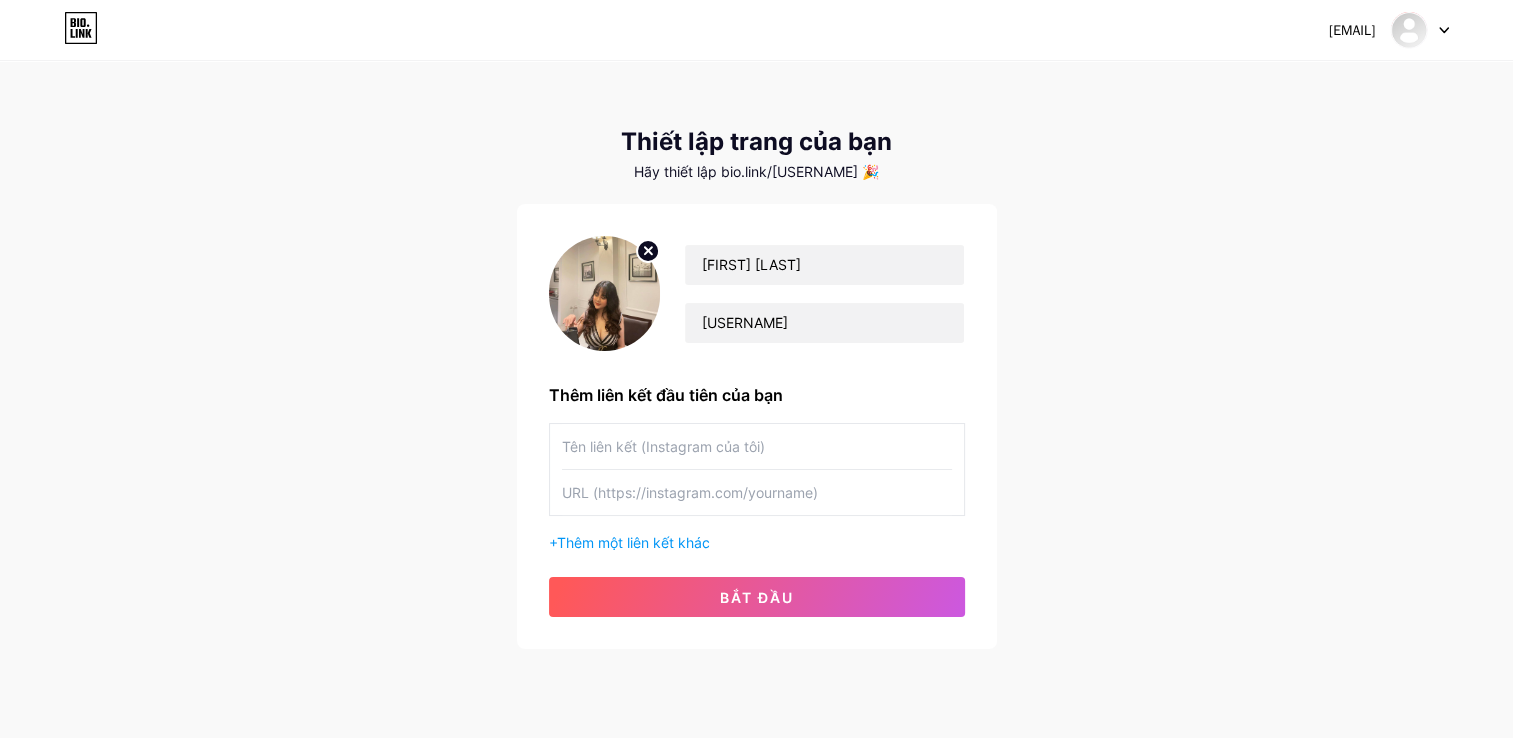 click on "[EMAIL] Dashboard Logout Thiết lập trang của bạn Hãy thiết lập bio.link/[USERNAME] 🎉 [FIRST] [LAST] [USERNAME] Thêm liên kết đầu tiên của bạn
+ Thêm một liên kết khác Bắt đầu" at bounding box center (756, 356) 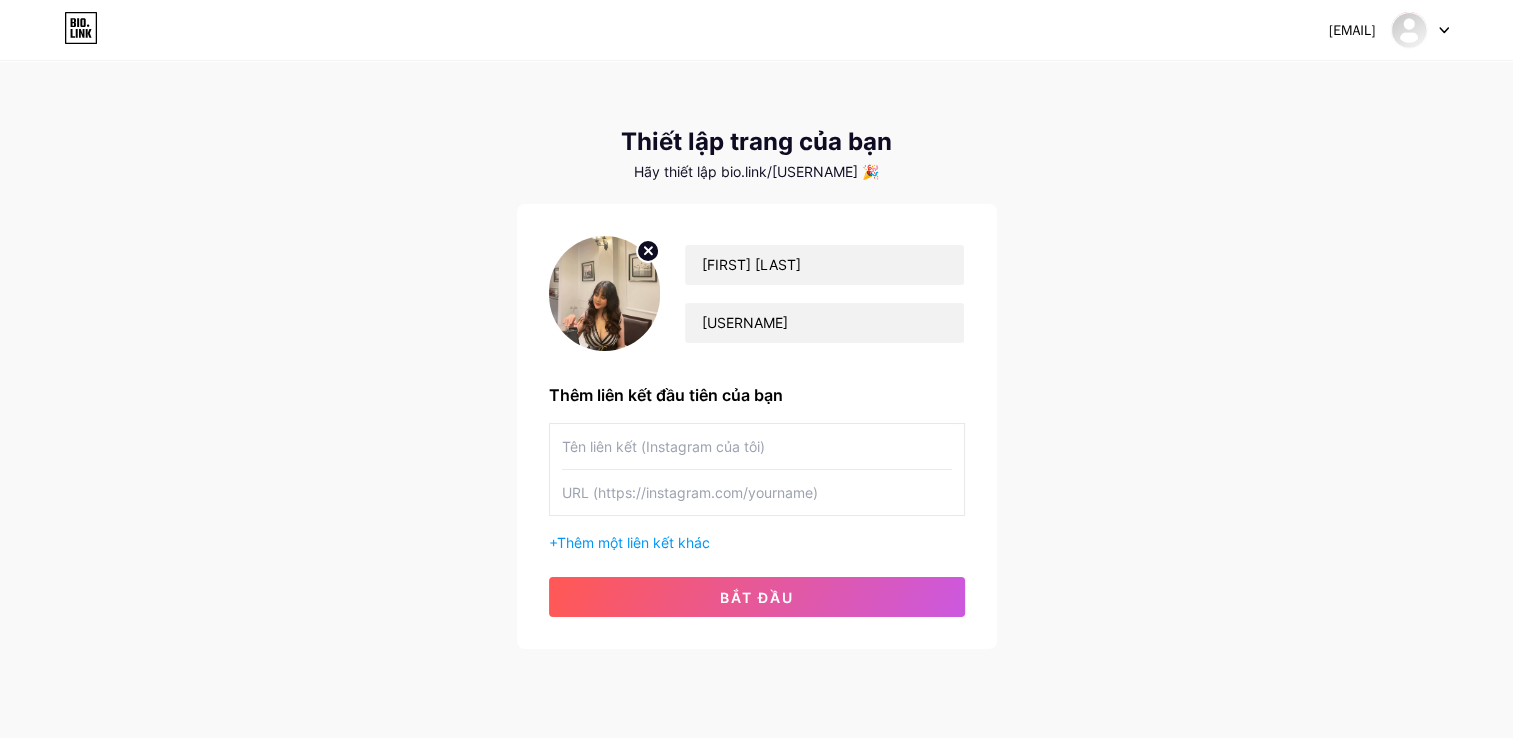 drag, startPoint x: 1016, startPoint y: 286, endPoint x: 941, endPoint y: 295, distance: 75.53807 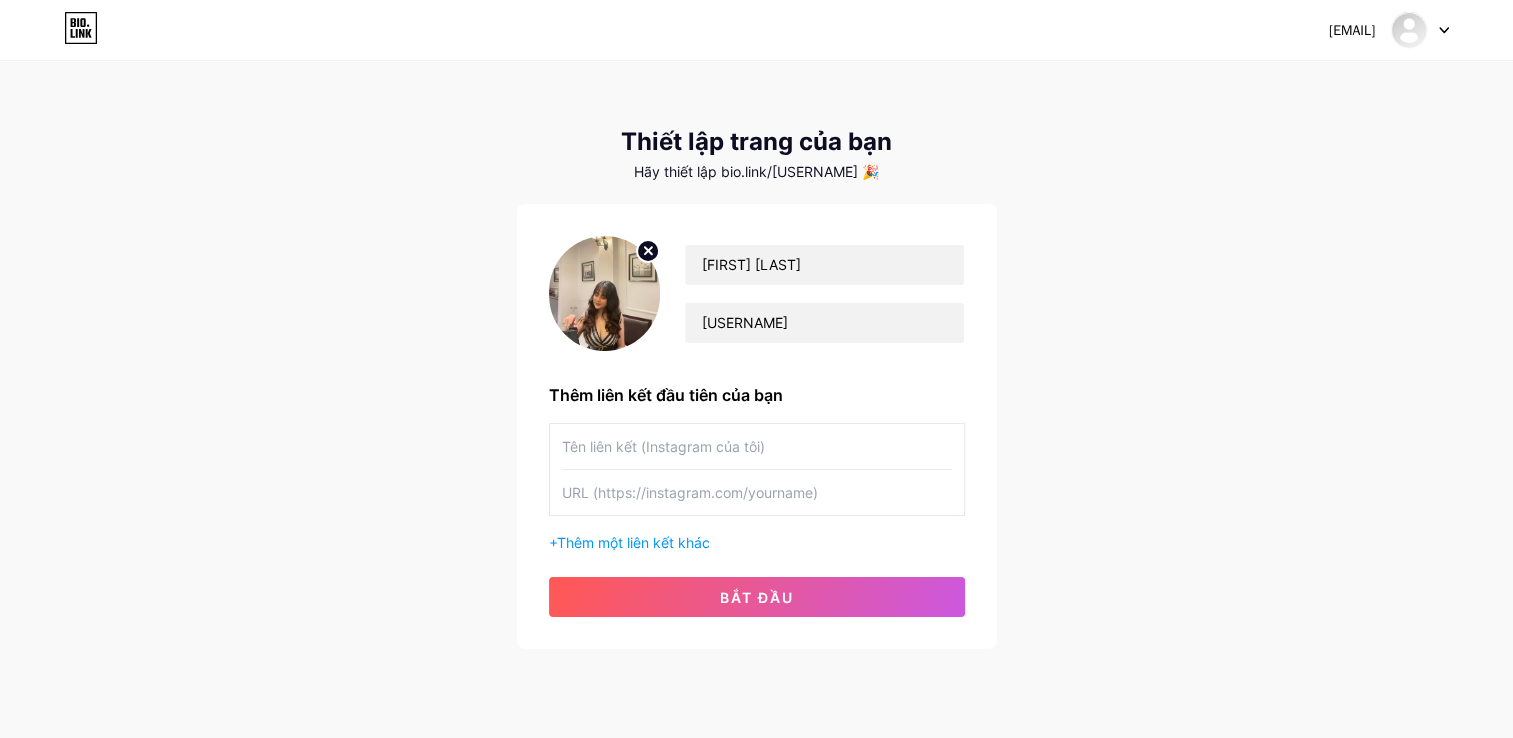 click on "[EMAIL] Dashboard Logout Thiết lập trang của bạn Hãy thiết lập bio.link/[USERNAME] 🎉 [FIRST] [LAST] [USERNAME] Thêm liên kết đầu tiên của bạn
+ Thêm một liên kết khác Bắt đầu" at bounding box center [756, 356] 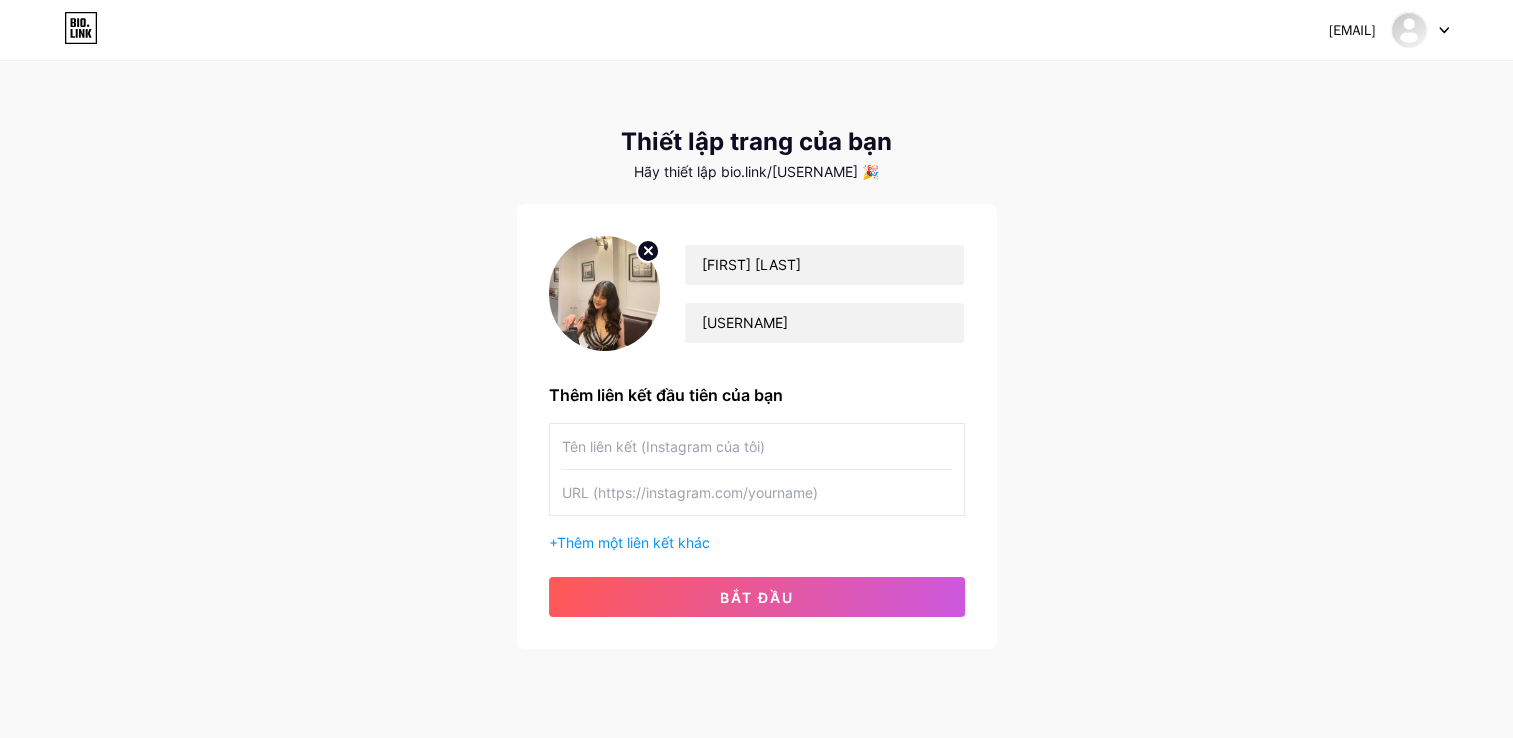 click at bounding box center (757, 446) 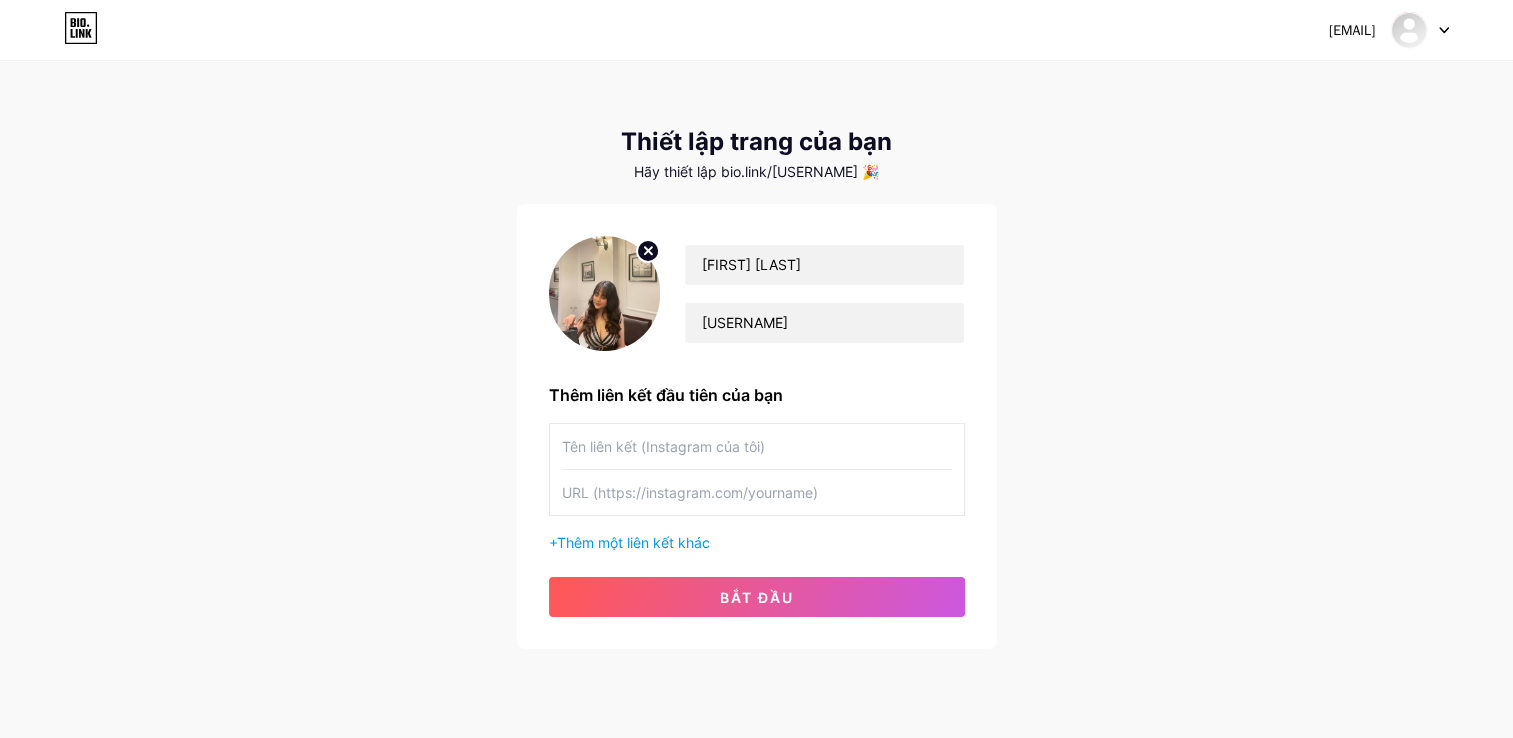 click at bounding box center (757, 492) 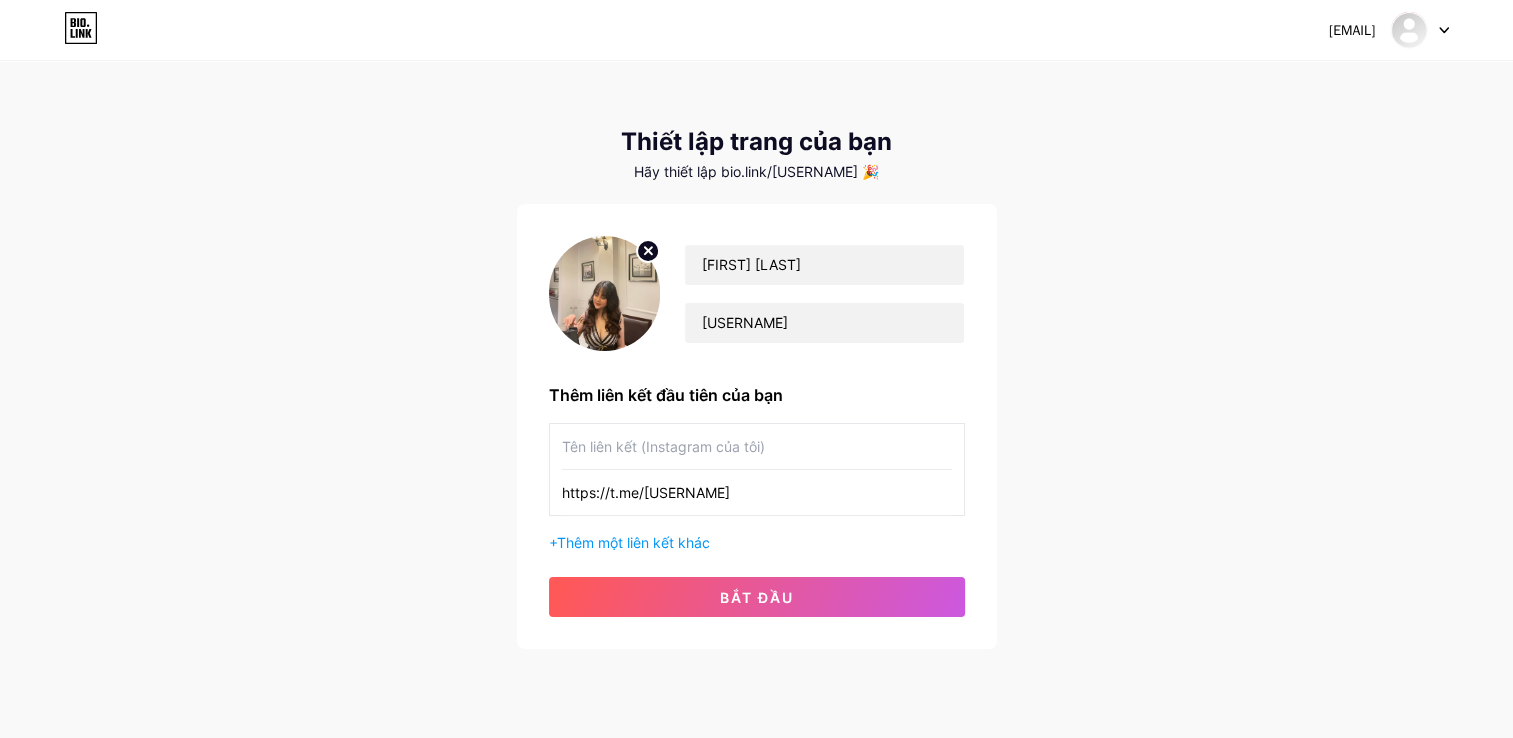type on "https://t.me/[USERNAME]" 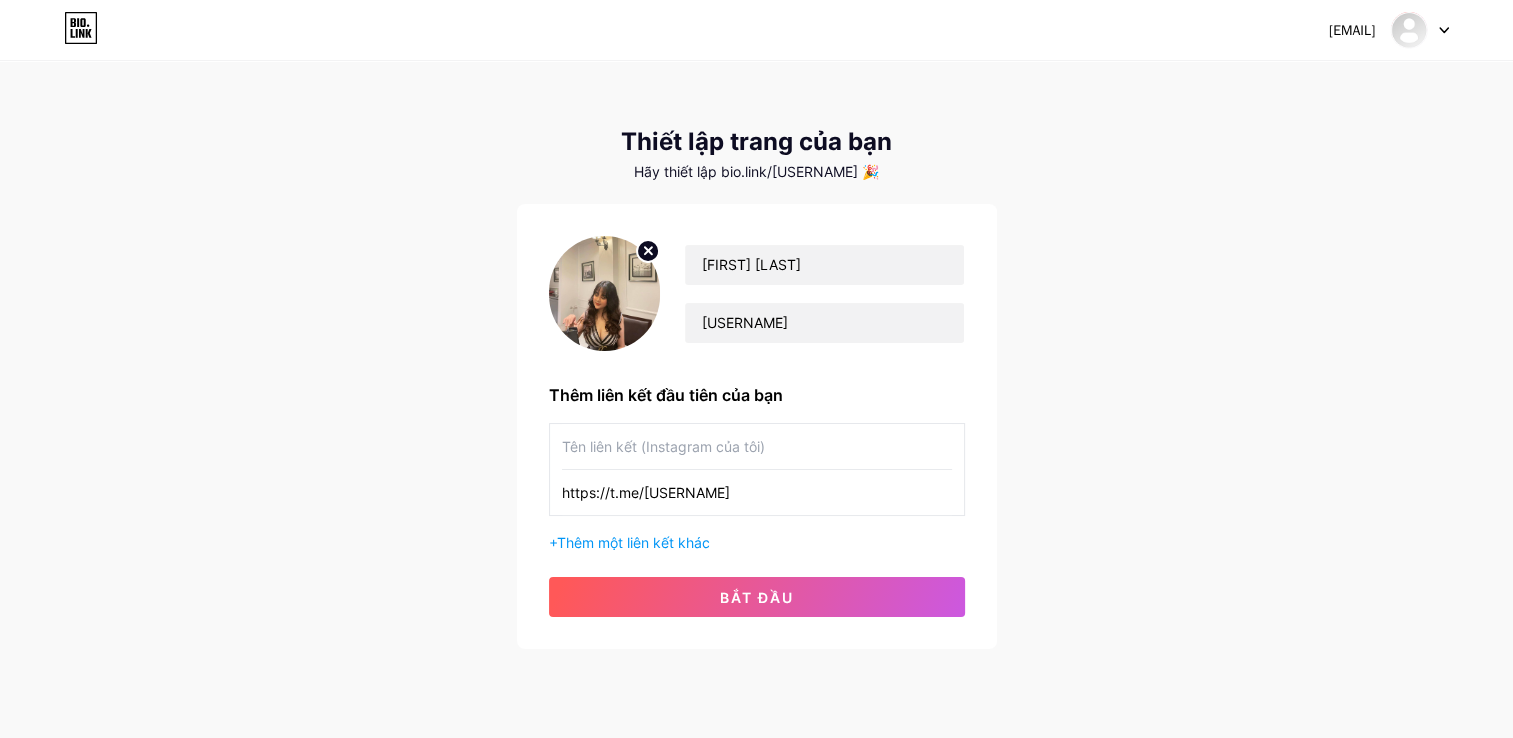 click at bounding box center (757, 446) 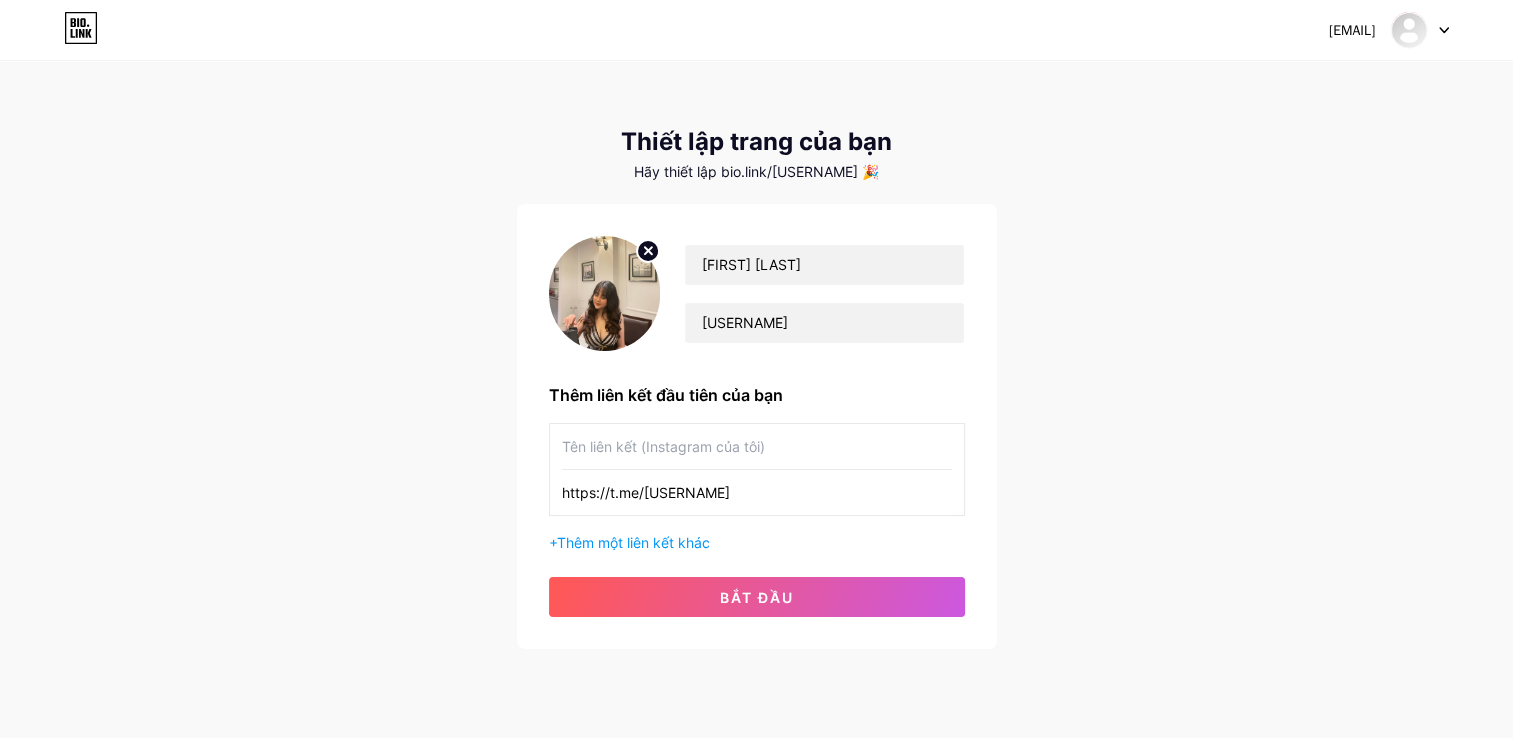 click at bounding box center (757, 446) 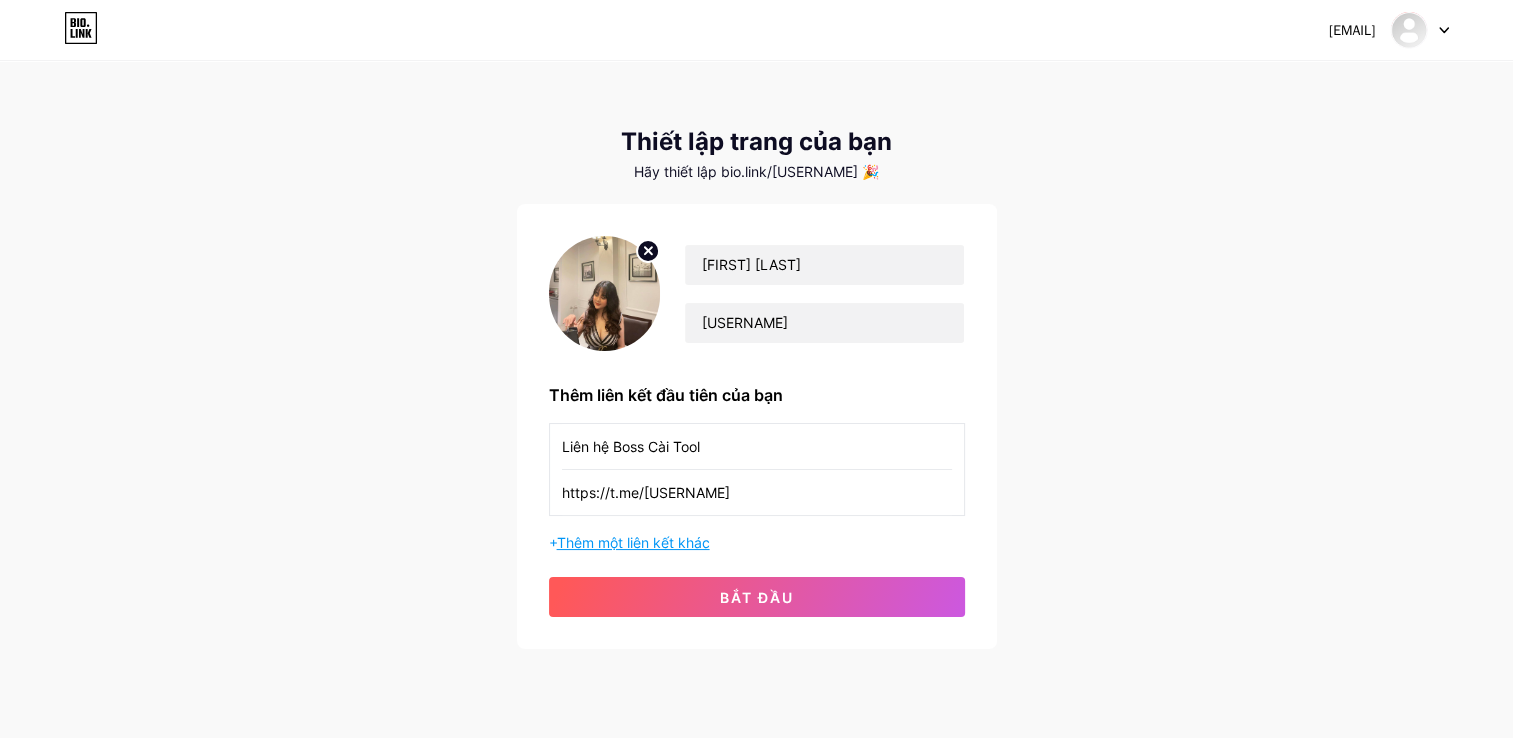 click on "Thêm một liên kết khác" at bounding box center [633, 542] 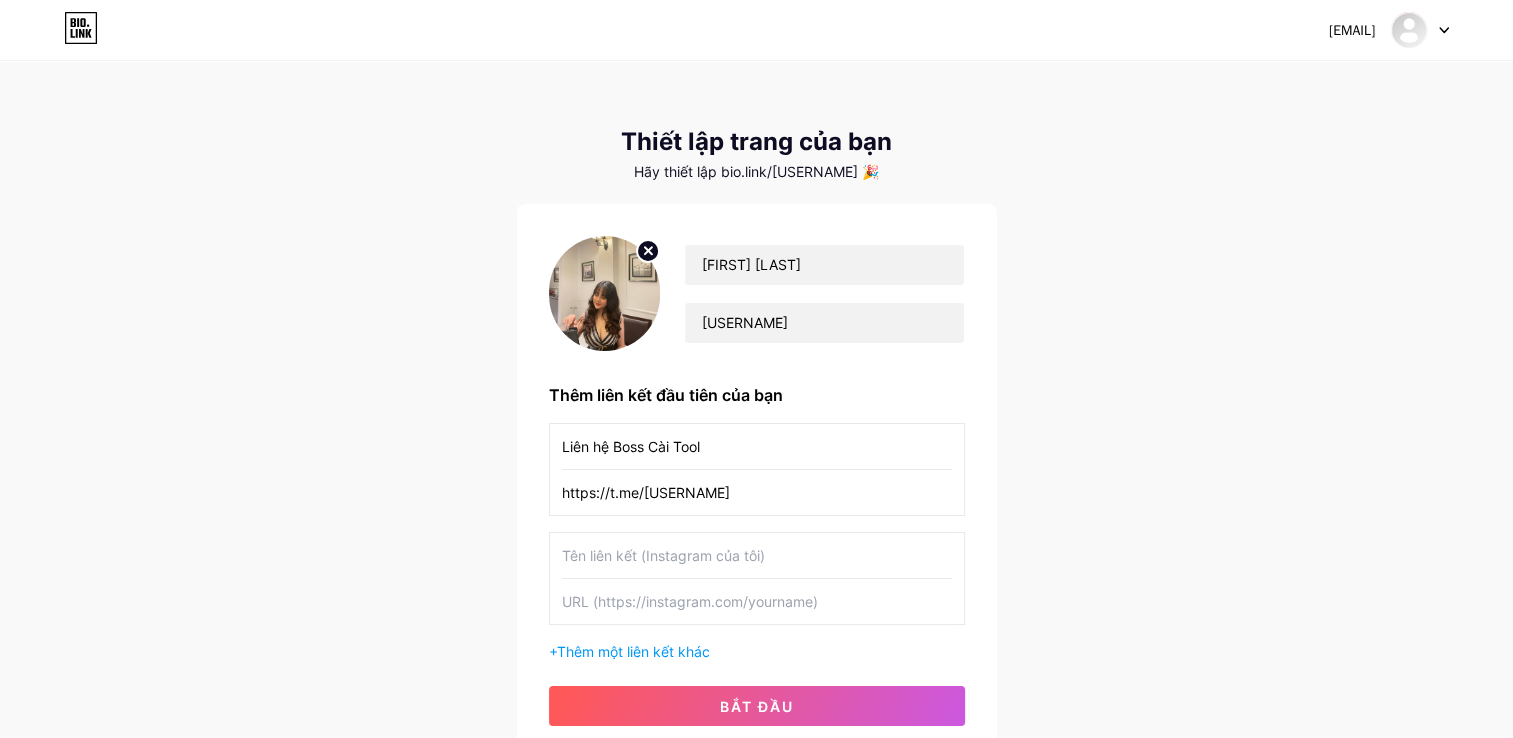 drag, startPoint x: 736, startPoint y: 441, endPoint x: 491, endPoint y: 450, distance: 245.16525 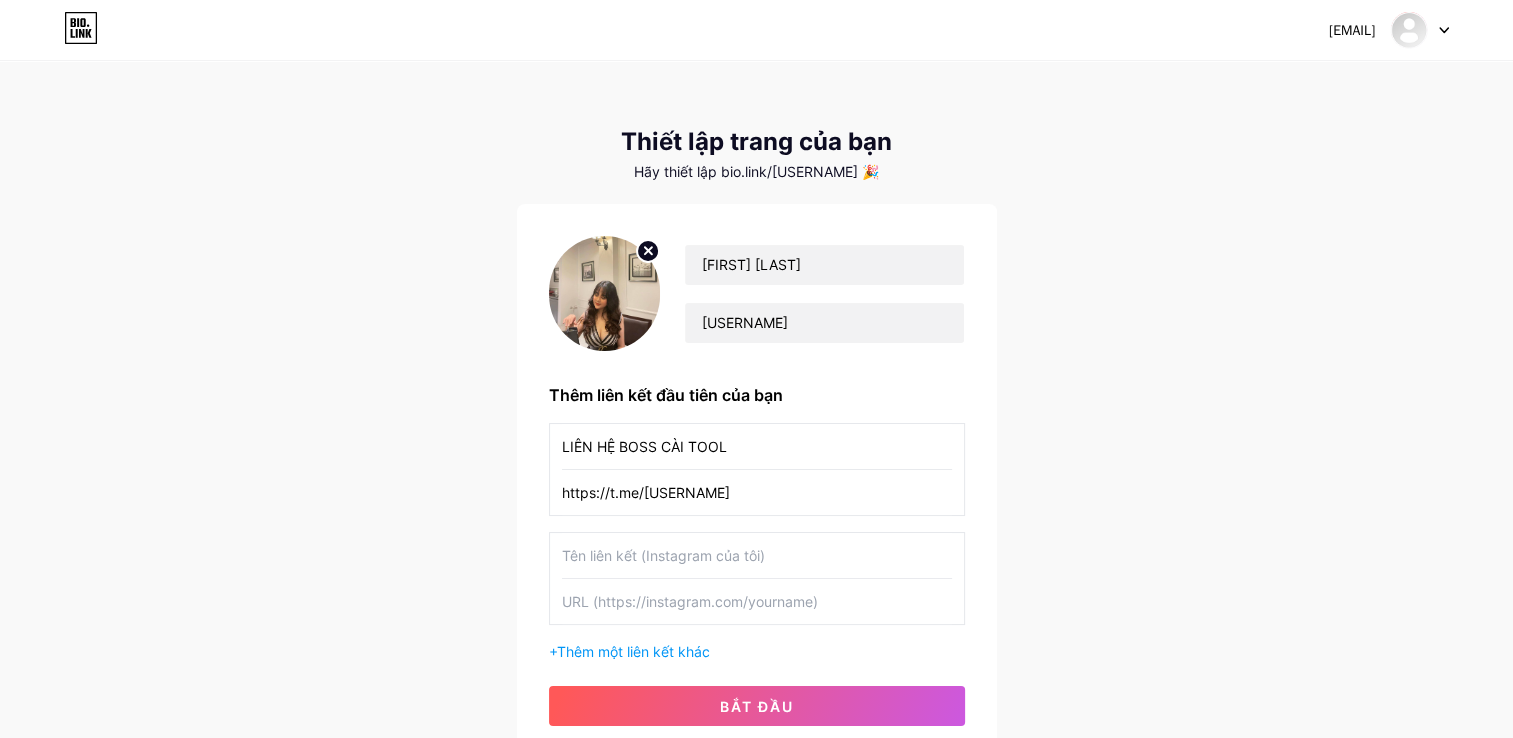 type on "LIÊN HỆ BOSS CÀI TOOL" 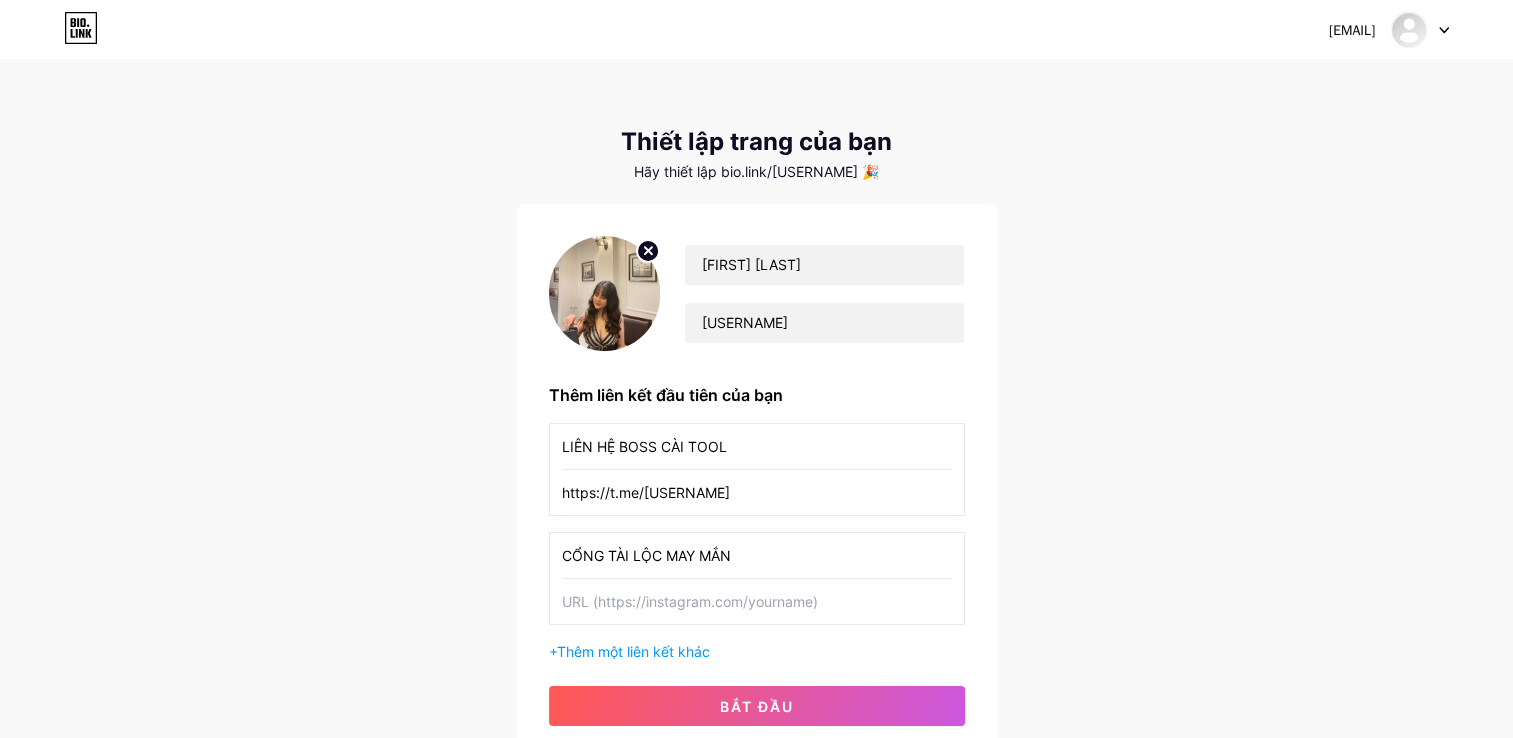 type on "CỔNG TÀI LỘC MAY MẮN" 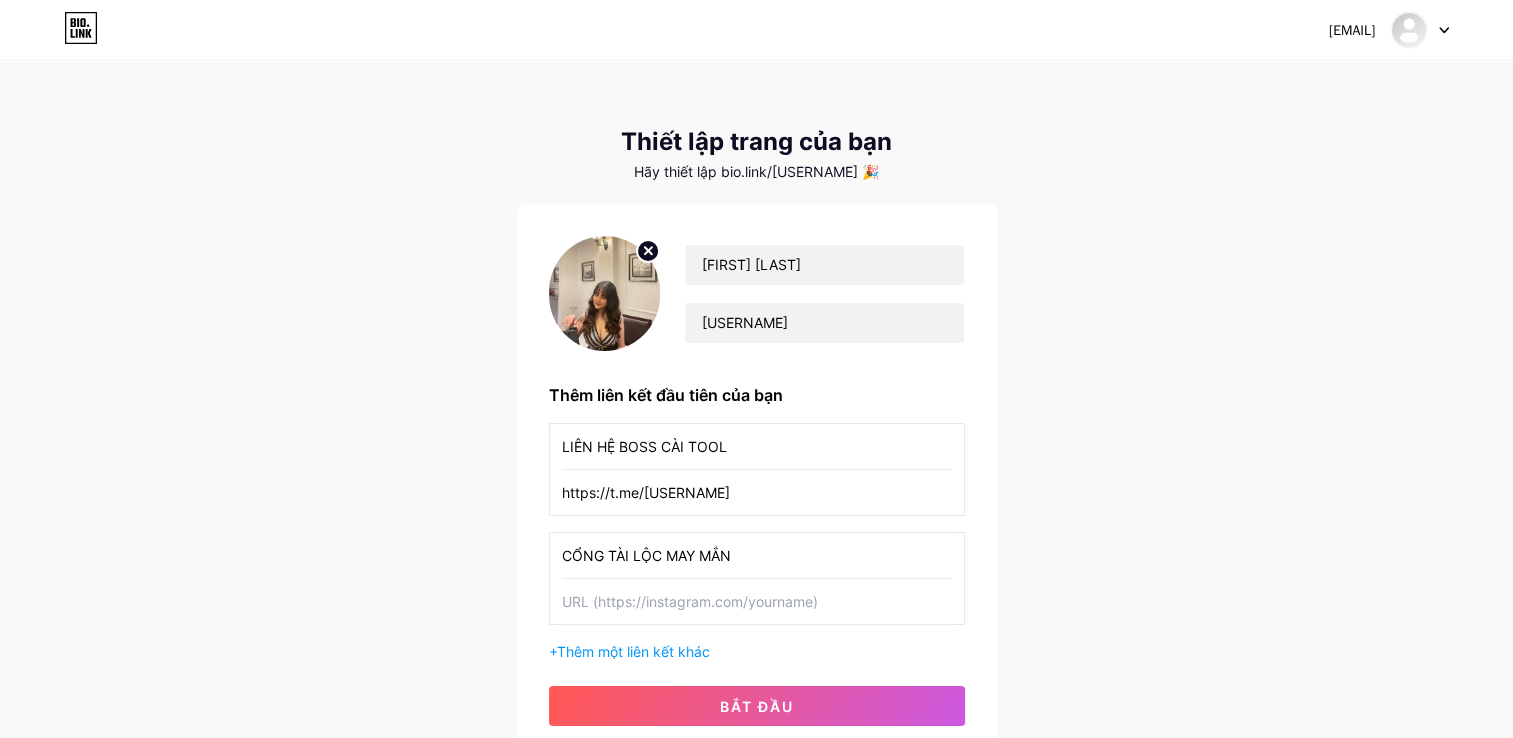 click on "[FIRST] [LAST] [USERNAME] Thêm liên kết đầu tiên của bạn LIÊN HỆ BOSS CÀI TOOL https://t.me/[USERNAME] CỔNG TÀI LỘC MAY MẮN
+ Thêm một liên kết khác Bắt đầu" at bounding box center (757, 481) 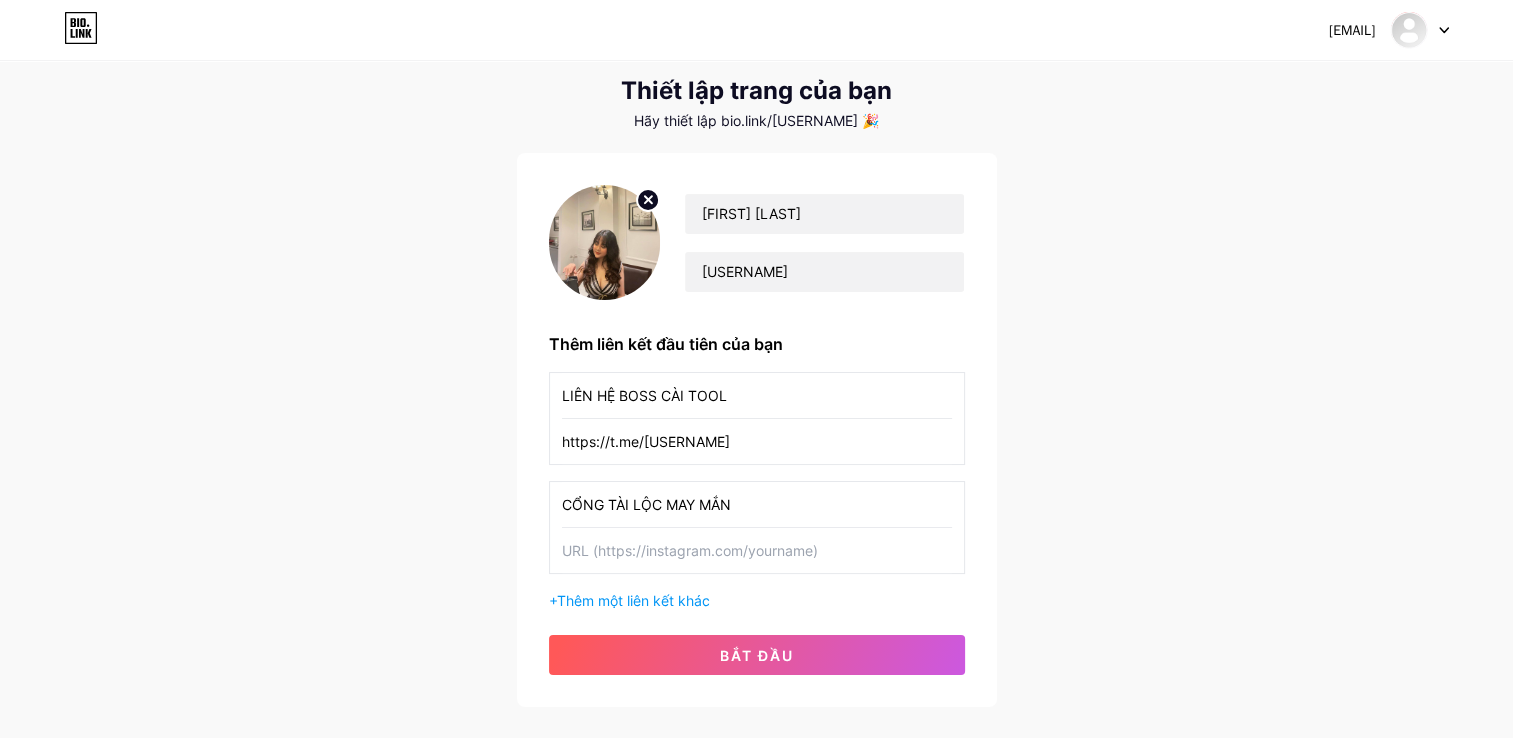 scroll, scrollTop: 100, scrollLeft: 0, axis: vertical 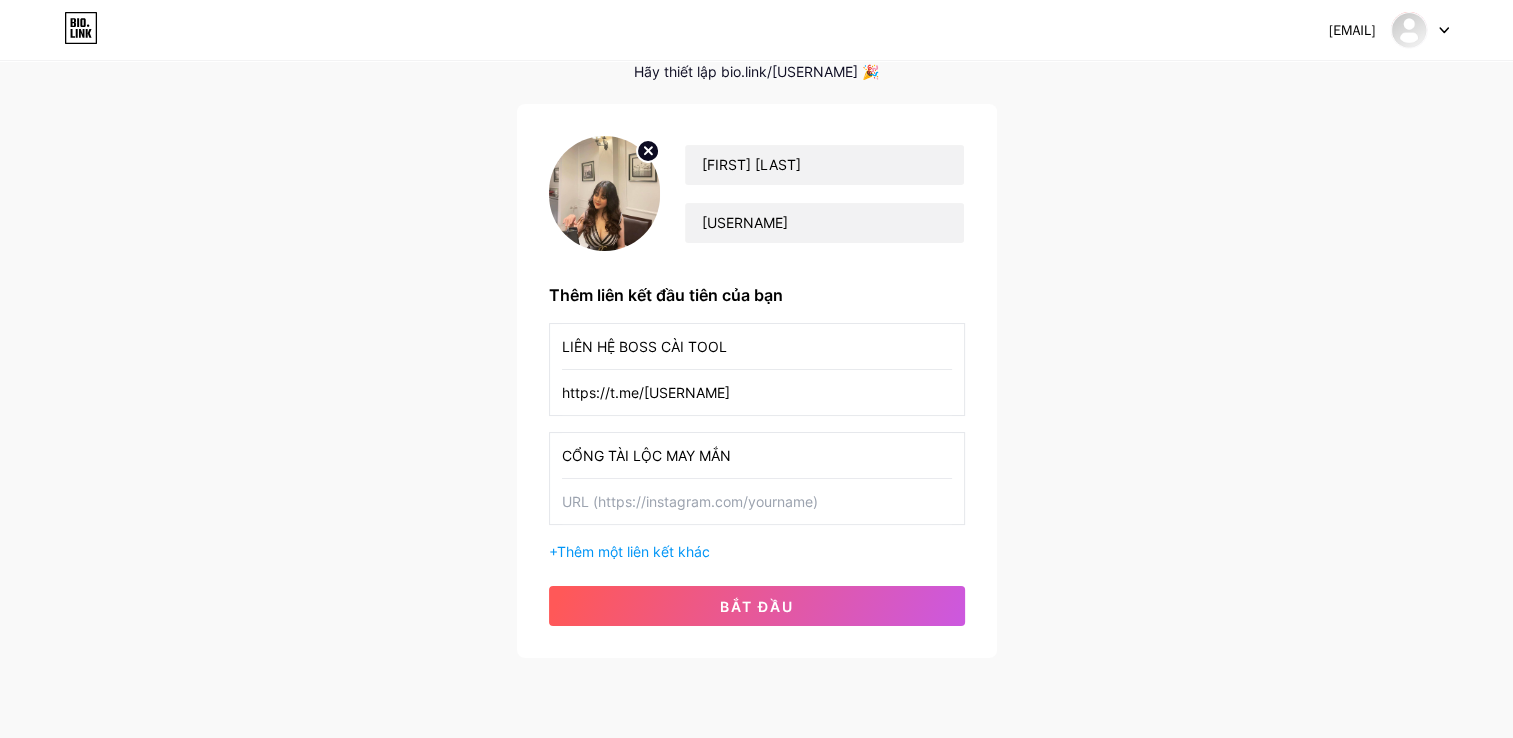 click at bounding box center (757, 501) 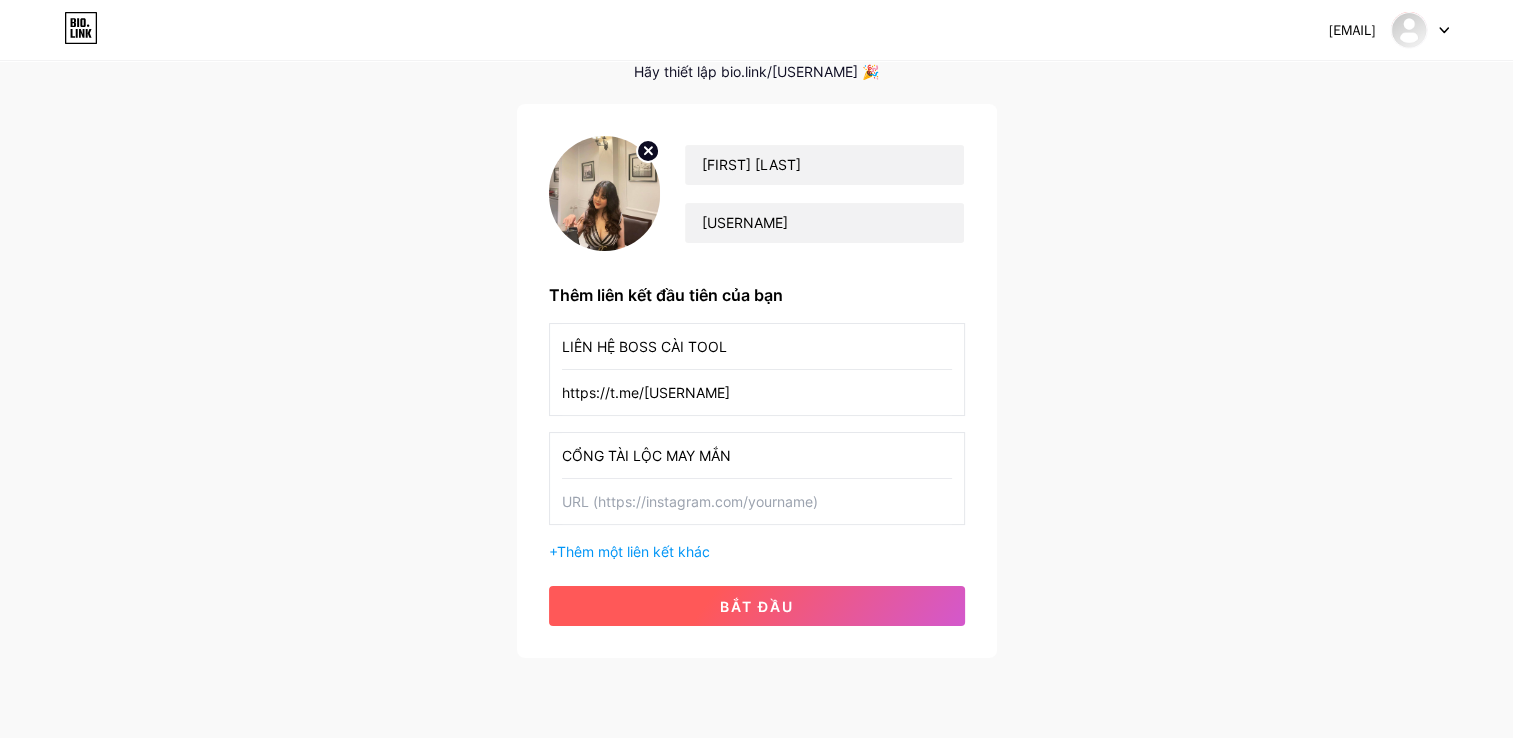 paste on "https://www.def23.vip?f=3629858" 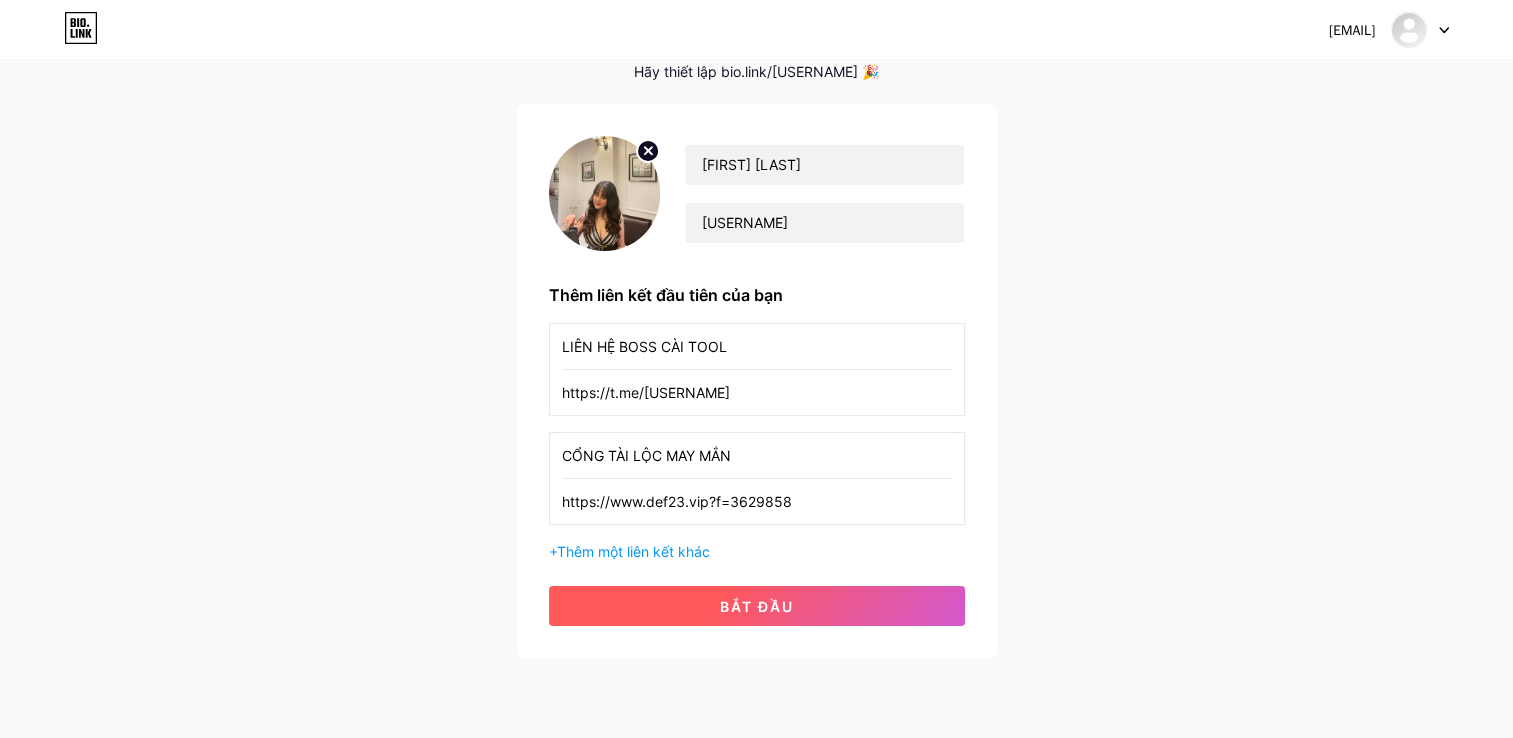 type on "https://www.def23.vip?f=3629858" 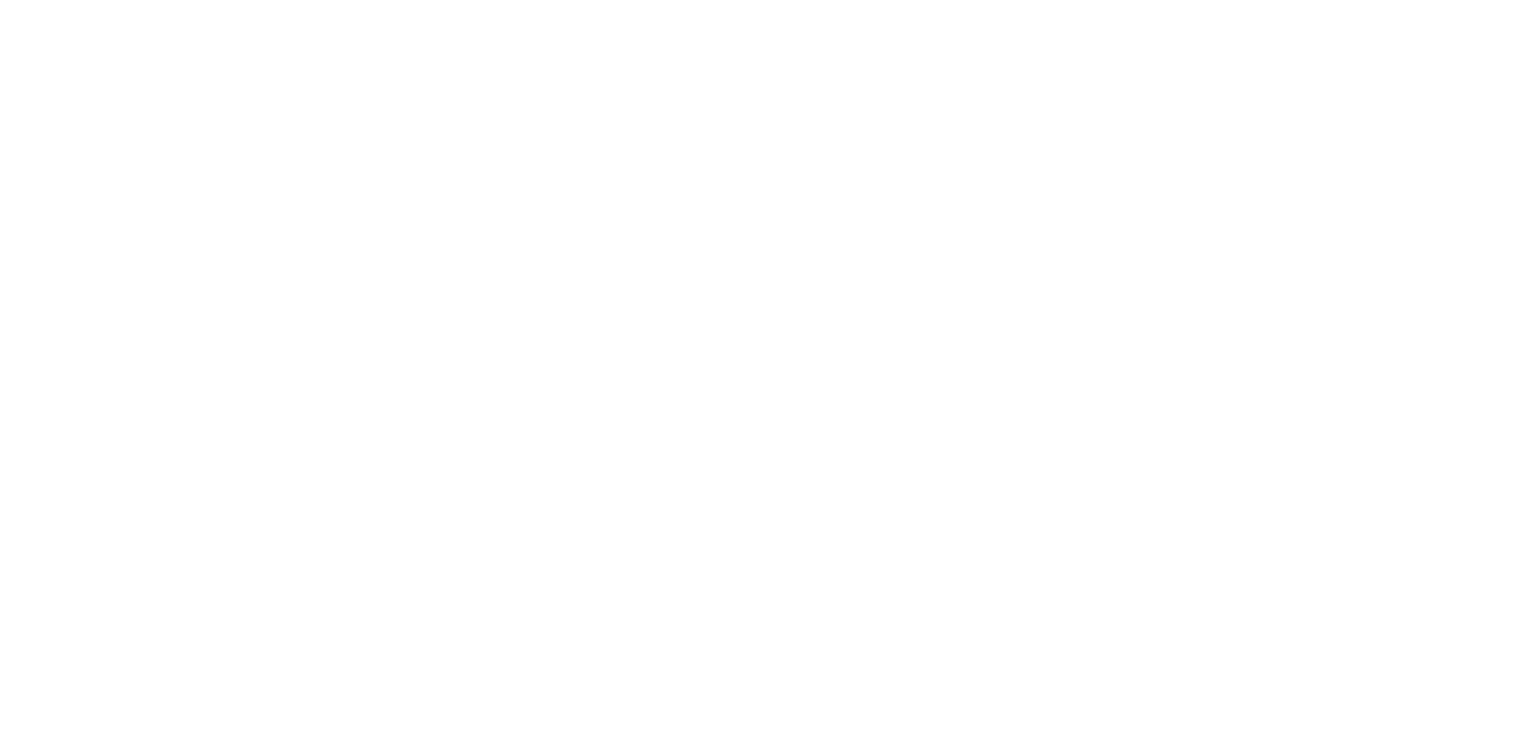 scroll, scrollTop: 0, scrollLeft: 0, axis: both 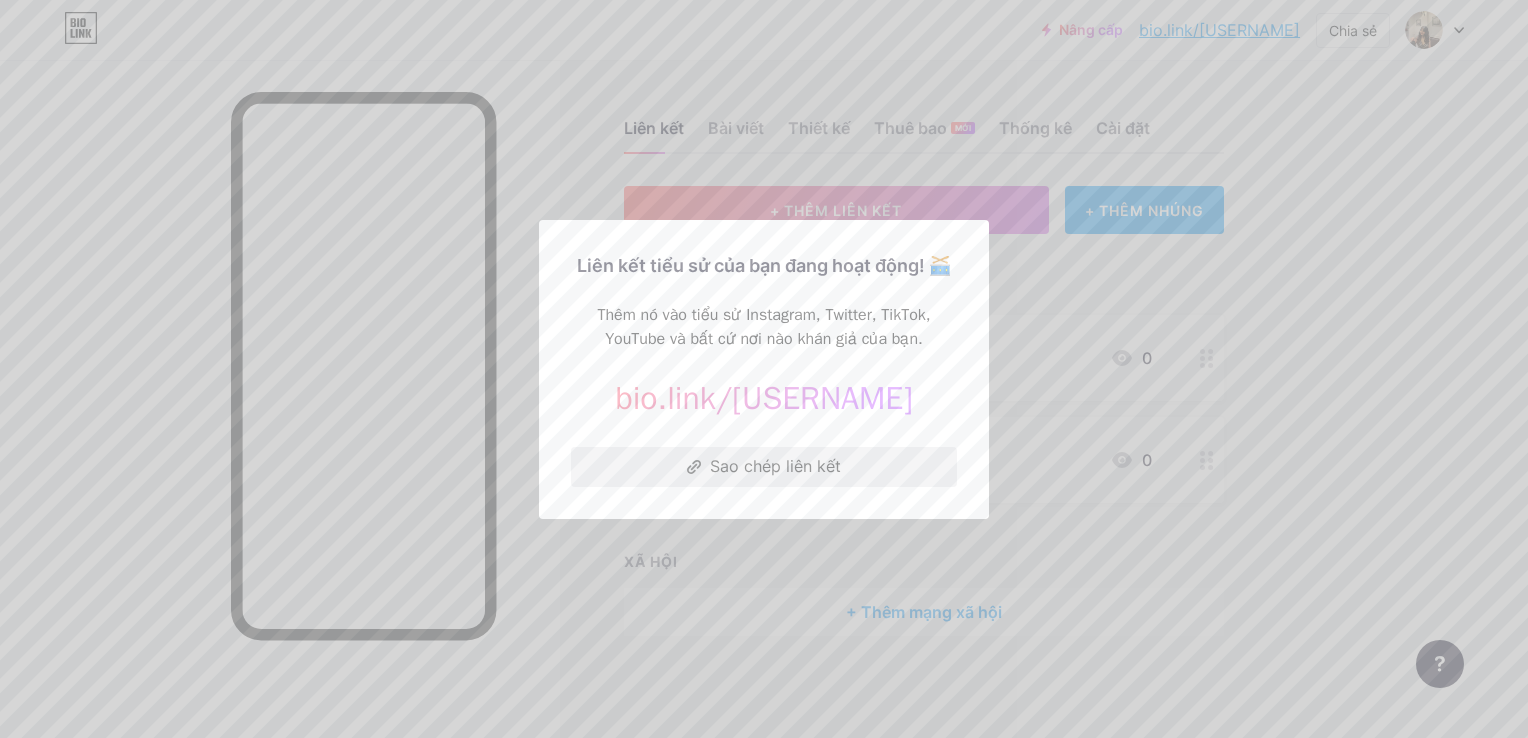 click on "Sao chép liên kết" at bounding box center (775, 466) 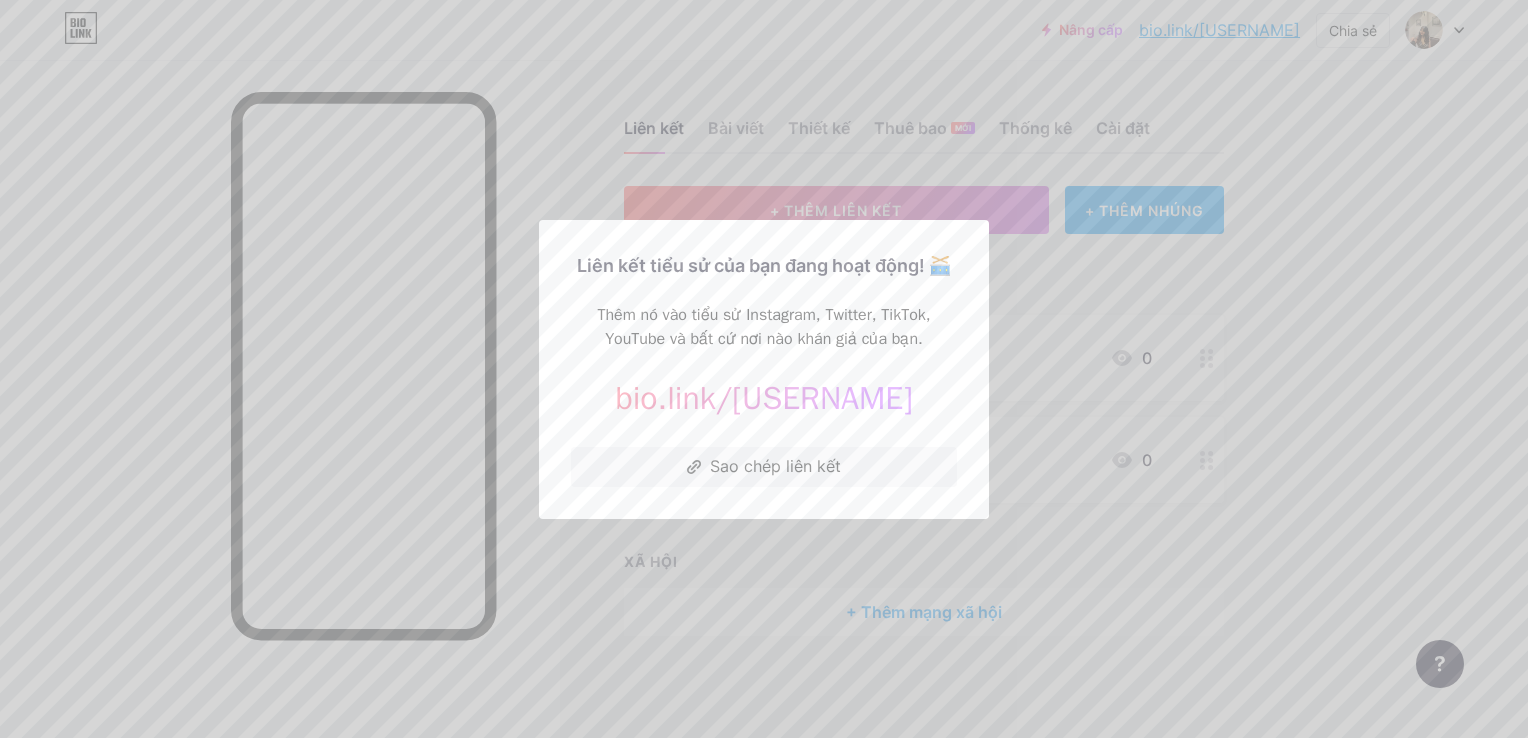 click at bounding box center [764, 369] 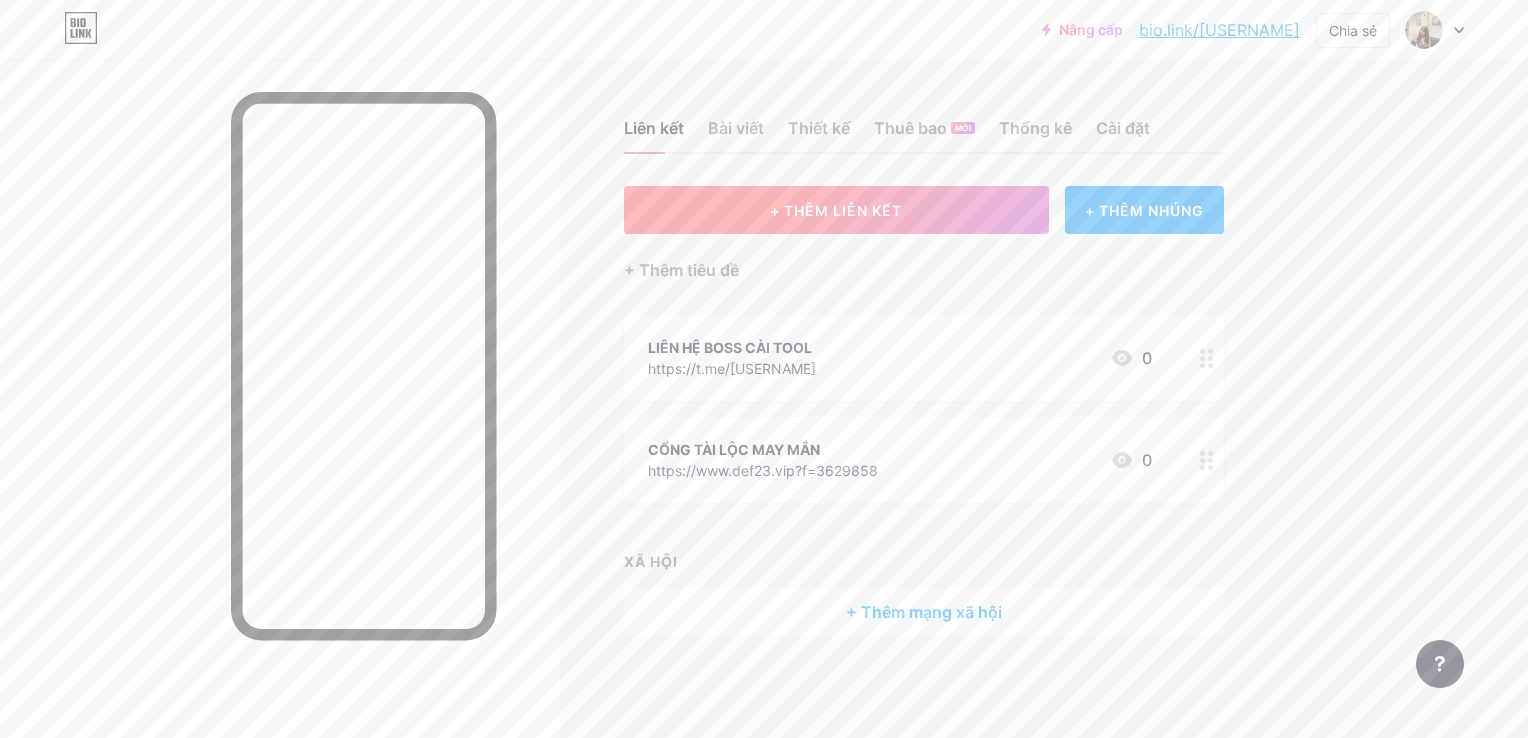 click on "+ THÊM LIÊN KẾT" at bounding box center (836, 210) 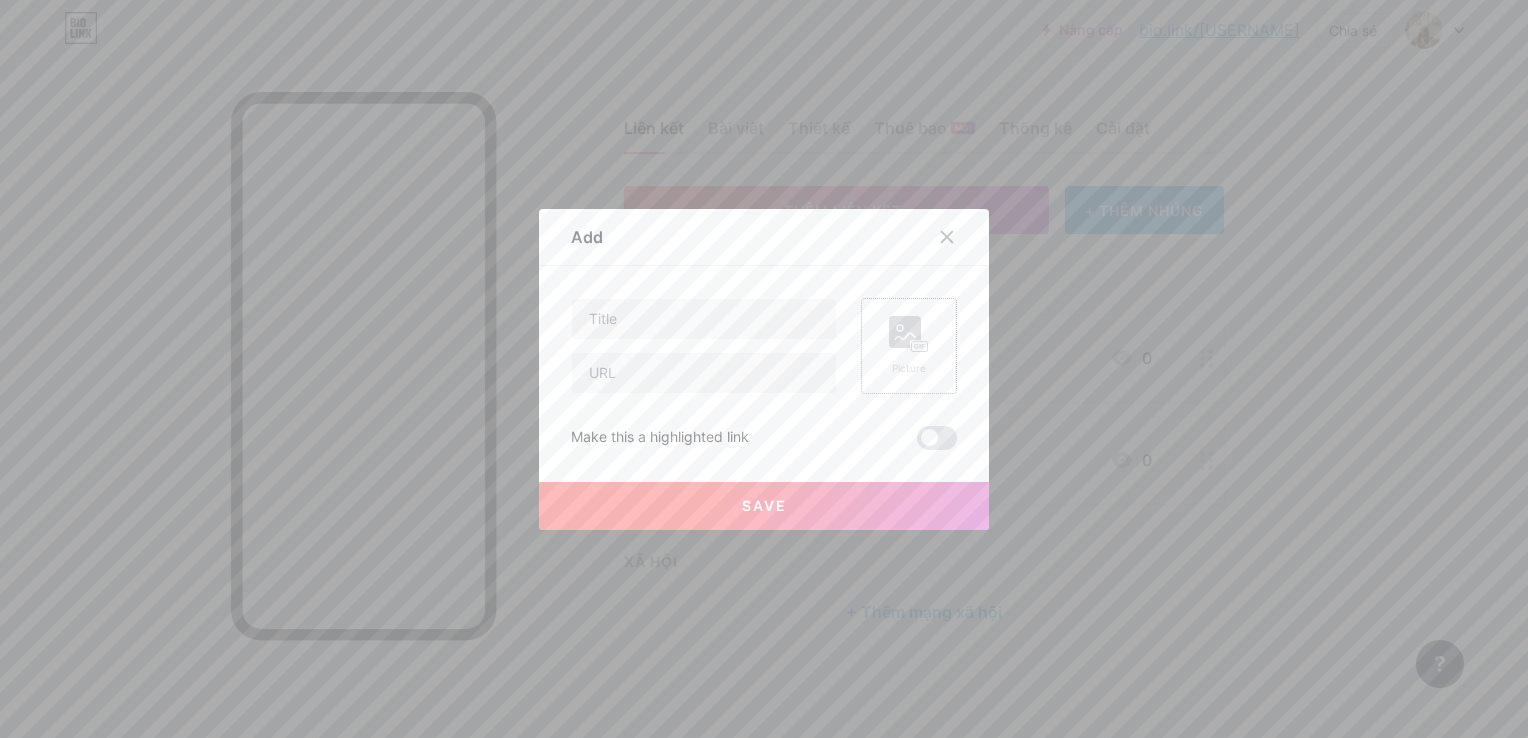 type 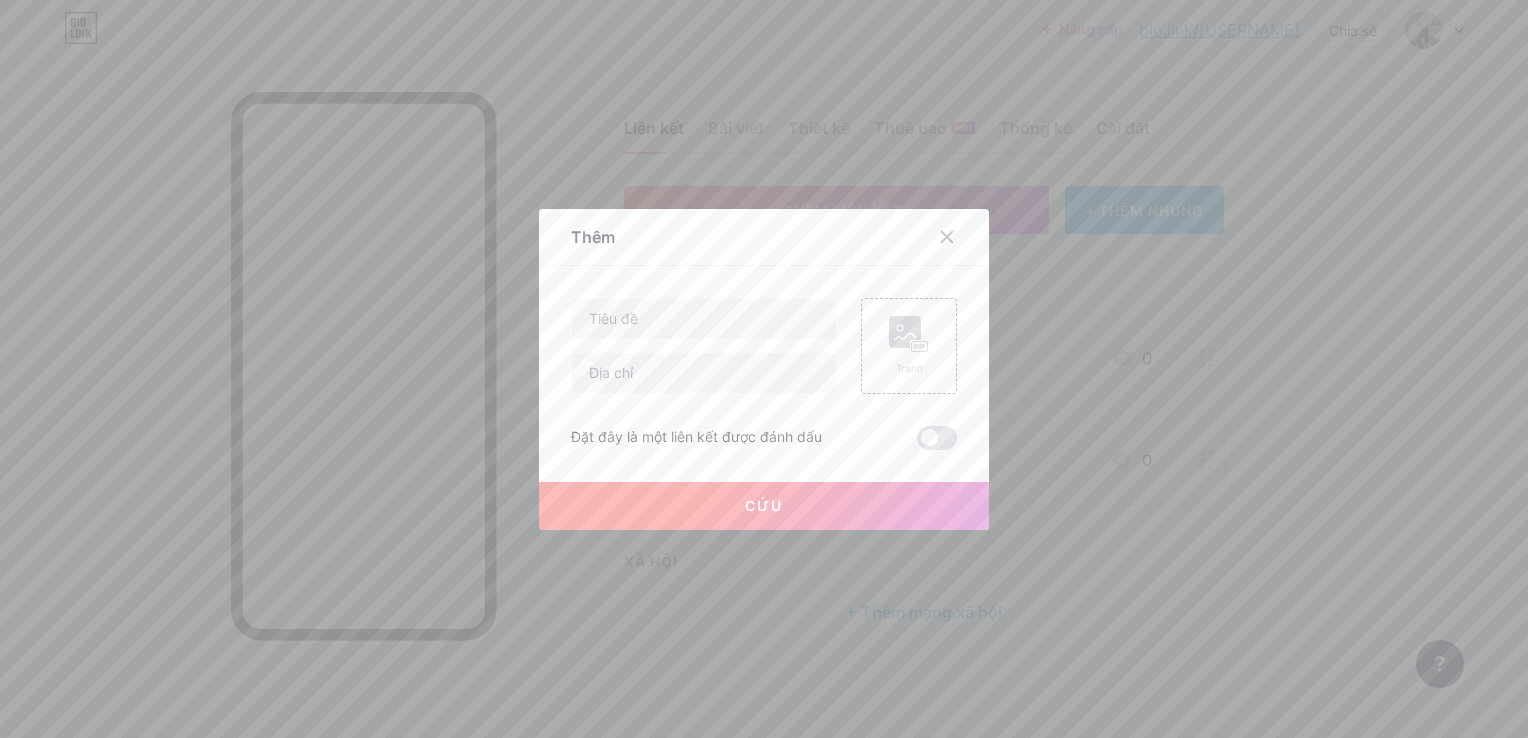 drag, startPoint x: 1015, startPoint y: 314, endPoint x: 967, endPoint y: 320, distance: 48.373547 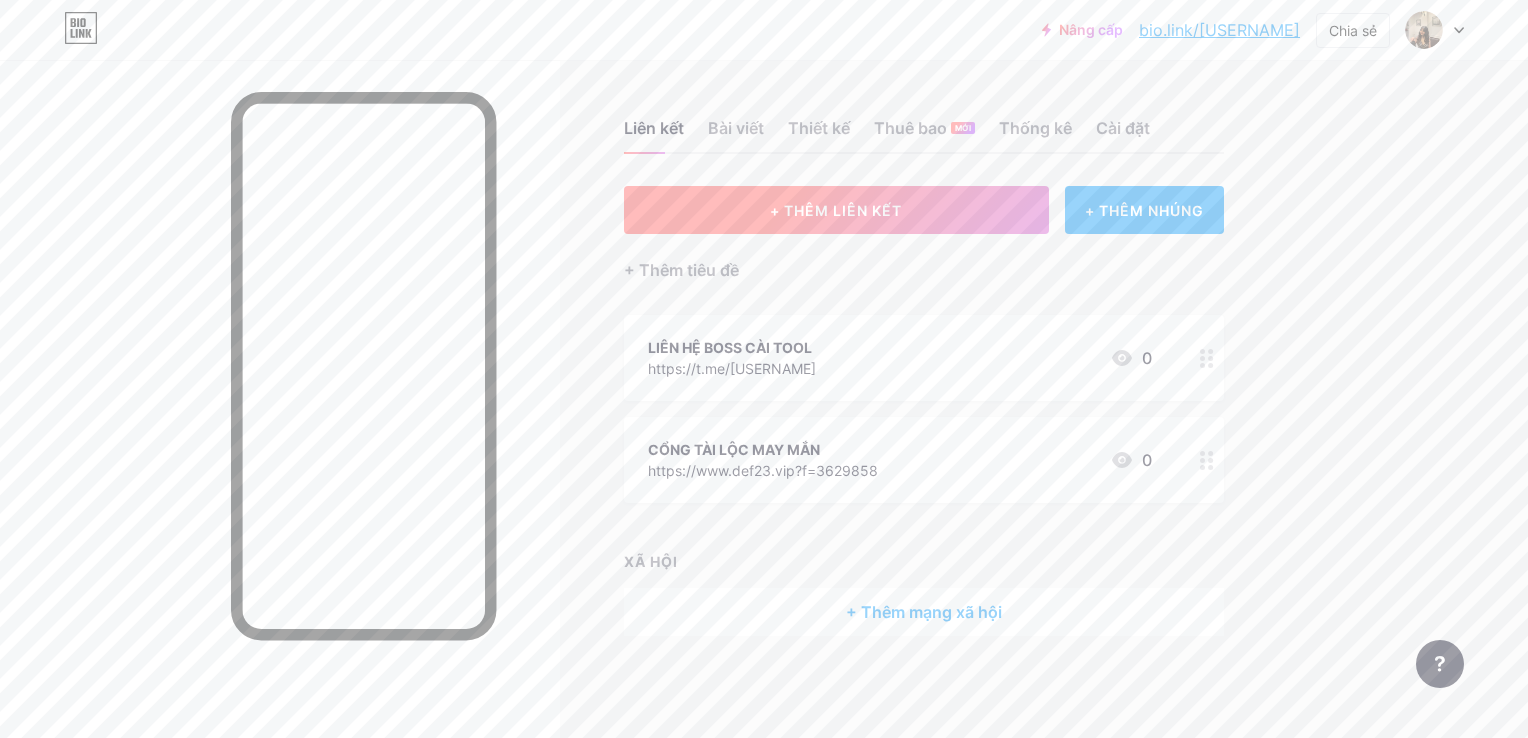 click on "+ THÊM LIÊN KẾT" at bounding box center [836, 210] 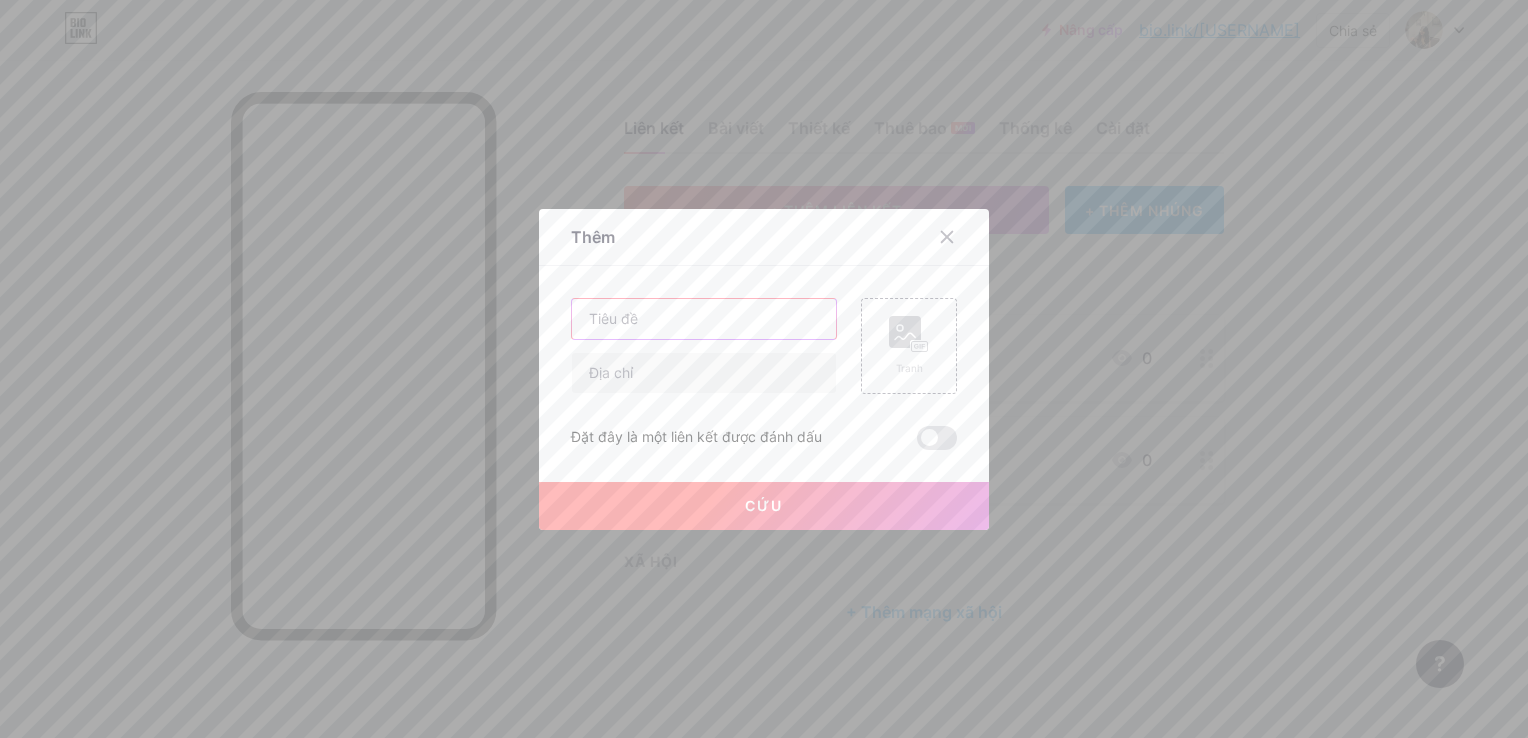 click at bounding box center [704, 319] 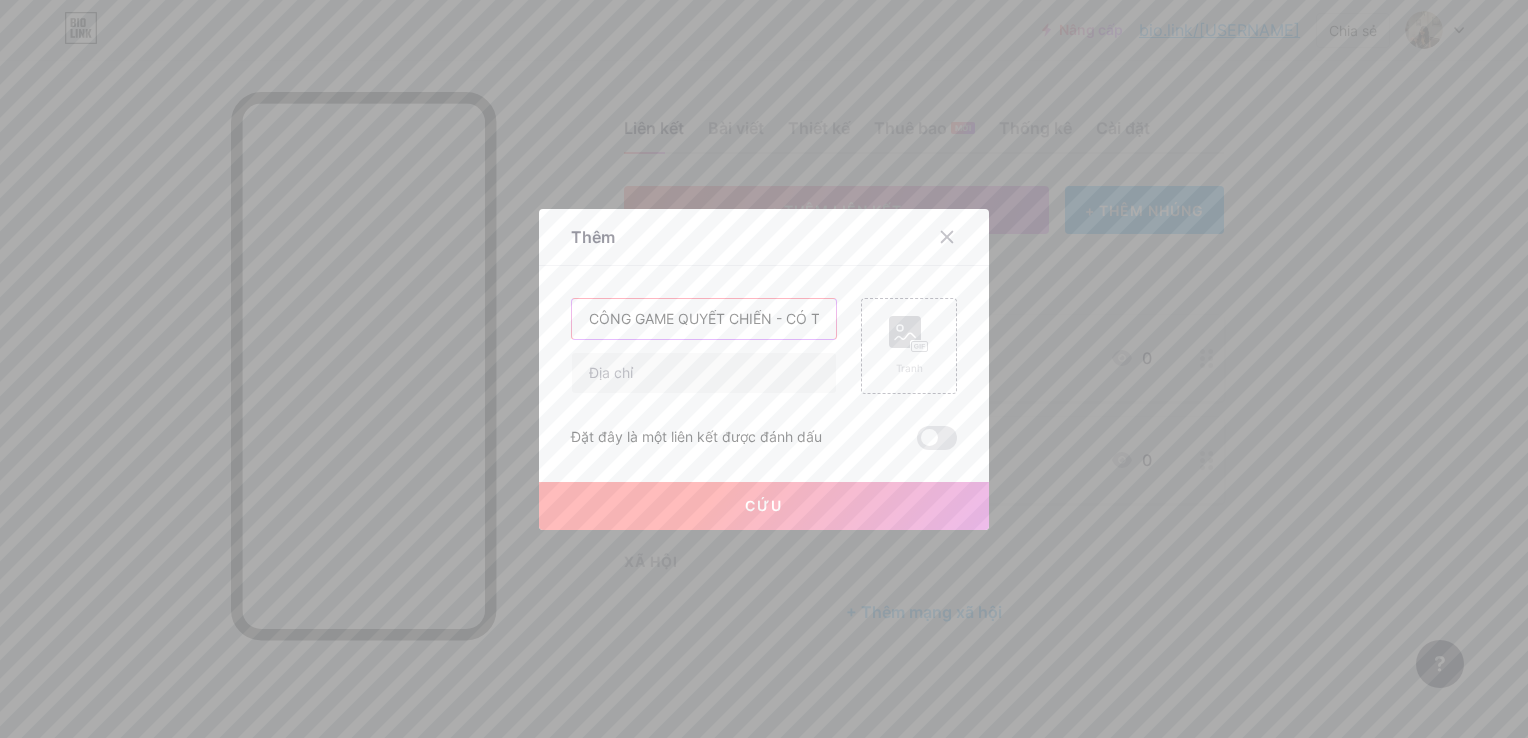 scroll, scrollTop: 0, scrollLeft: 34, axis: horizontal 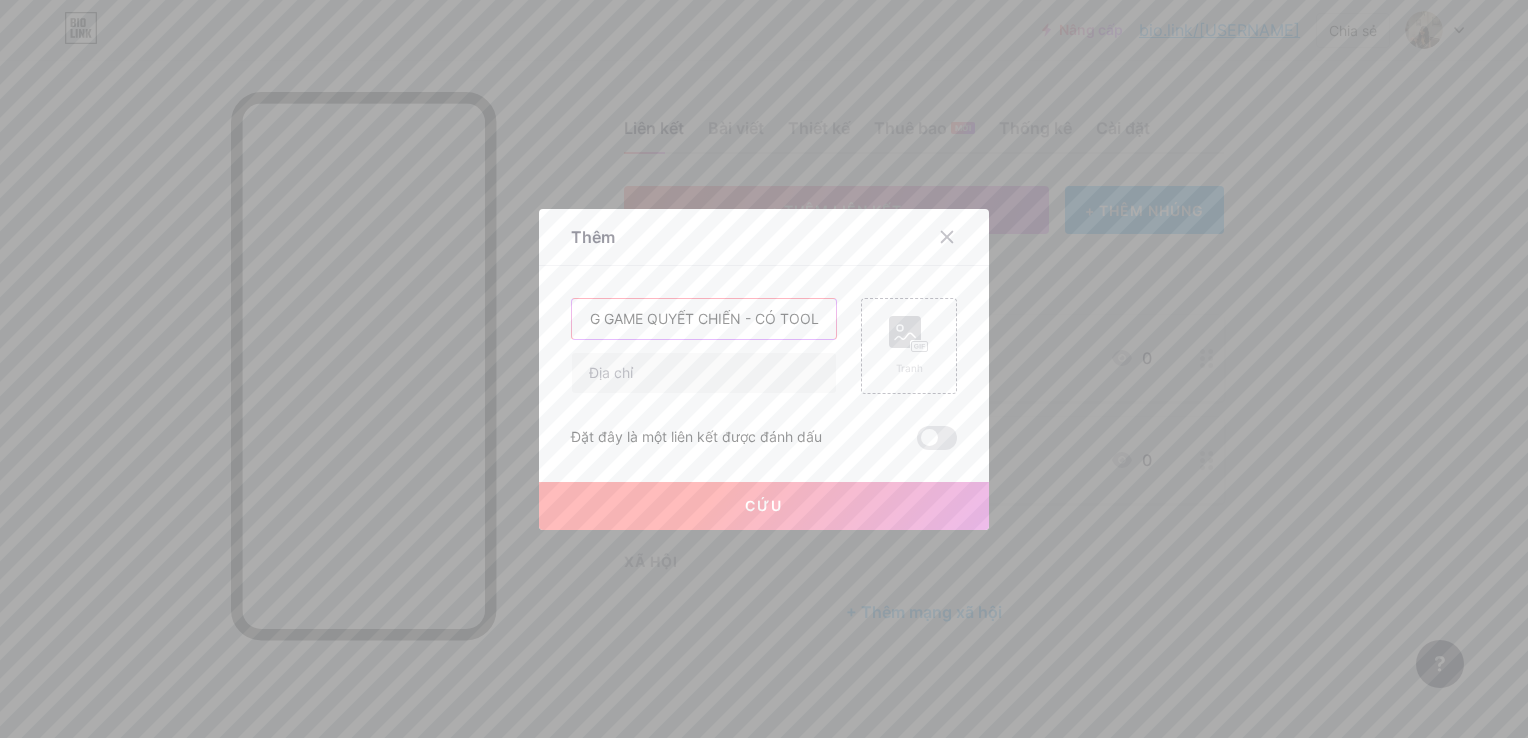 type on "CÔNG GAME QUYẾT CHIẾN - CÓ TOOL" 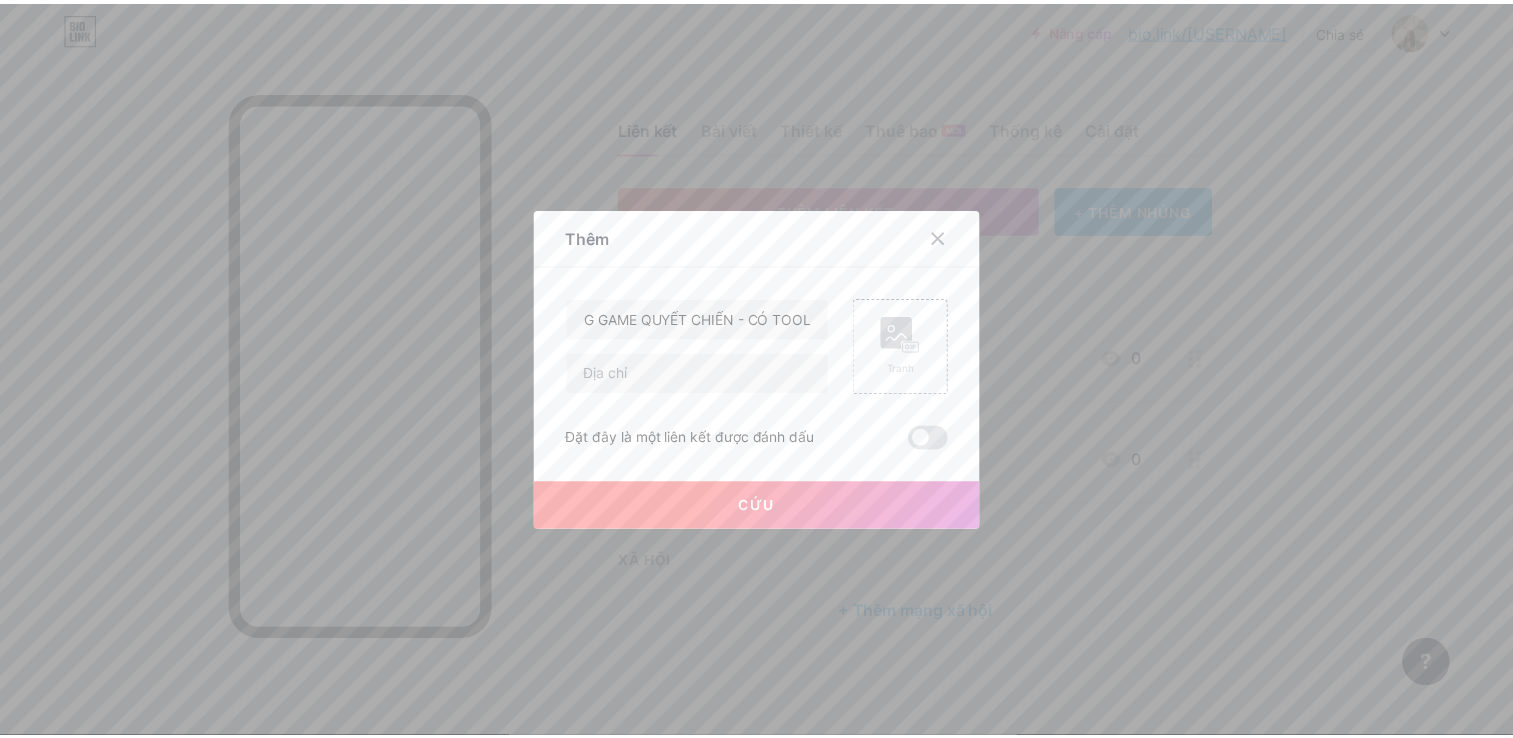 scroll, scrollTop: 0, scrollLeft: 0, axis: both 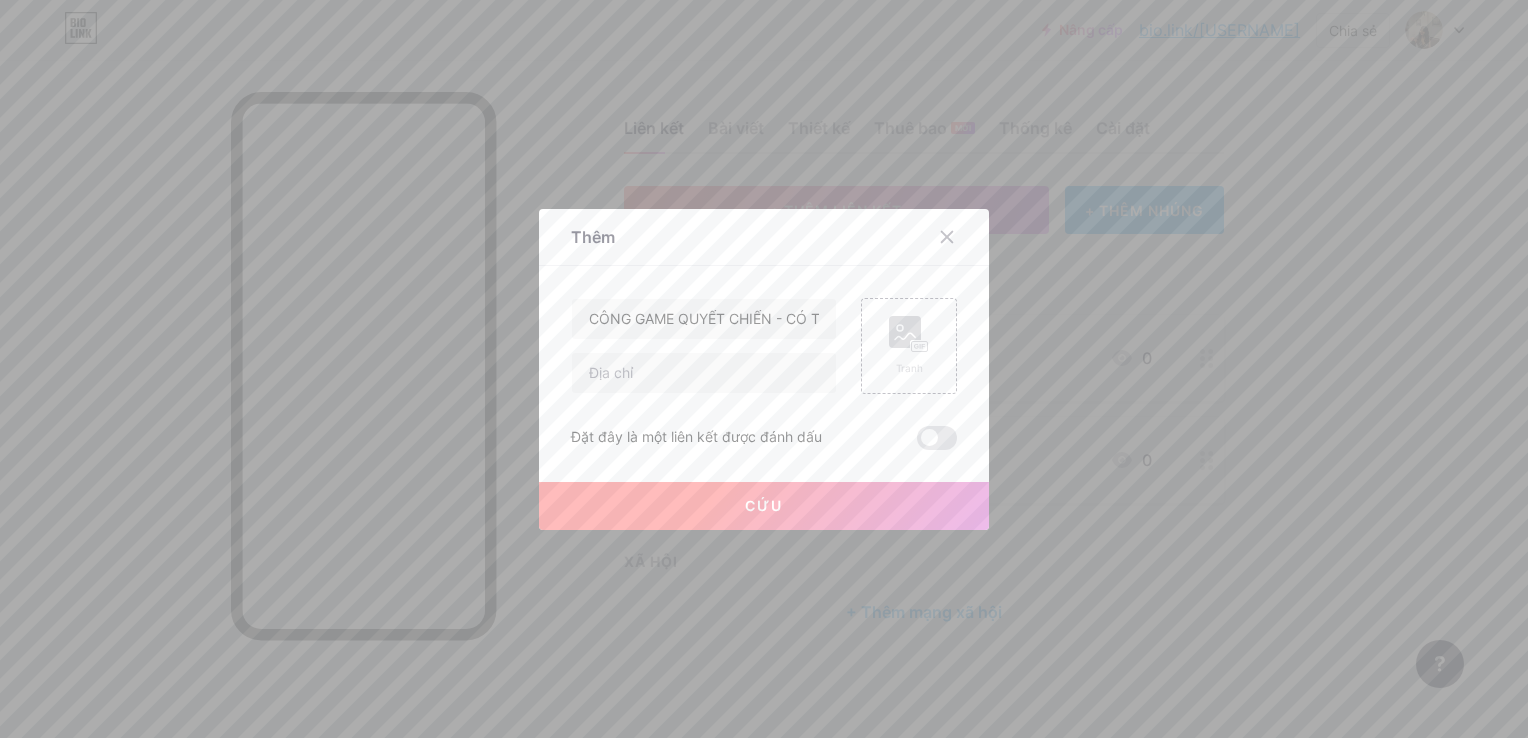 click on "CÔNG GAME QUYẾT CHIẾN - CÓ TOOL Tranh Đặt đây là một liên kết được đánh dấu Cứu" at bounding box center [764, 374] 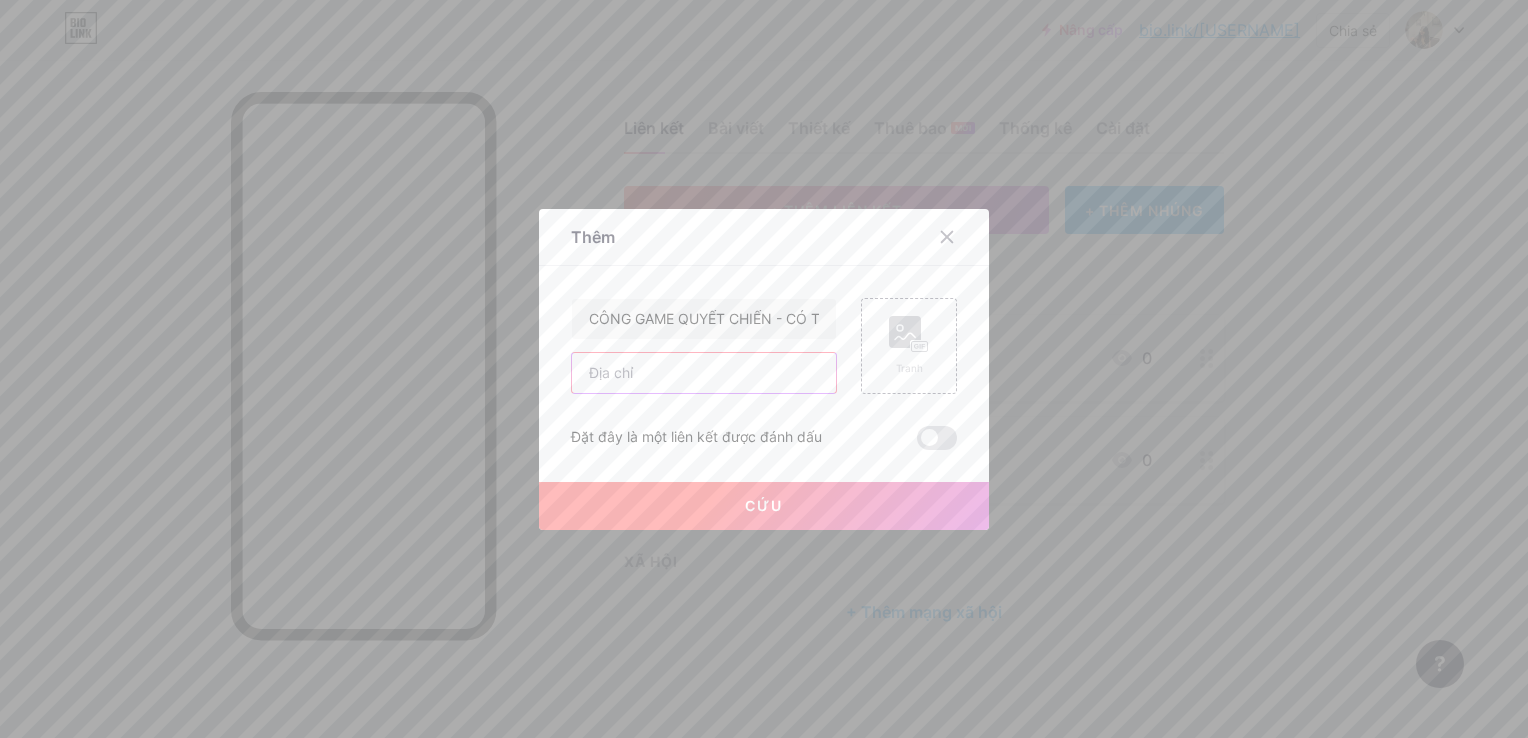 drag, startPoint x: 745, startPoint y: 356, endPoint x: 741, endPoint y: 366, distance: 10.770329 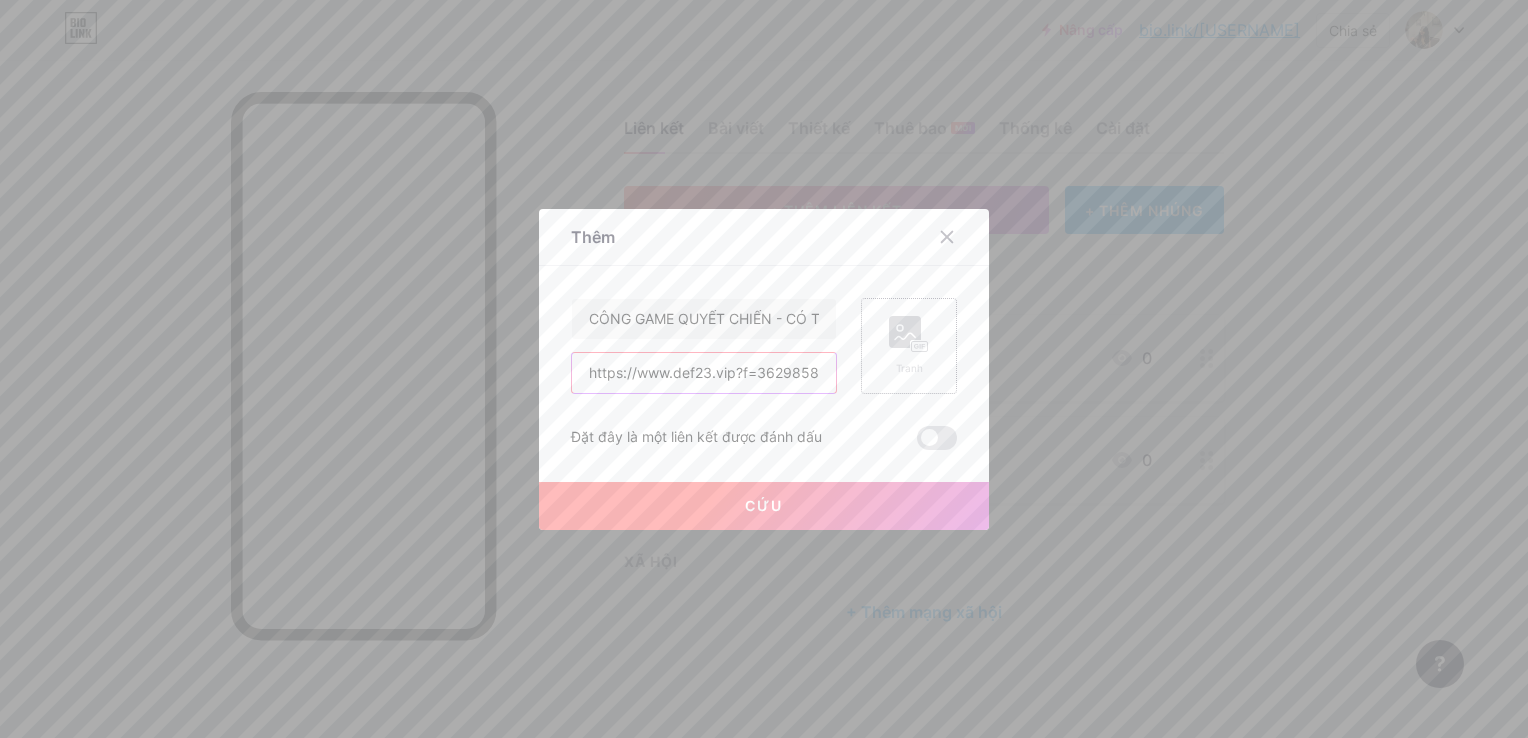 type on "https://www.def23.vip?f=3629858" 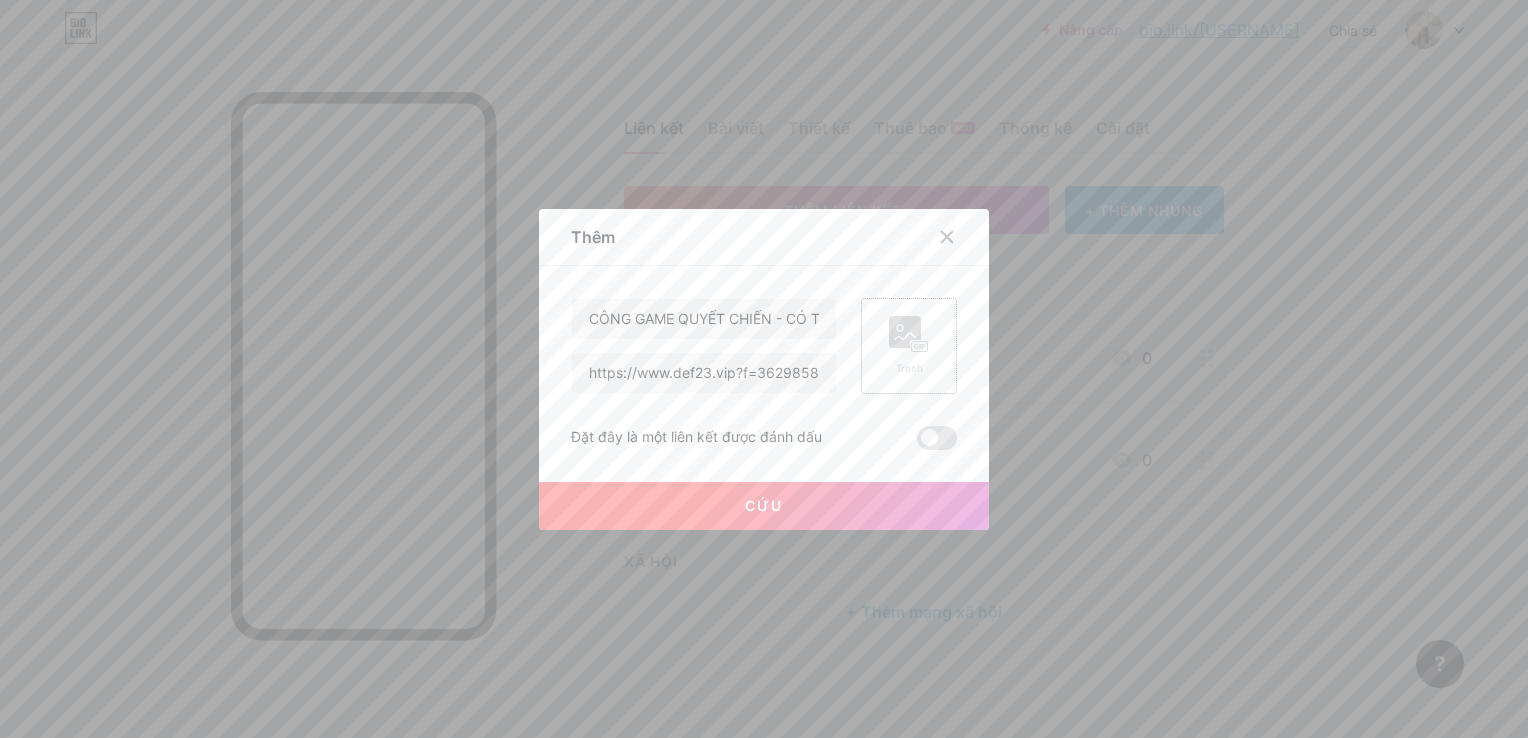 click on "Tranh" at bounding box center (909, 346) 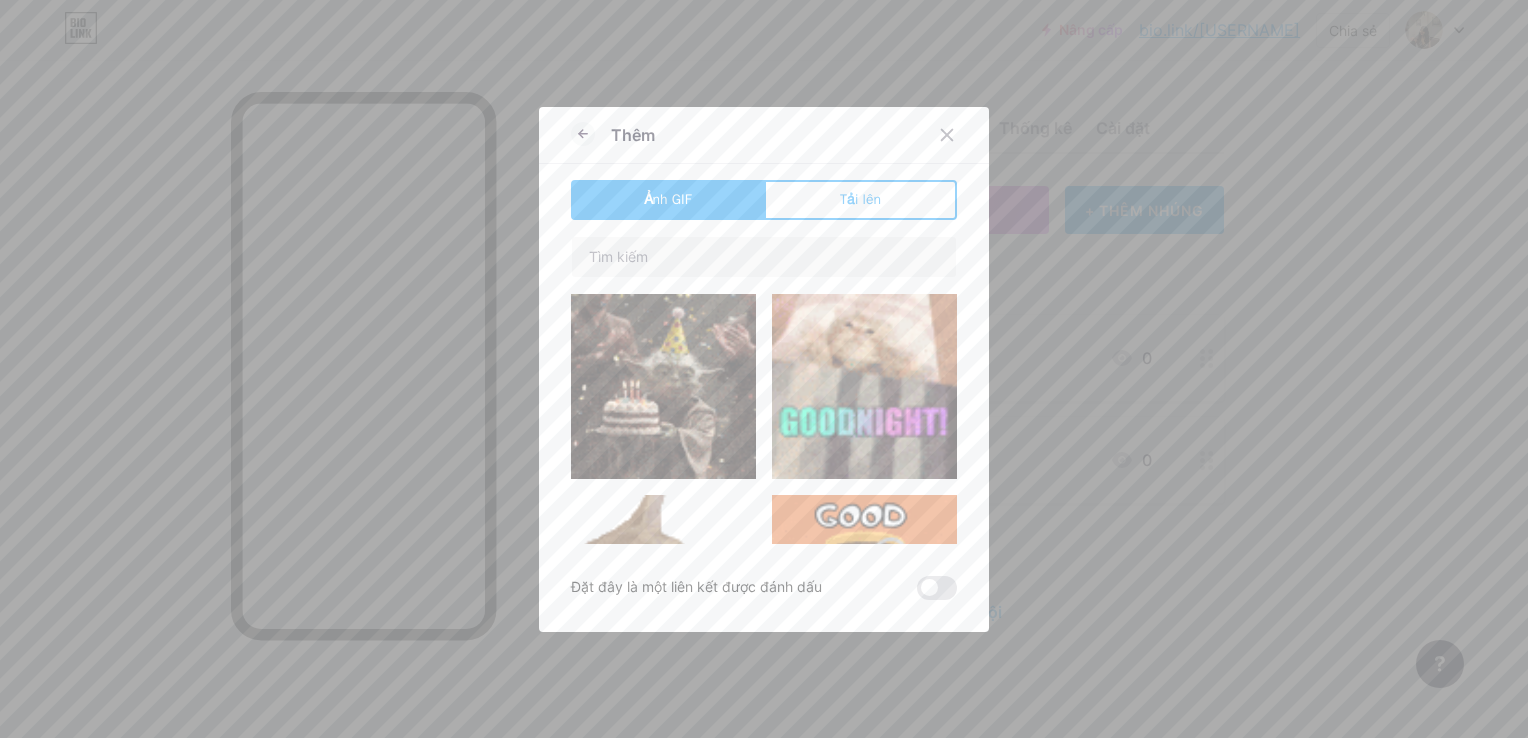drag, startPoint x: 872, startPoint y: 363, endPoint x: 848, endPoint y: 204, distance: 160.80112 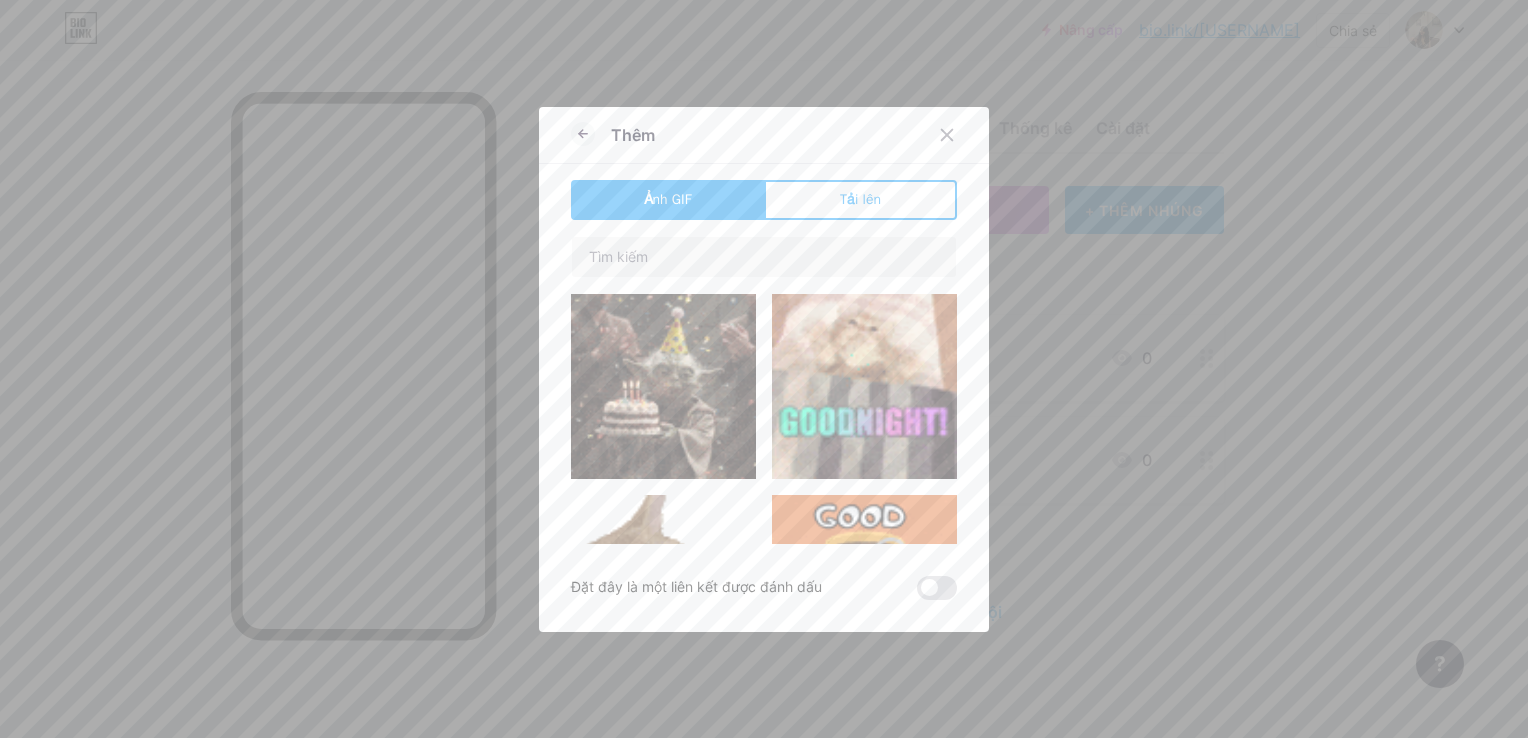 click on "Tải lên" at bounding box center (860, 199) 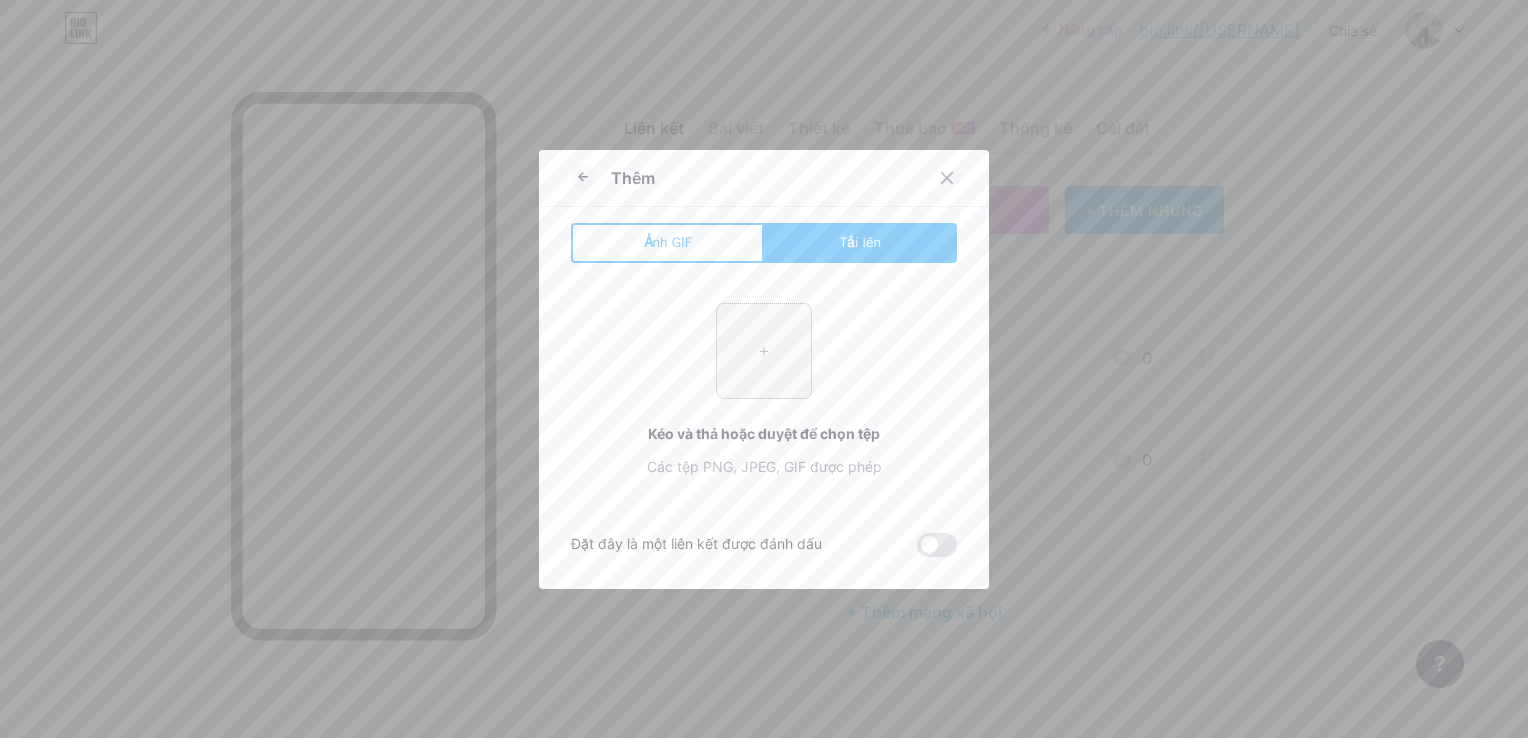 click at bounding box center (764, 351) 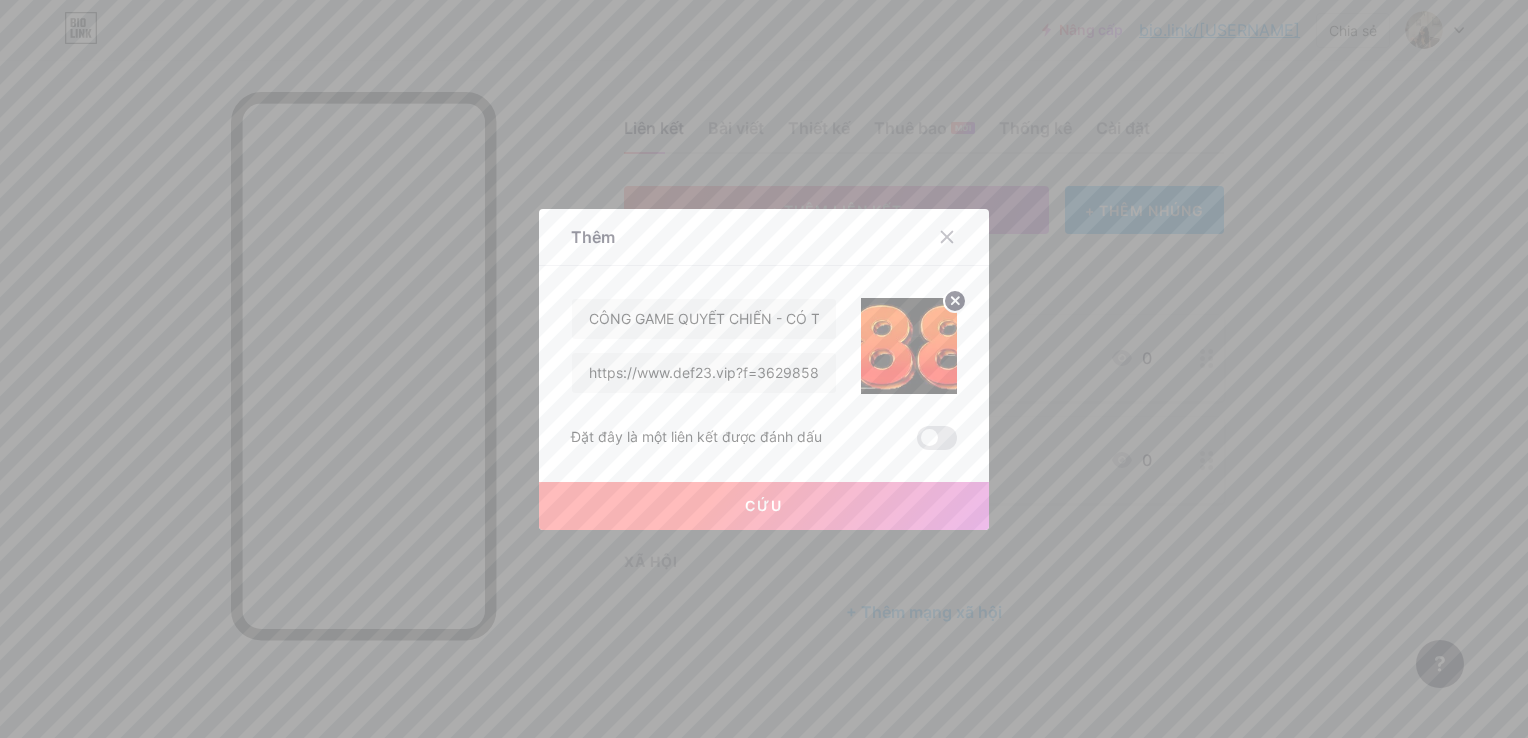 click on "Cứu" at bounding box center (764, 506) 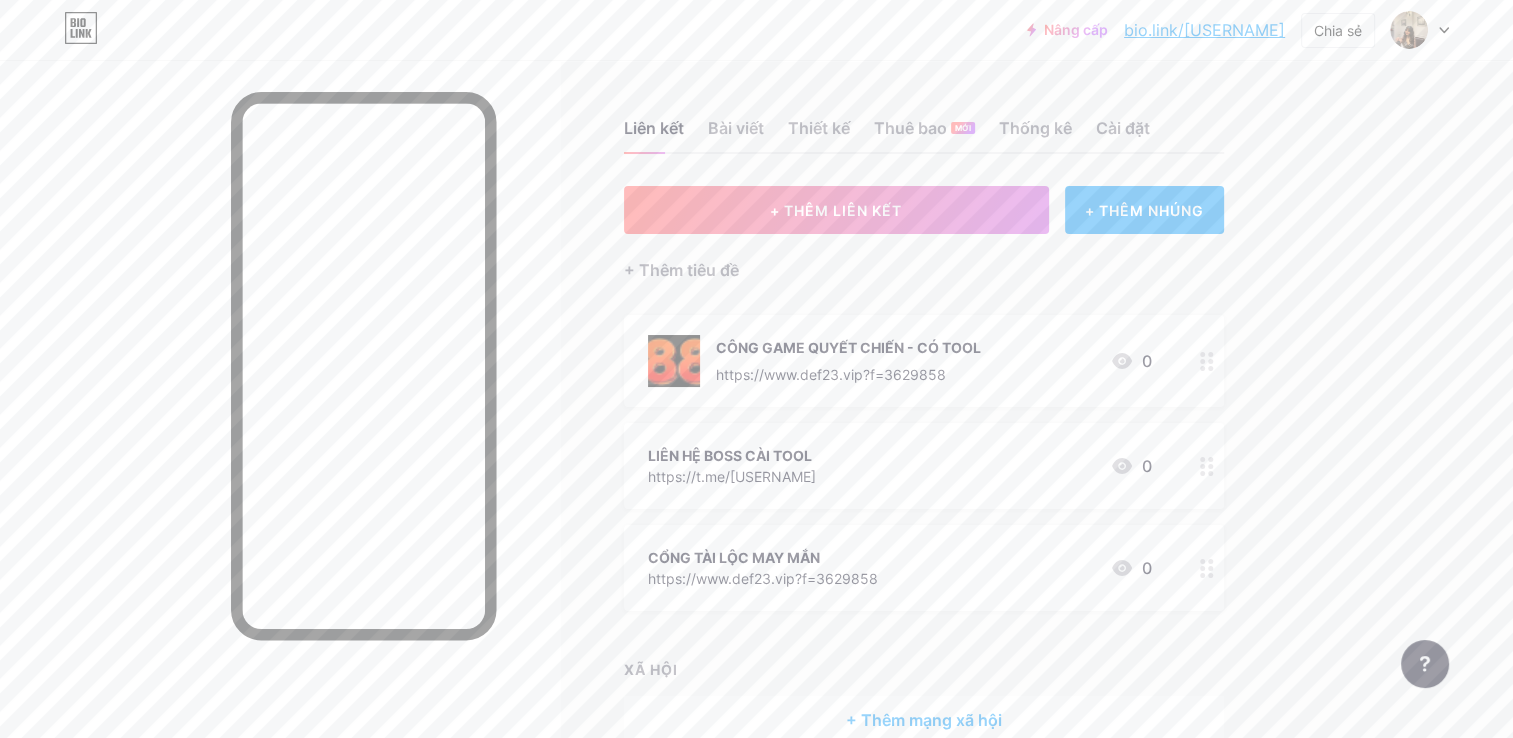 click at bounding box center [1207, 466] 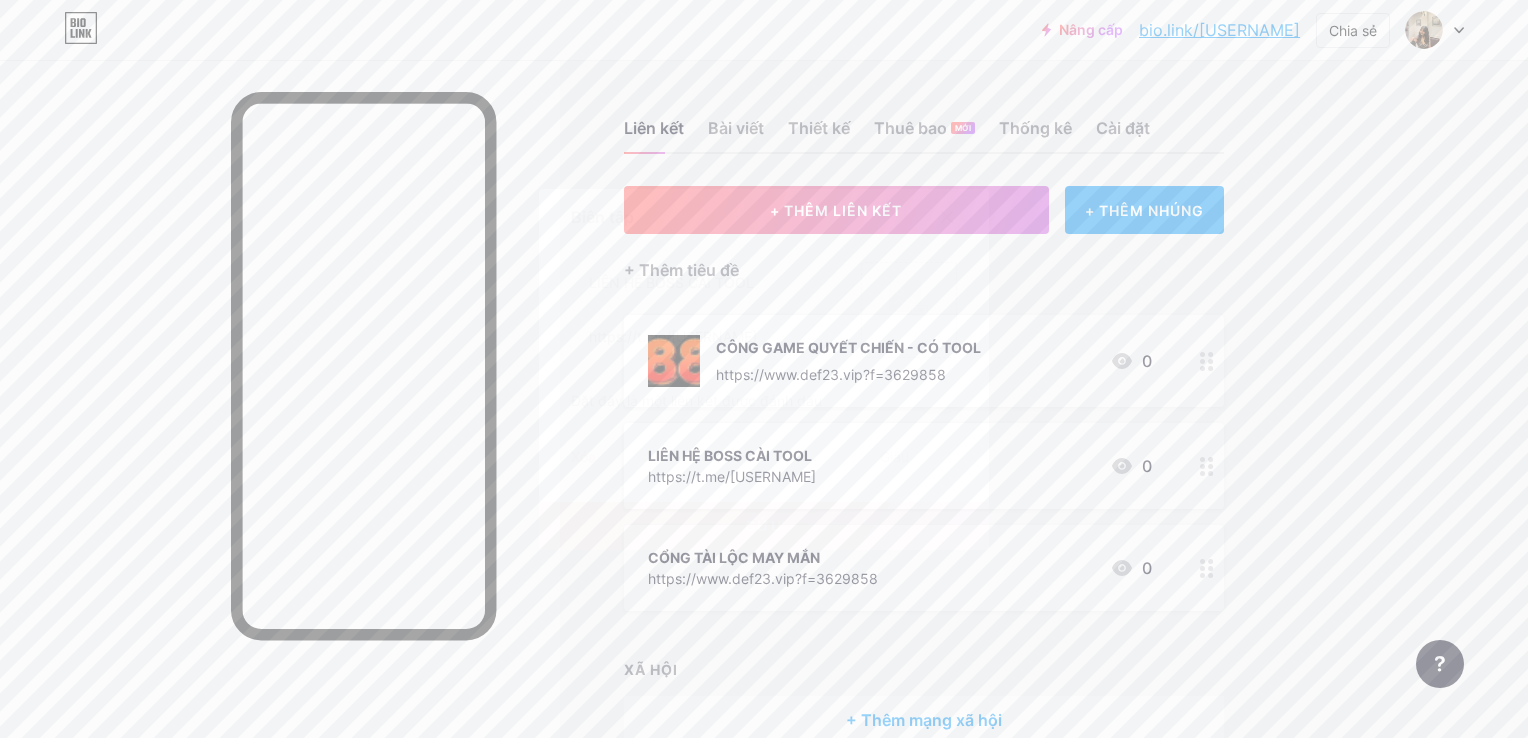 click on "Tranh" at bounding box center [897, 310] 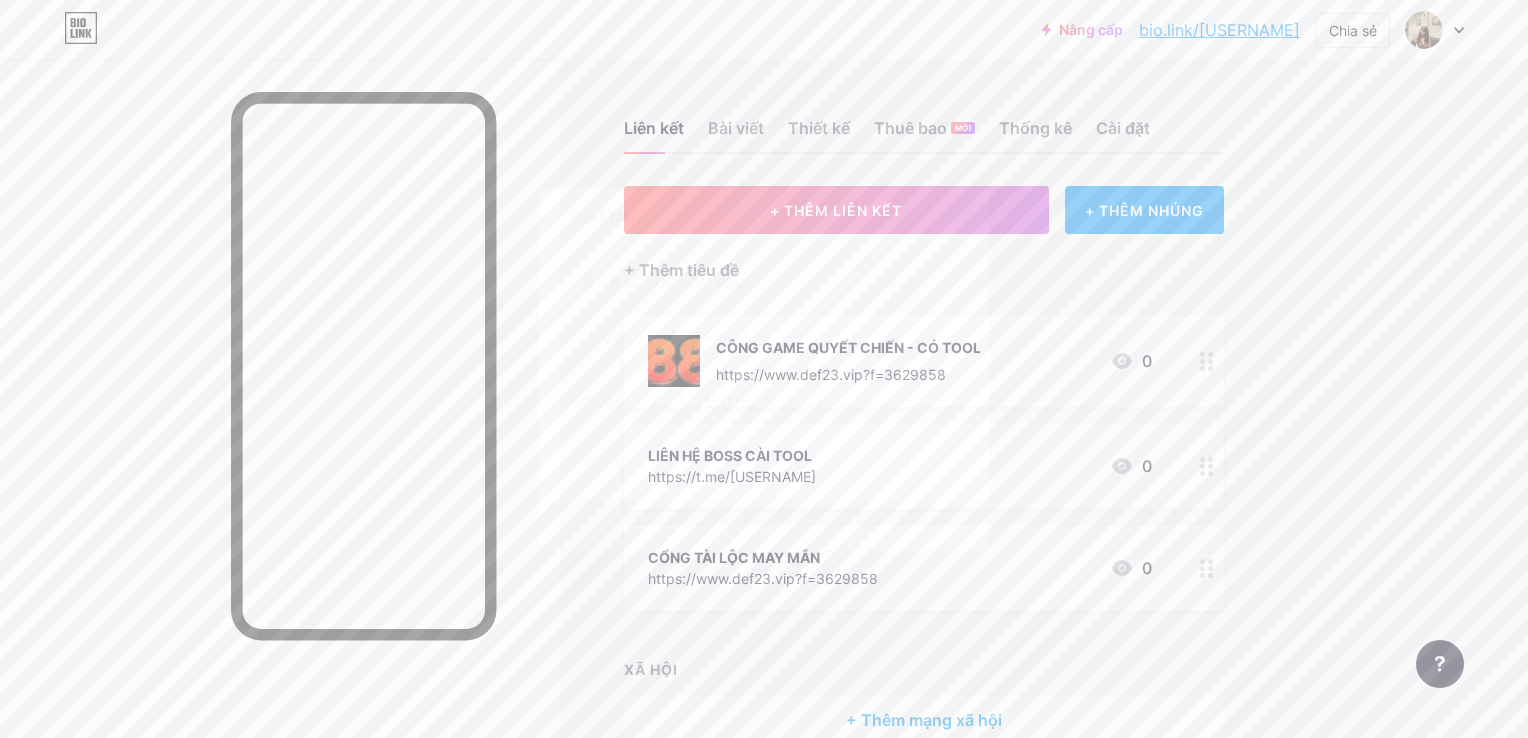 click on "Tranh" at bounding box center [909, 310] 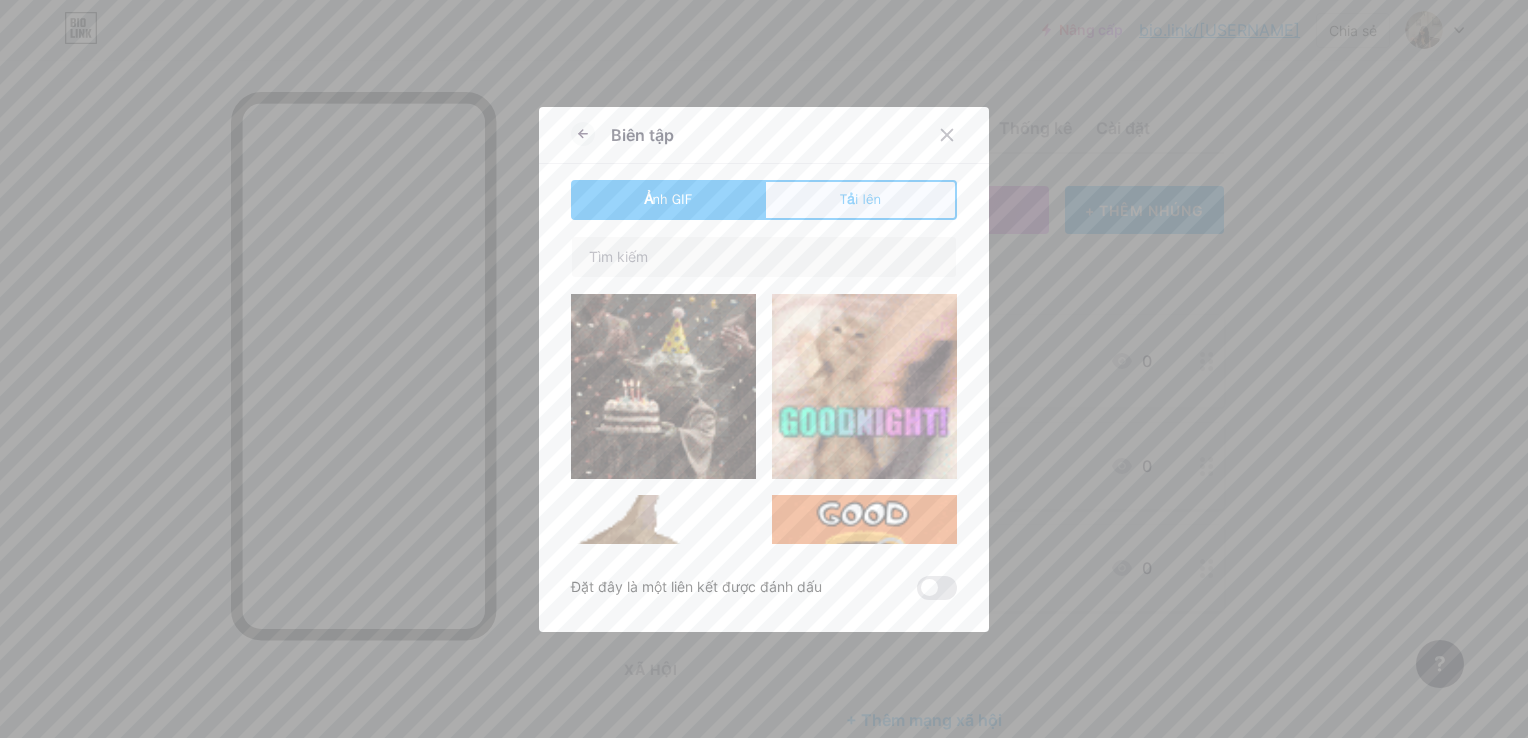 click on "Tải lên" at bounding box center (860, 199) 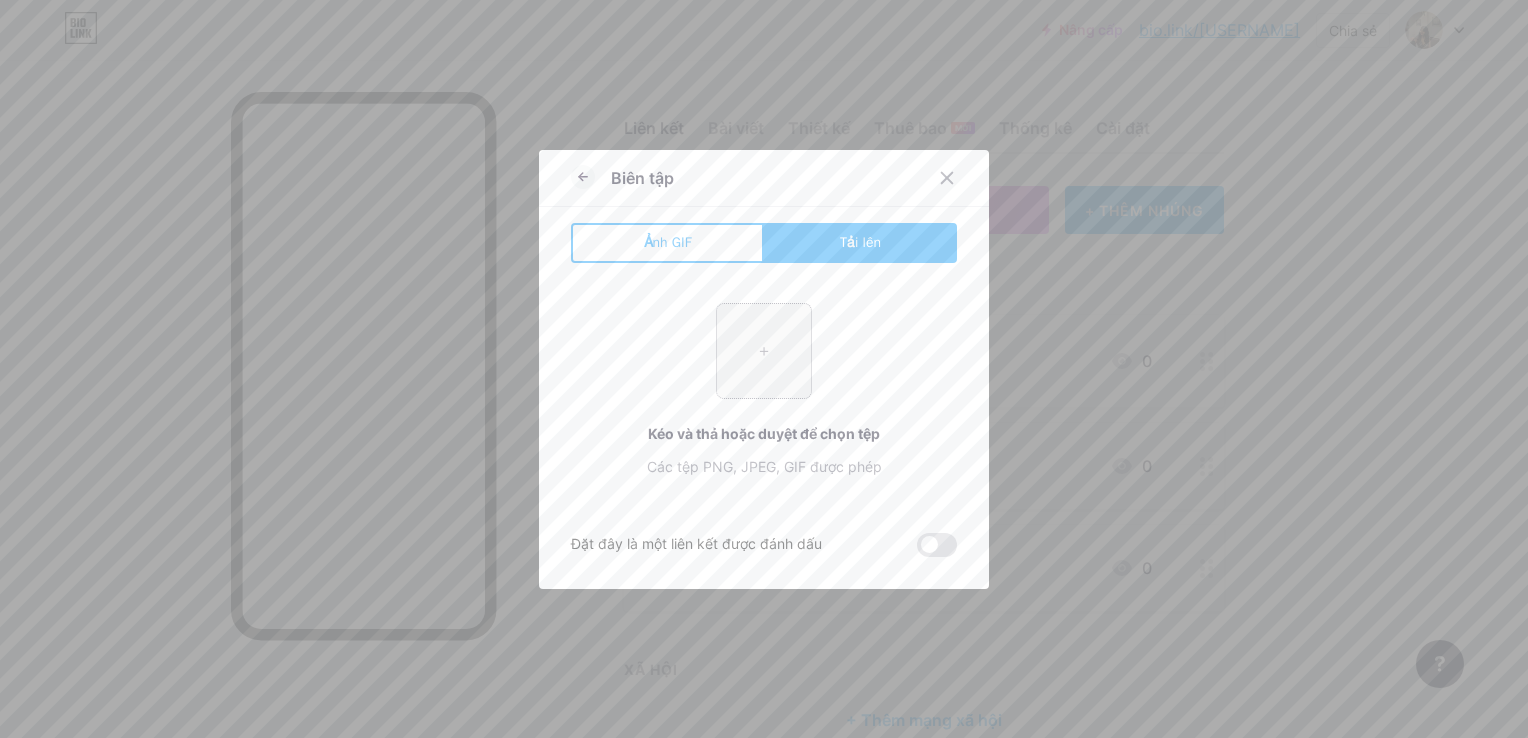 click at bounding box center (764, 351) 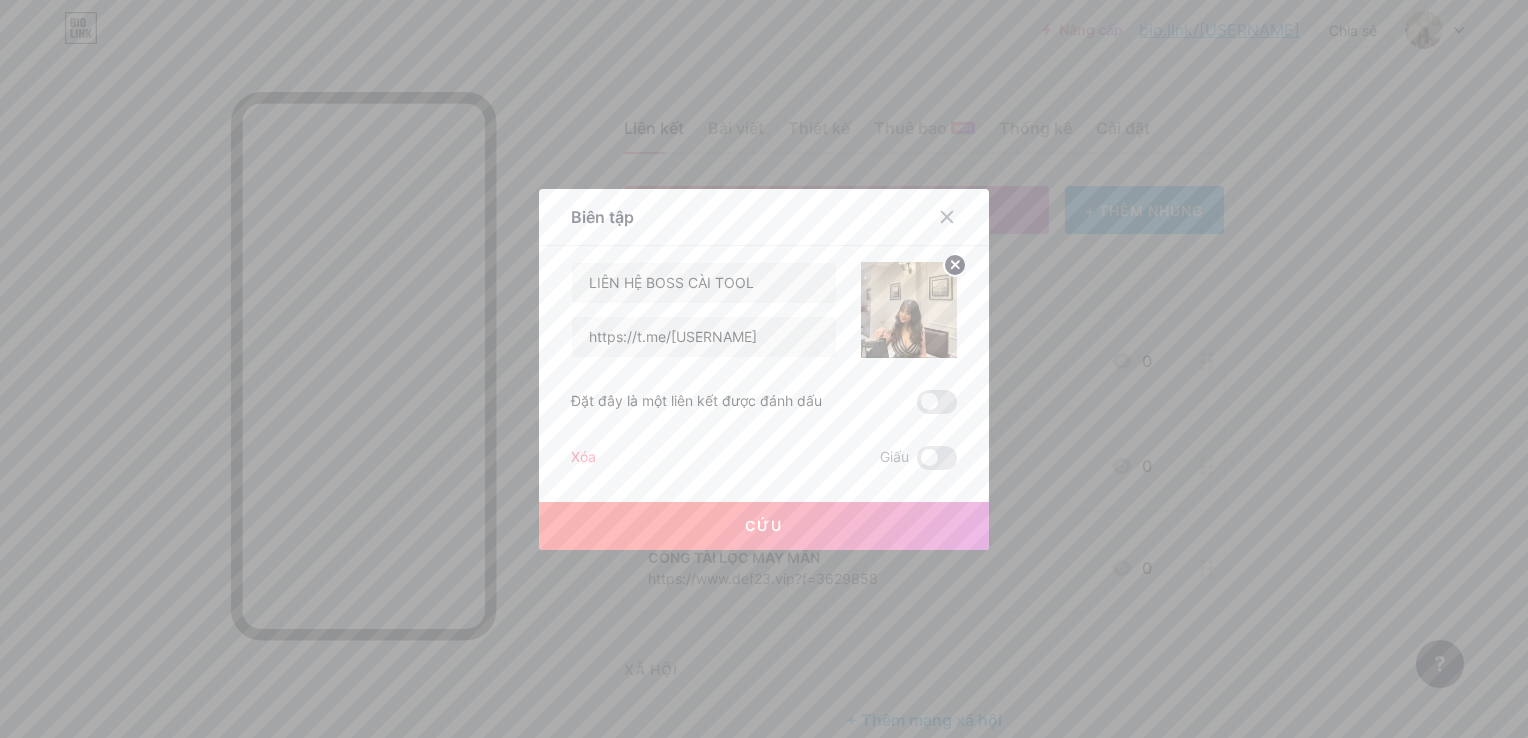 click on "Cứu" at bounding box center [764, 526] 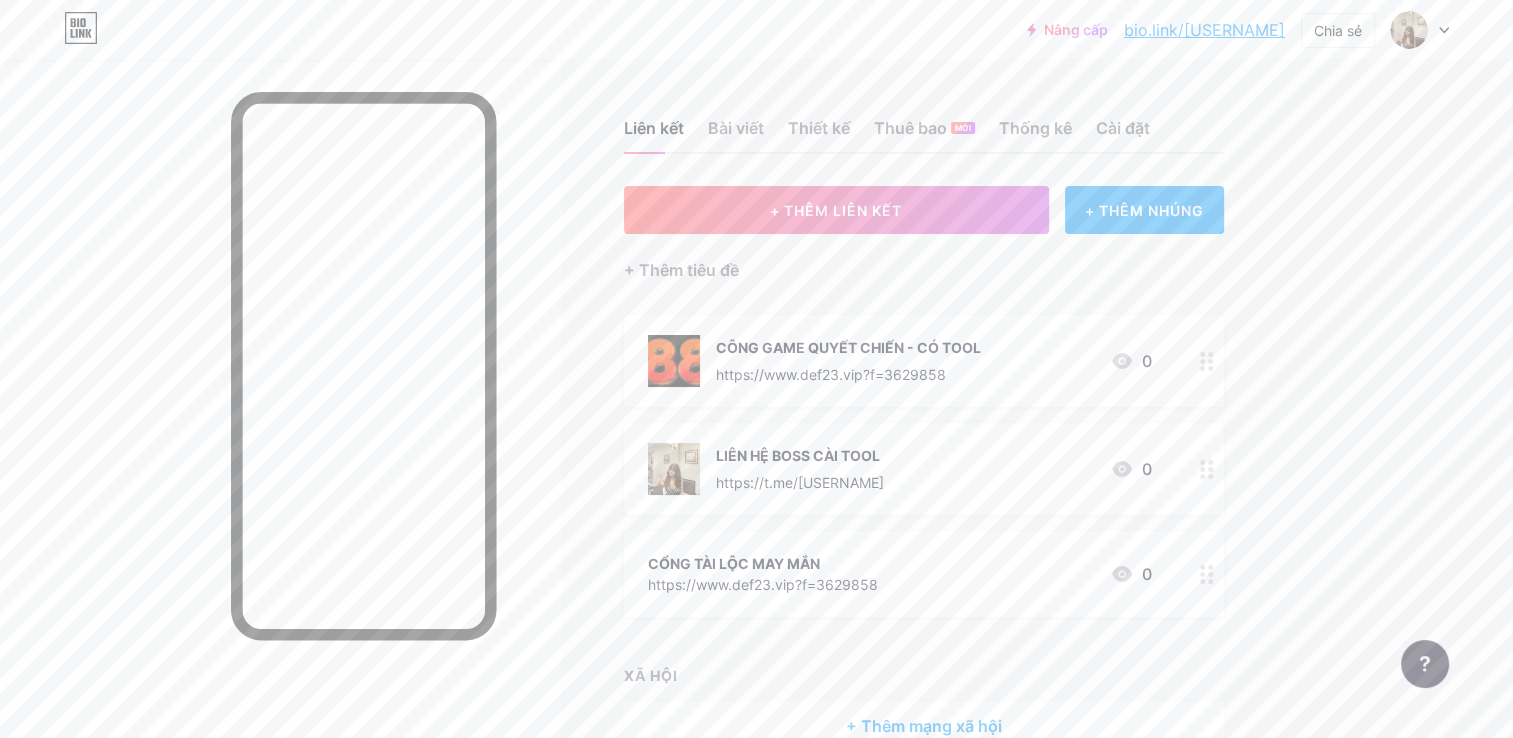 click on "LIÊN HỆ BOSS CÀI TOOL
https://t.me/[USERNAME]
0" at bounding box center (924, 469) 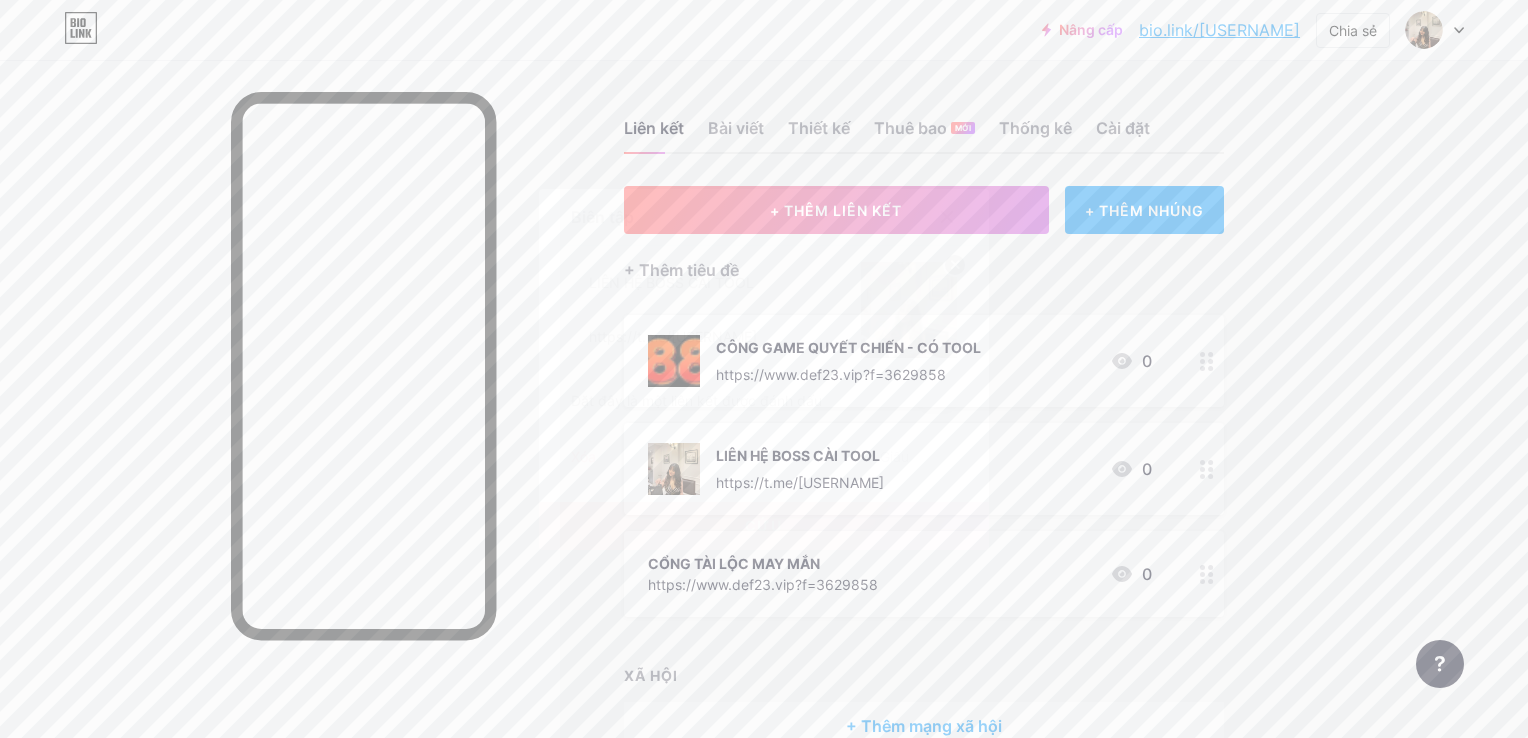 click at bounding box center [764, 369] 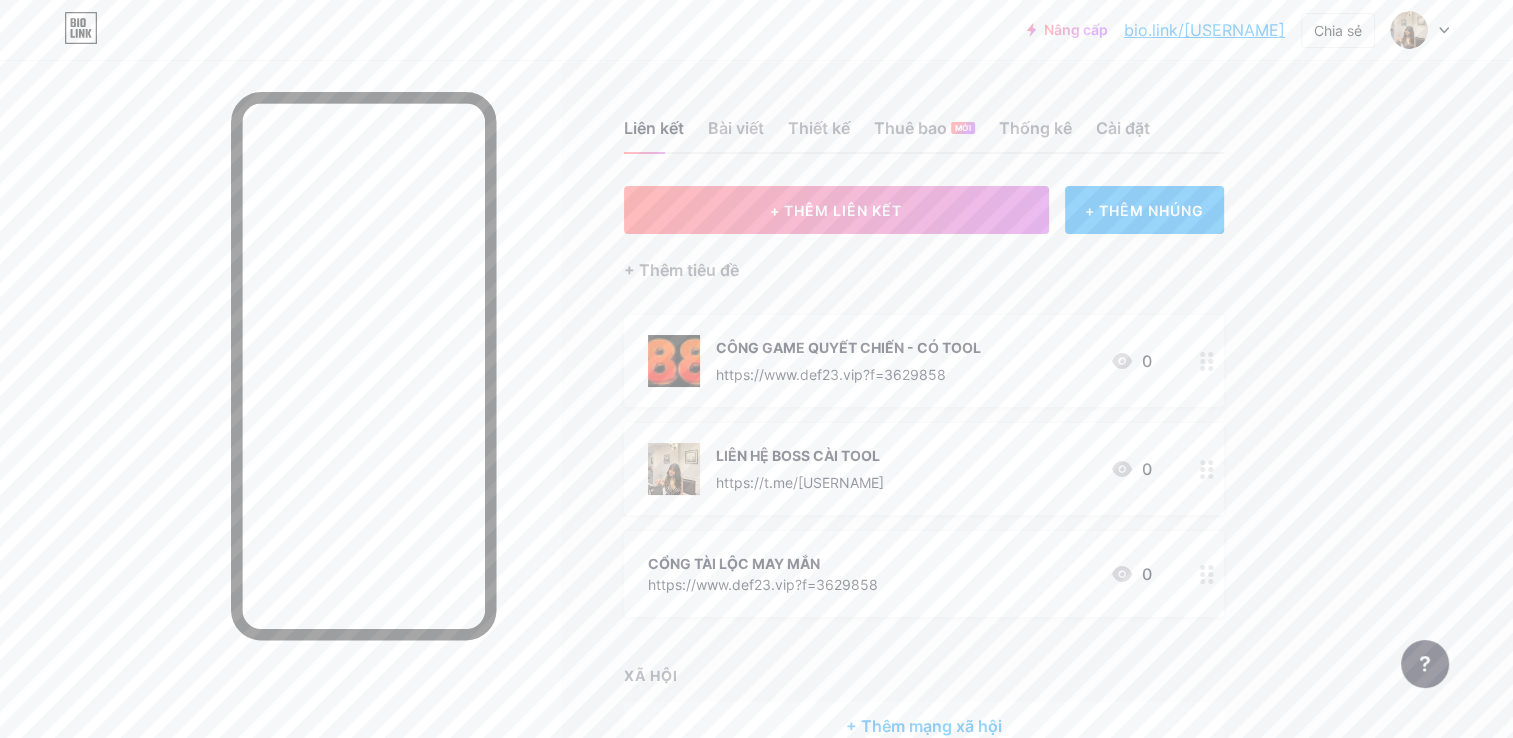 click 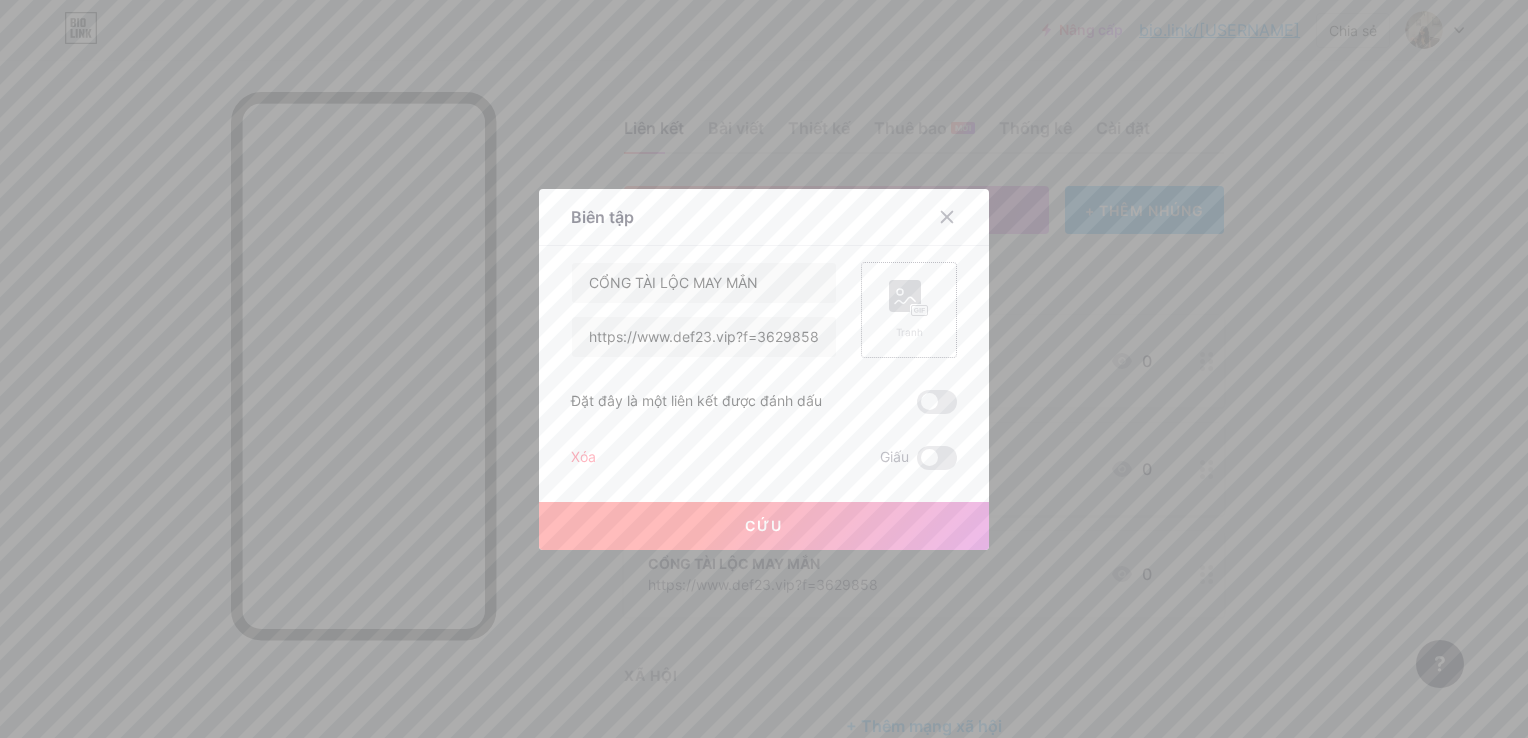 click on "Tranh" at bounding box center [909, 310] 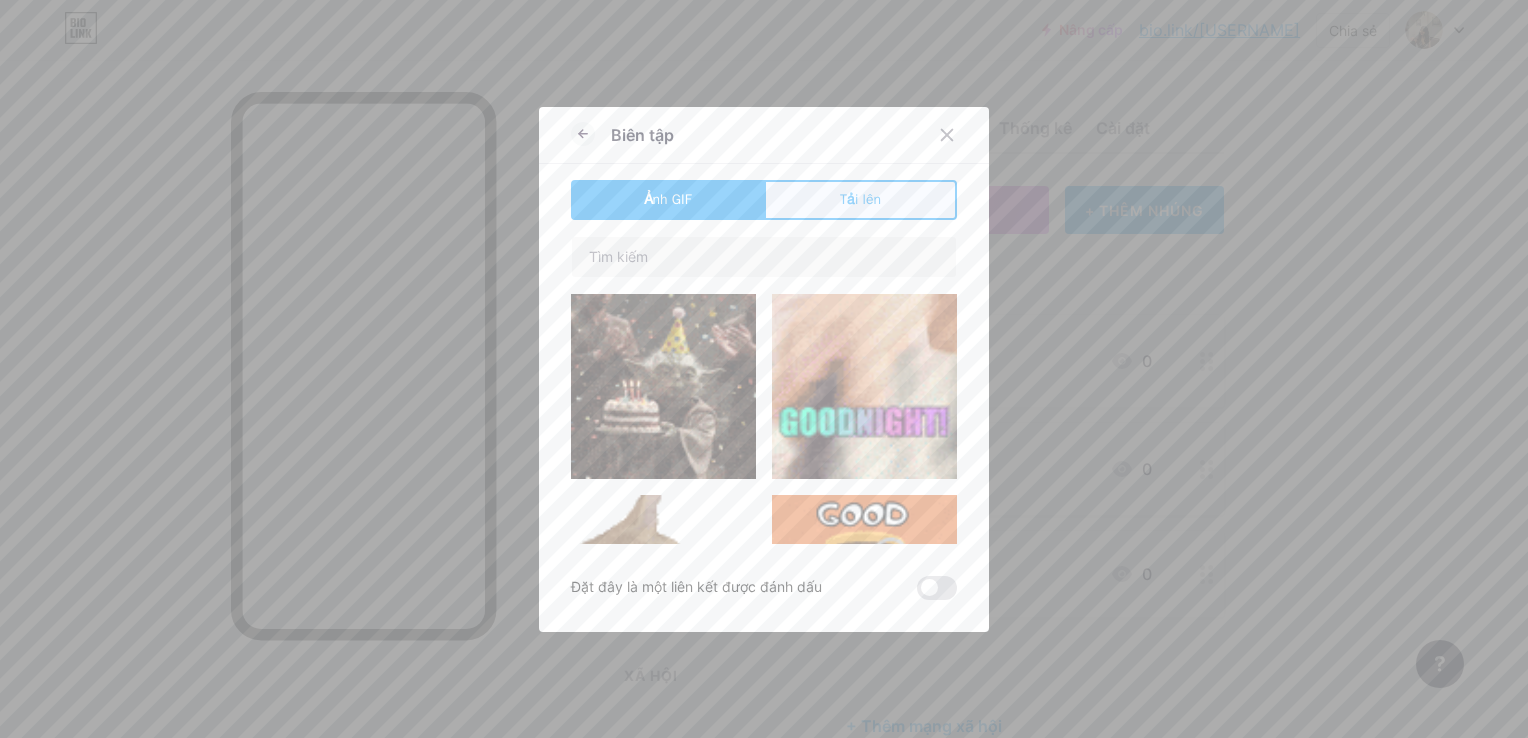 click on "Tải lên" at bounding box center [860, 200] 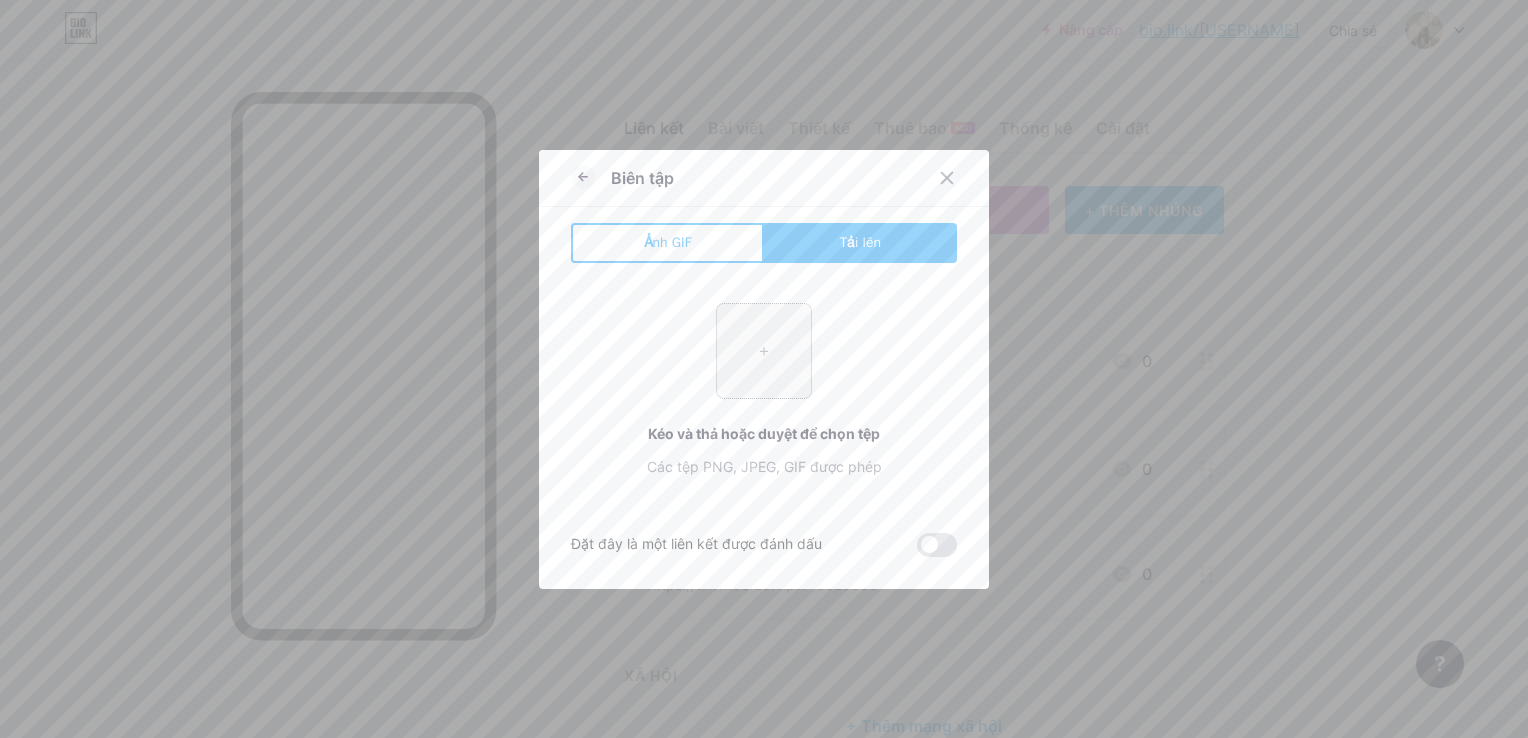 click at bounding box center [764, 351] 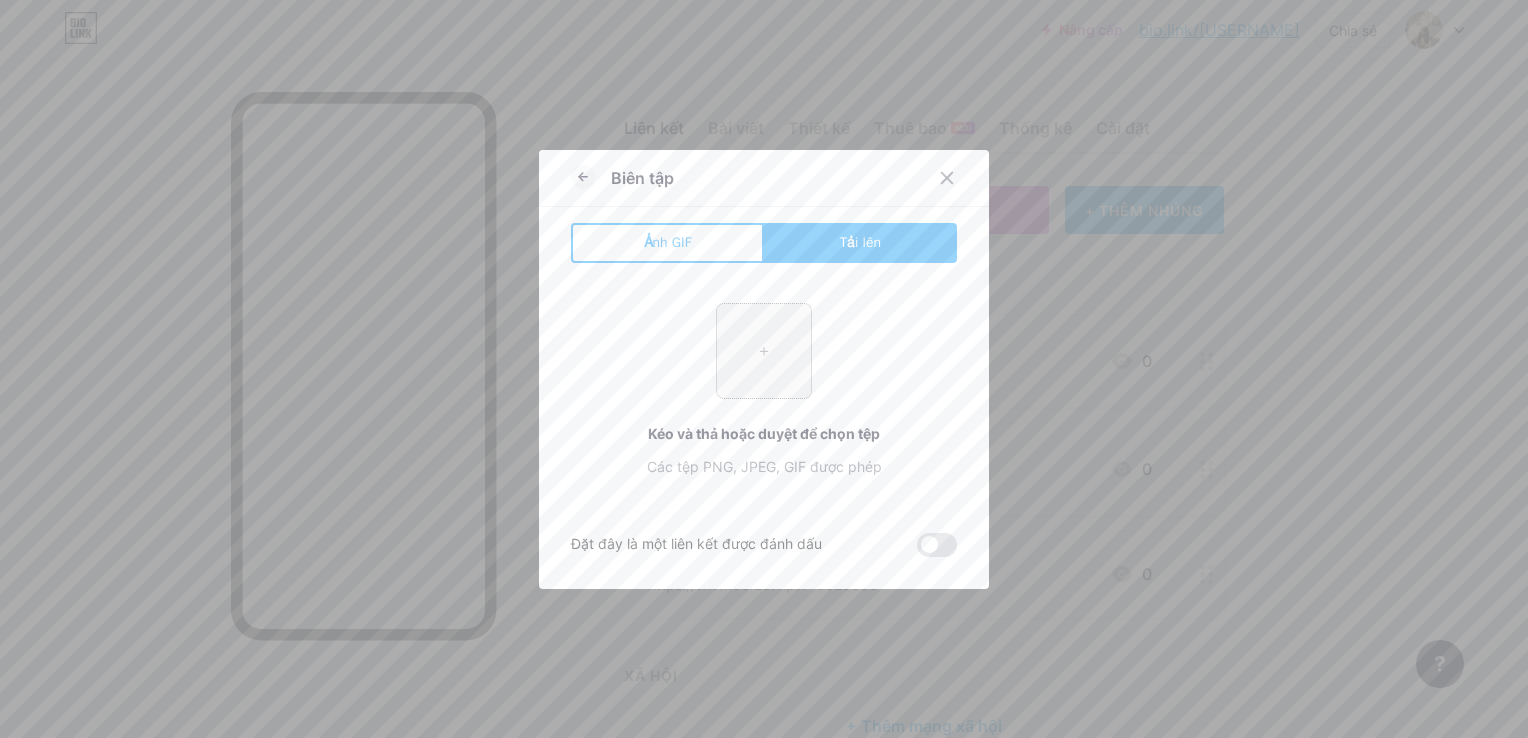 type on "C:\fakepath\[FILENAME].jpg" 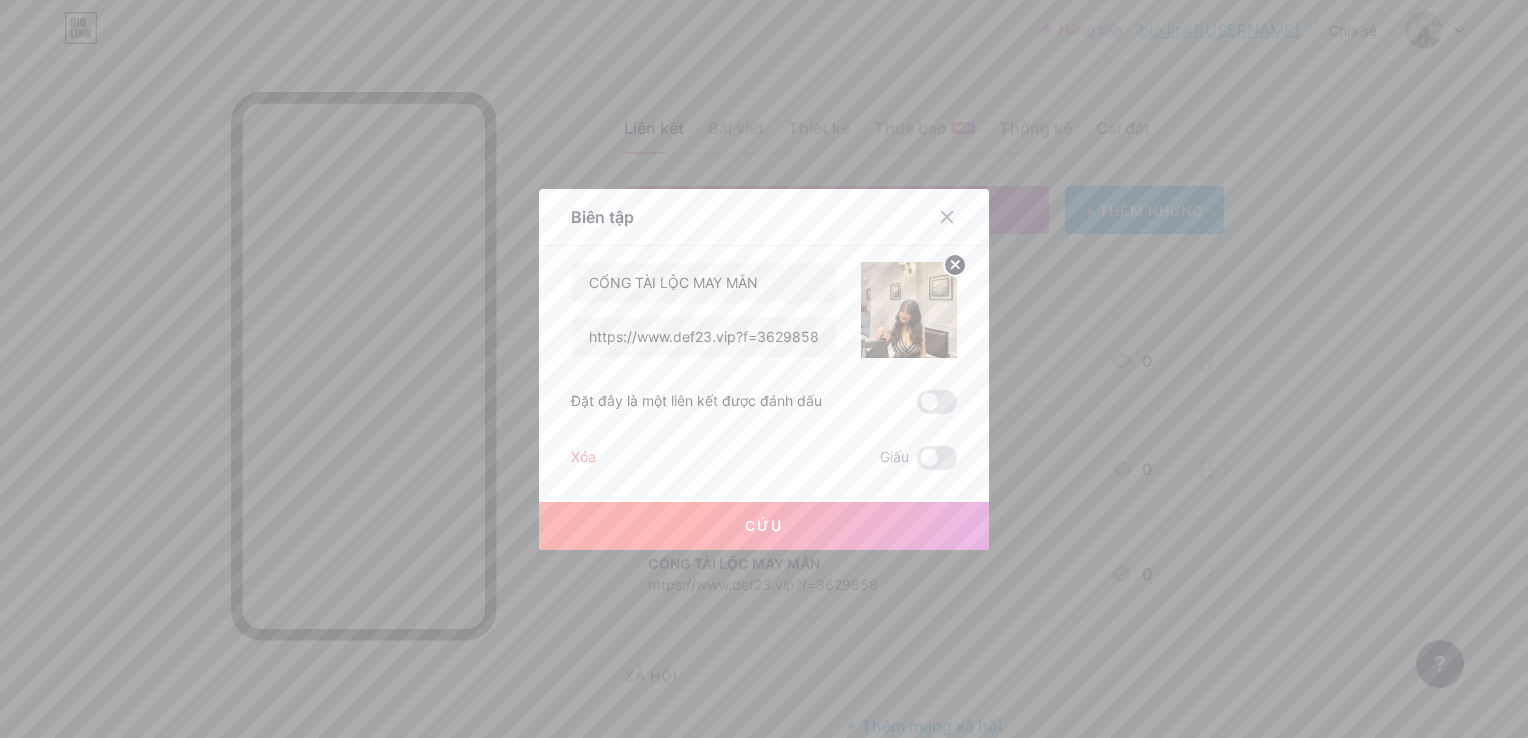 click on "Cứu" at bounding box center (764, 526) 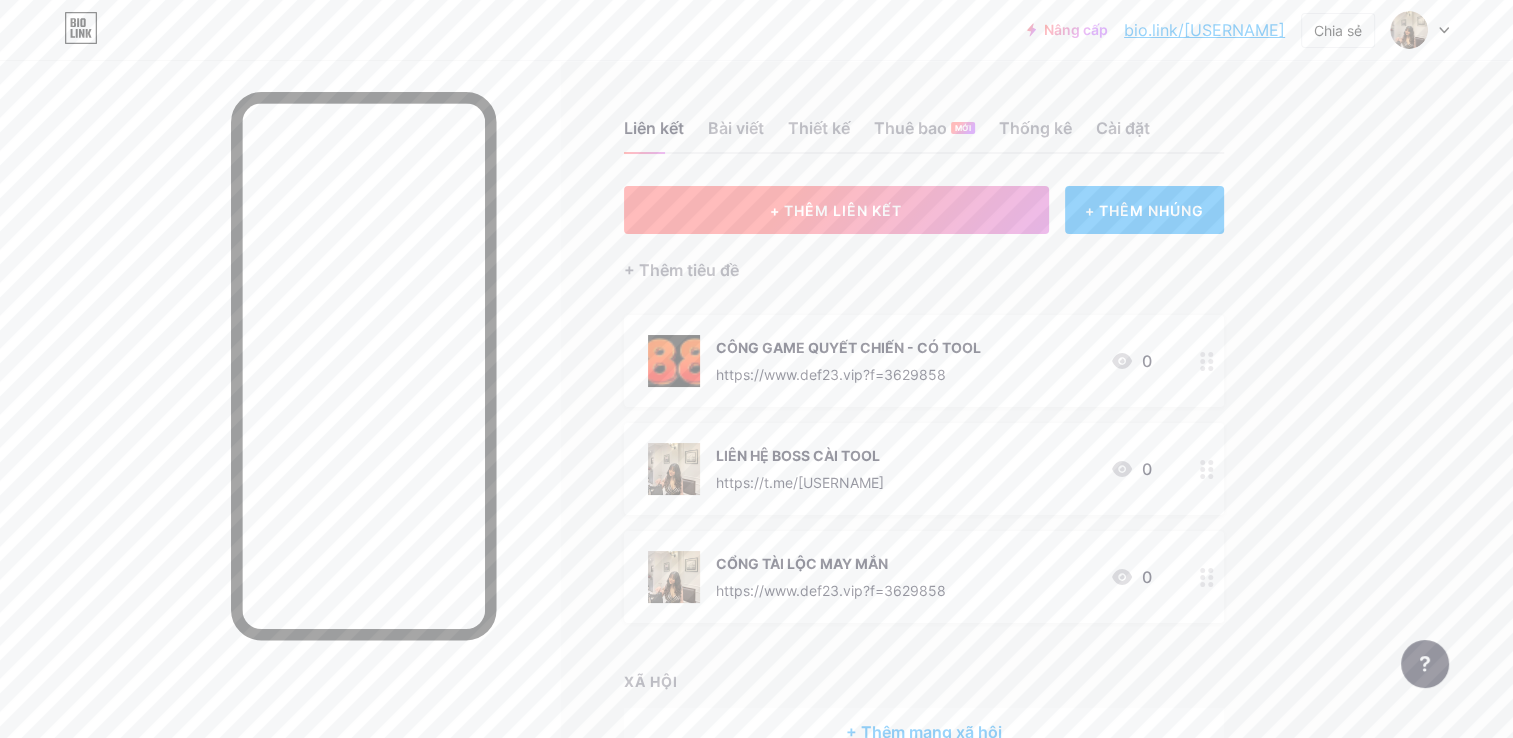 click on "+ THÊM LIÊN KẾT" at bounding box center [836, 210] 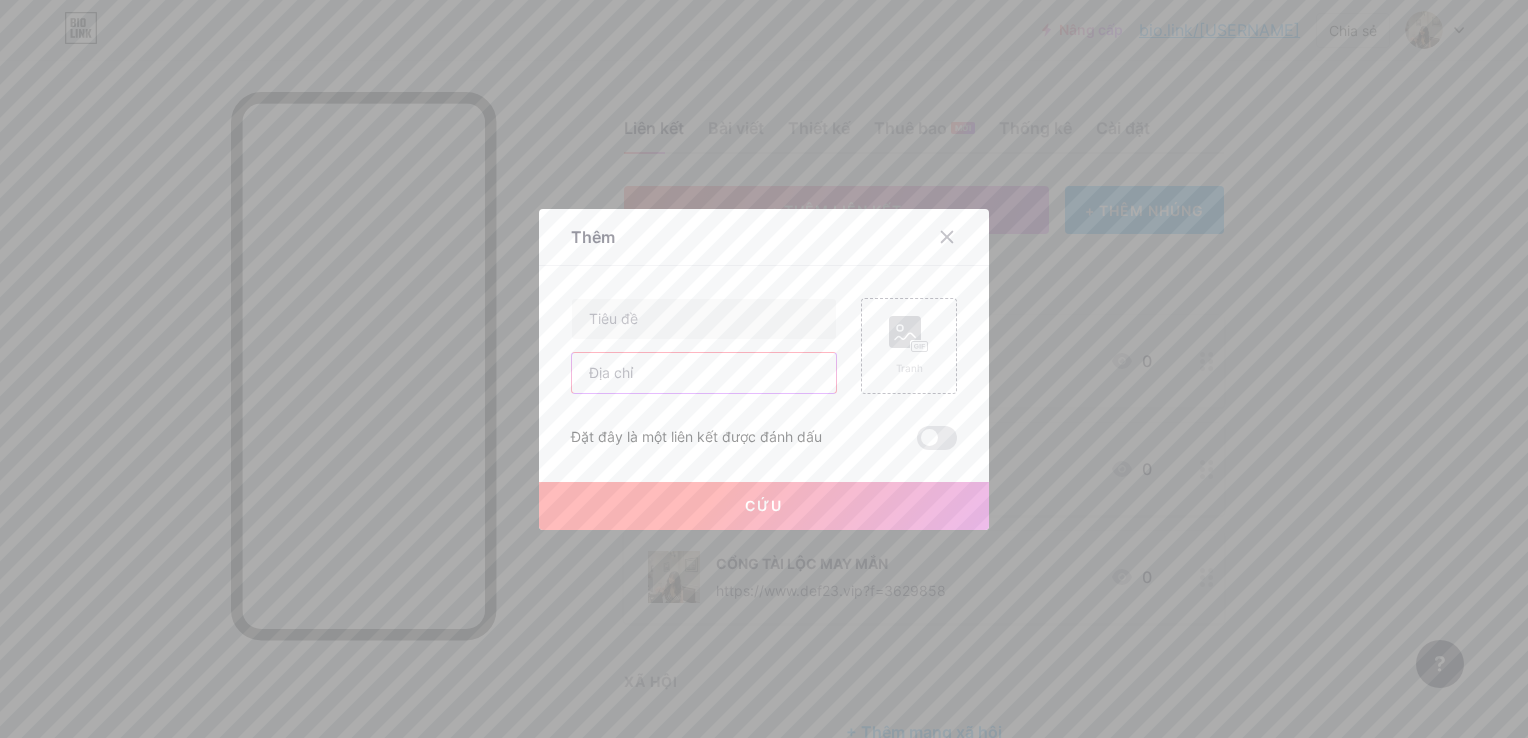 click at bounding box center (704, 373) 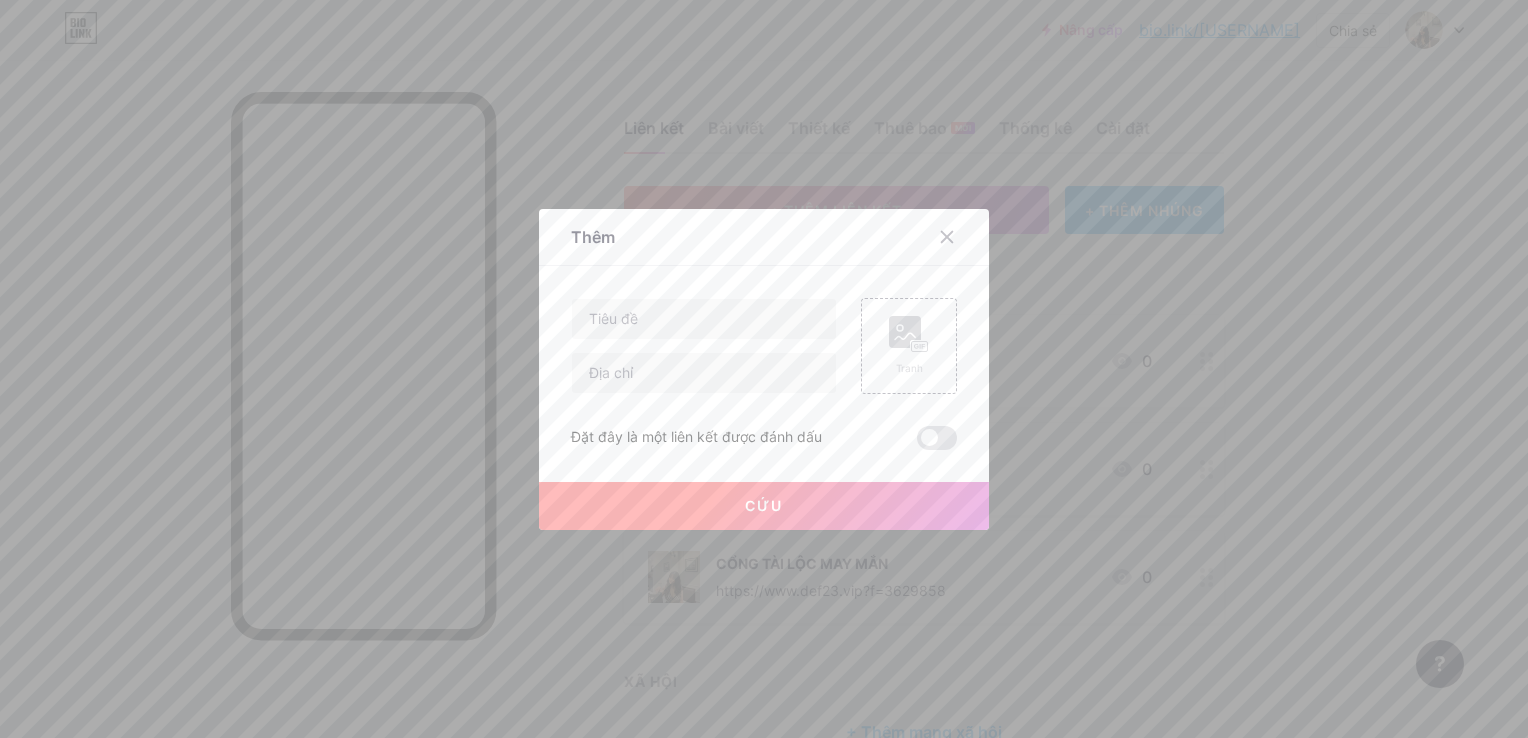 click at bounding box center (704, 346) 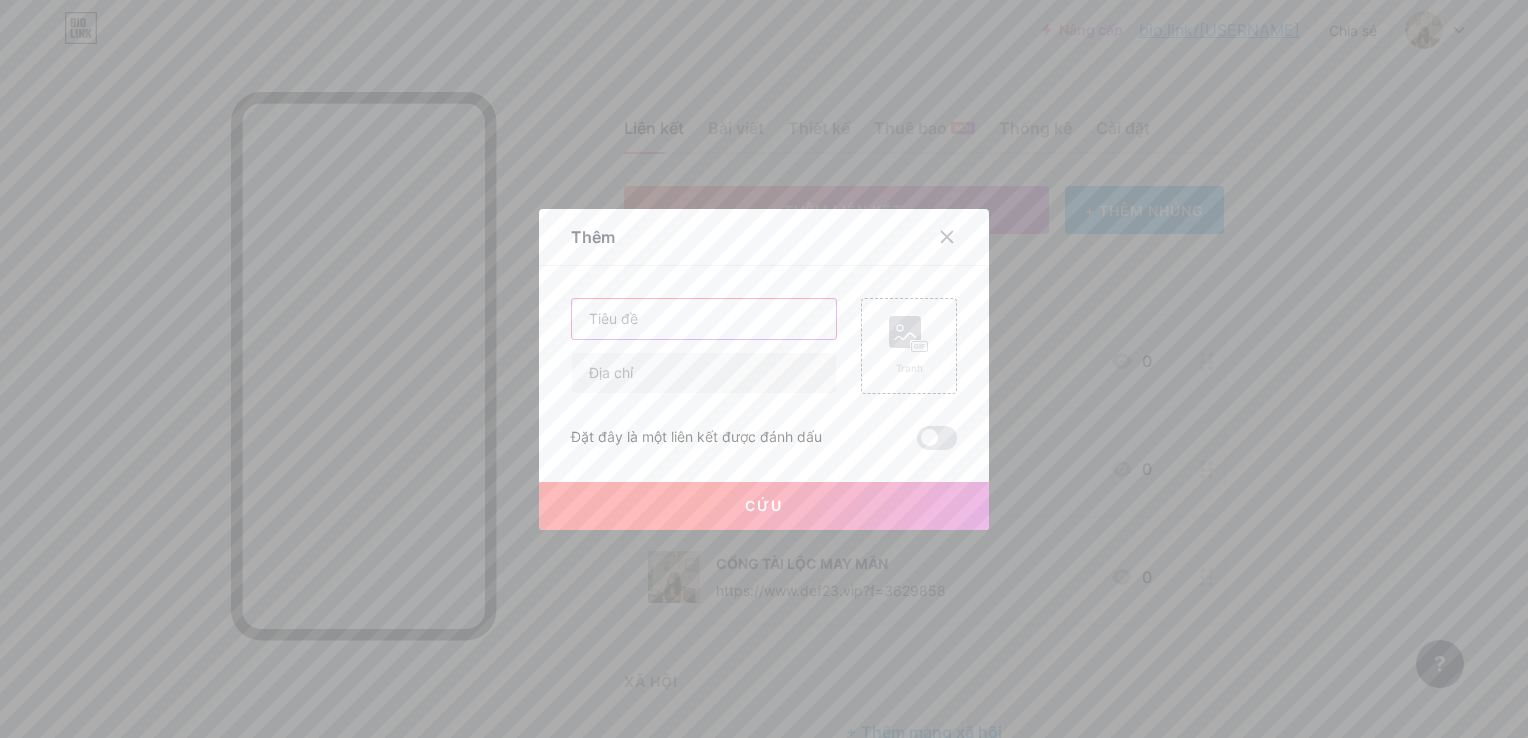 click at bounding box center [704, 319] 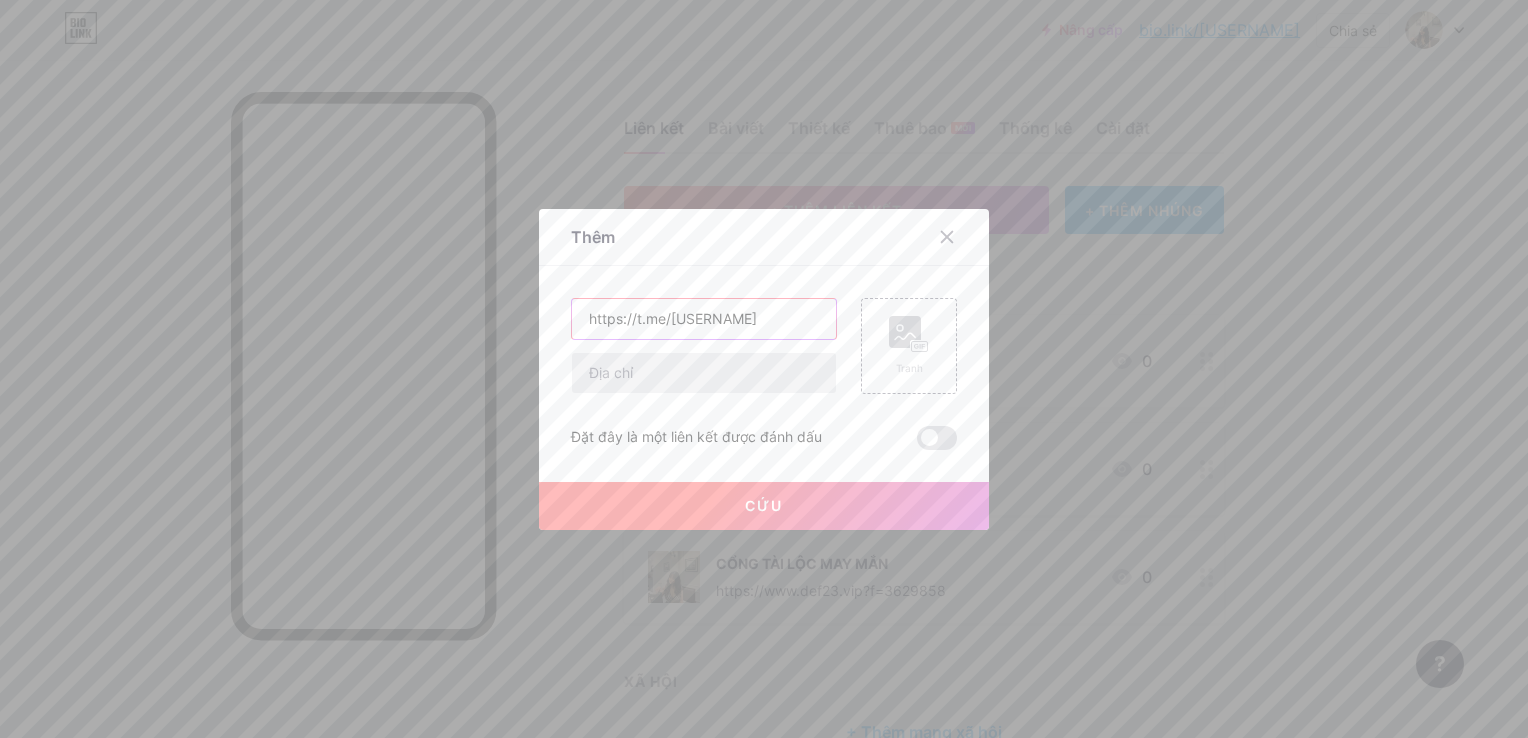 type 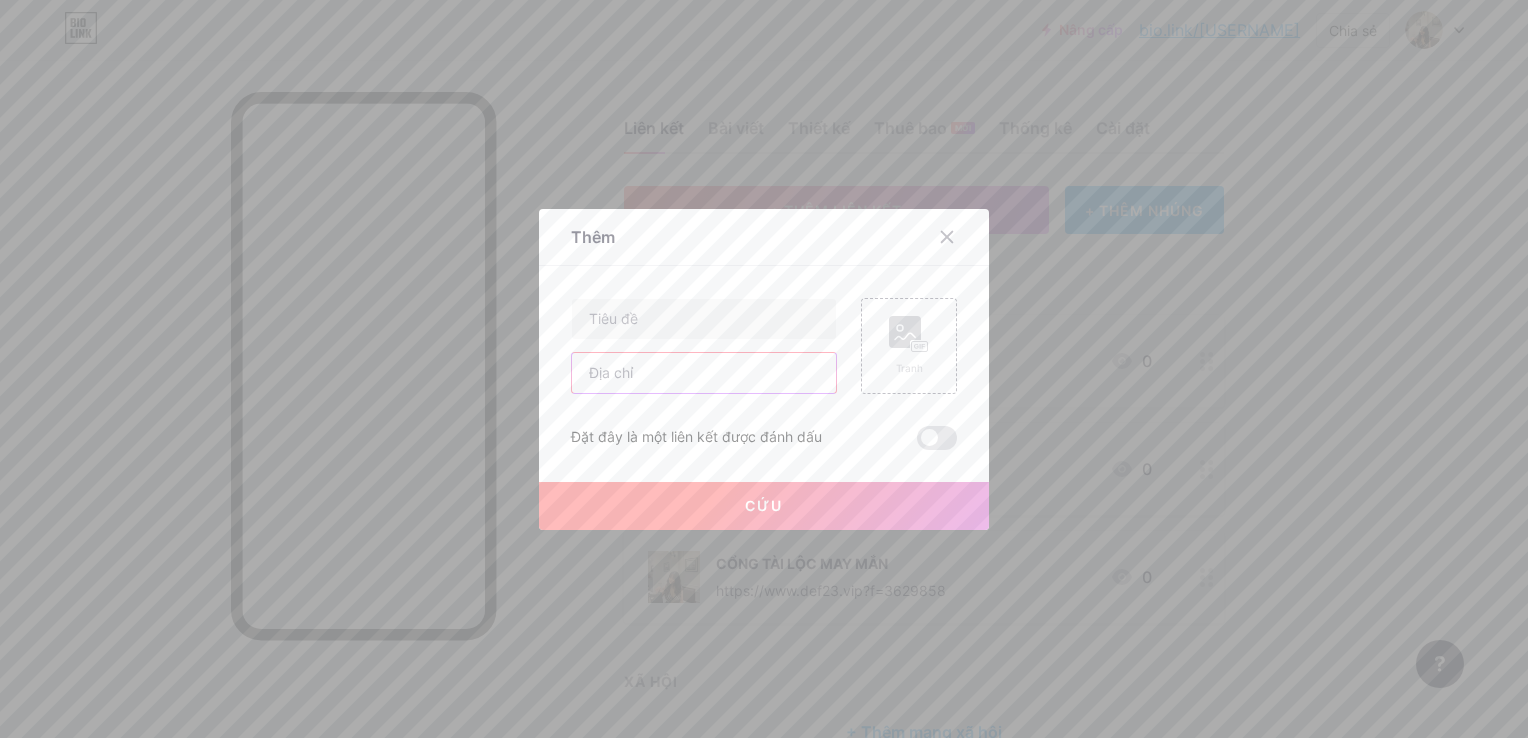 click at bounding box center [704, 373] 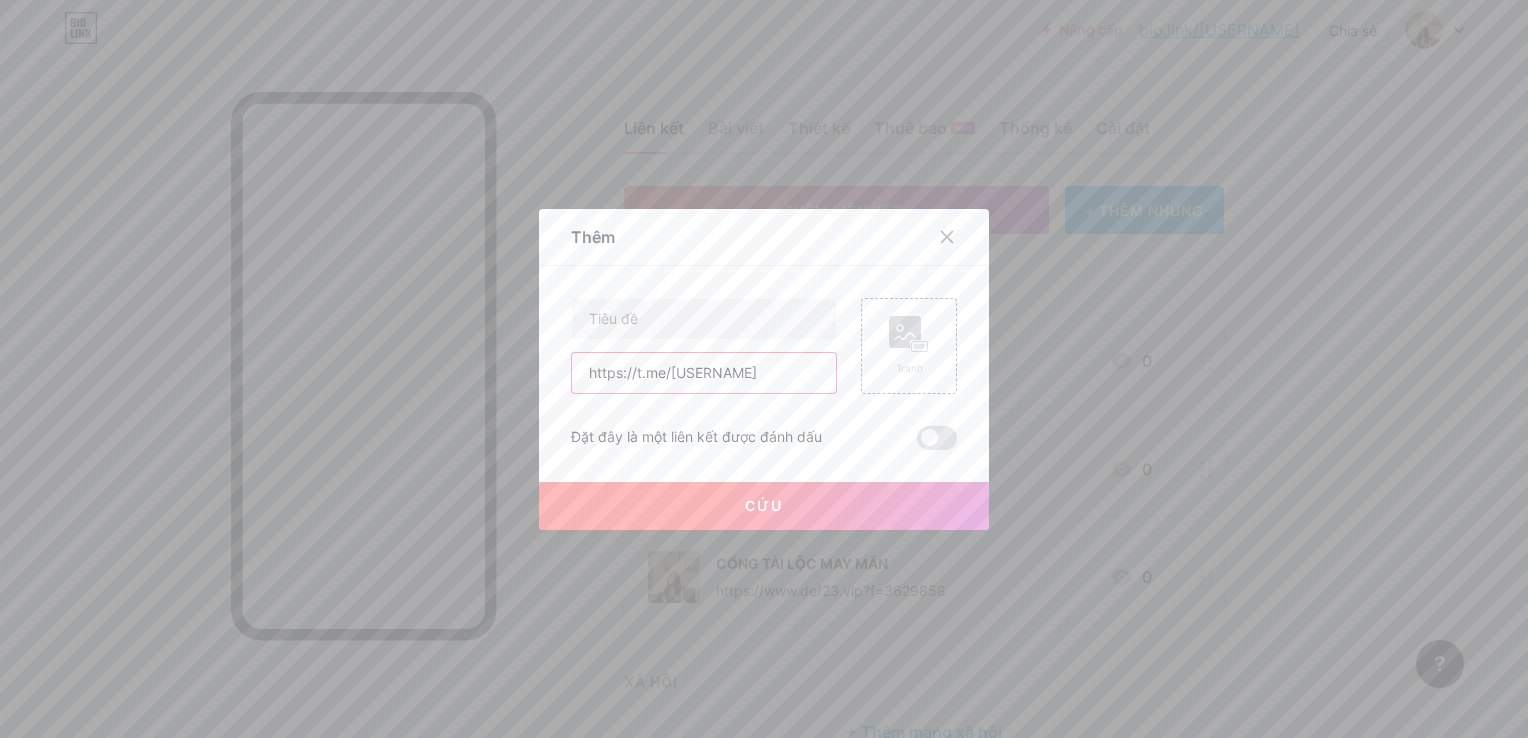 type on "https://t.me/[USERNAME]" 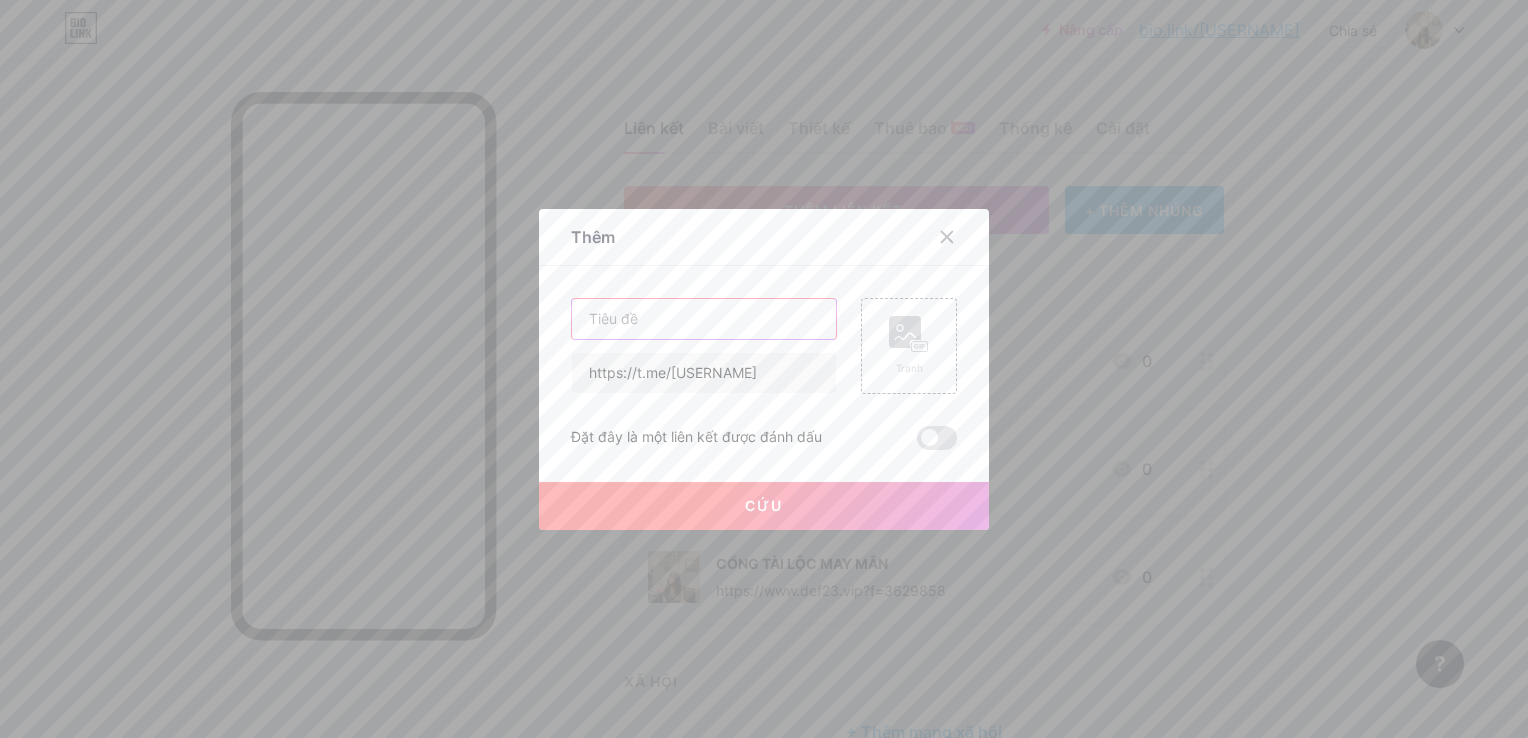 click at bounding box center [704, 319] 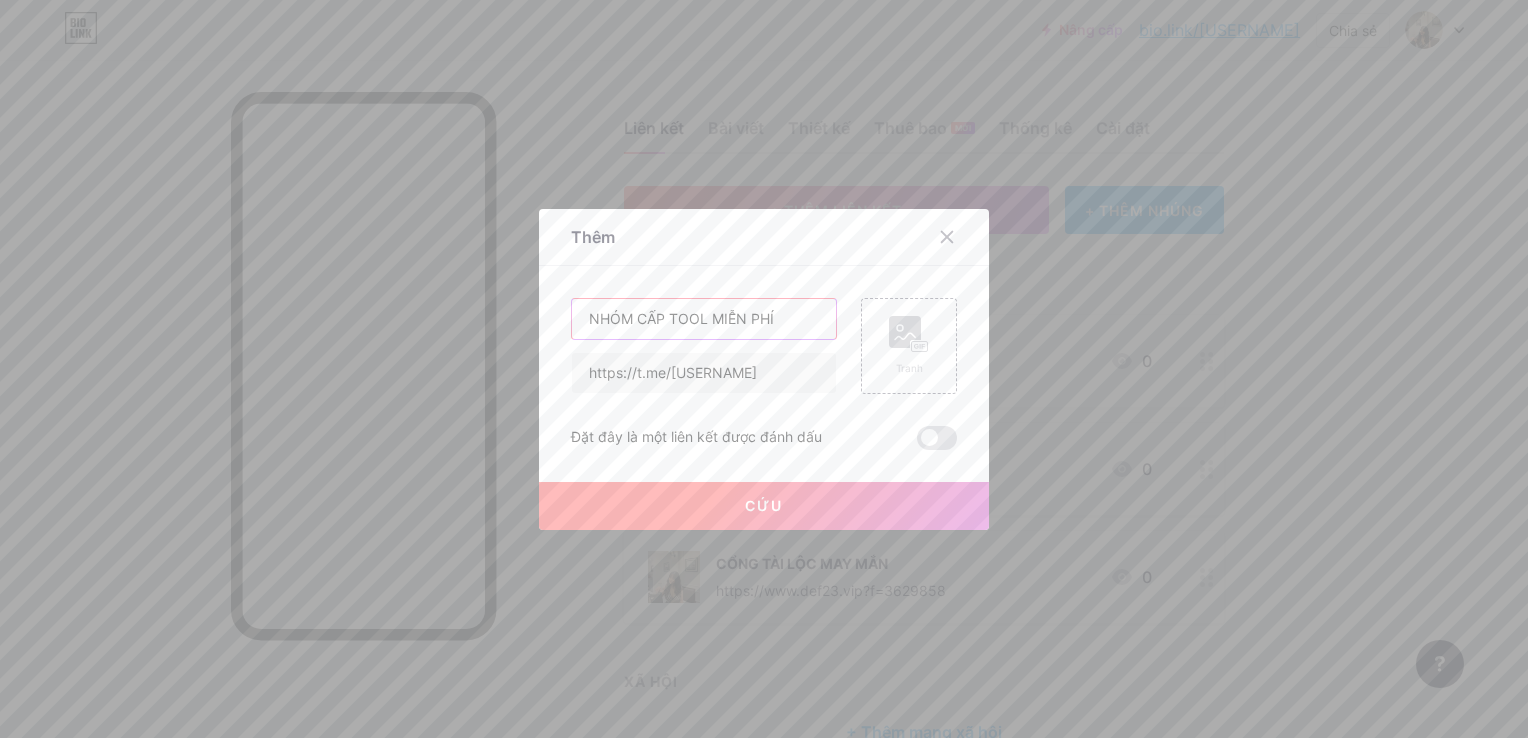 type on "NHÓM CẤP TOOL MIỄN PHÍ" 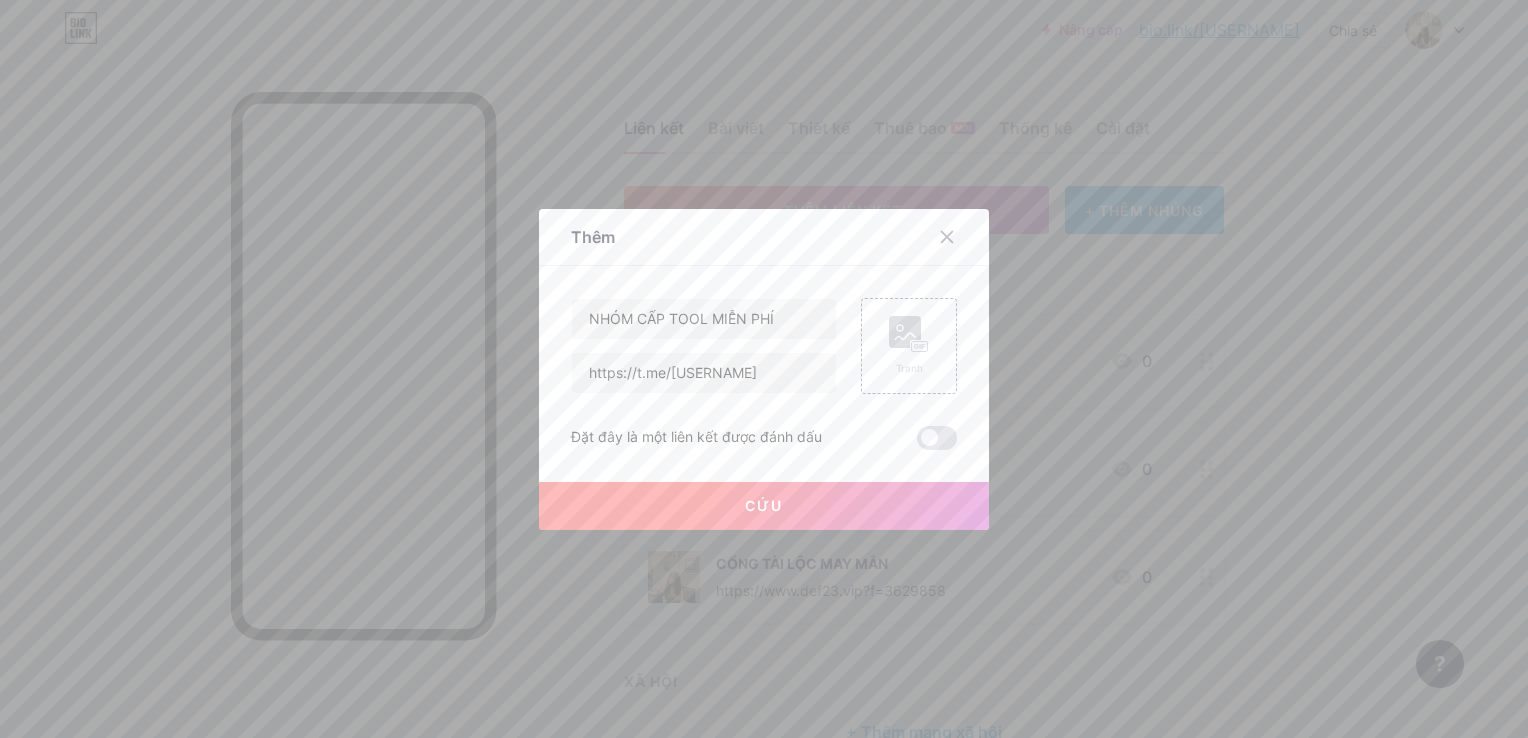 click on "Cứu" at bounding box center [764, 506] 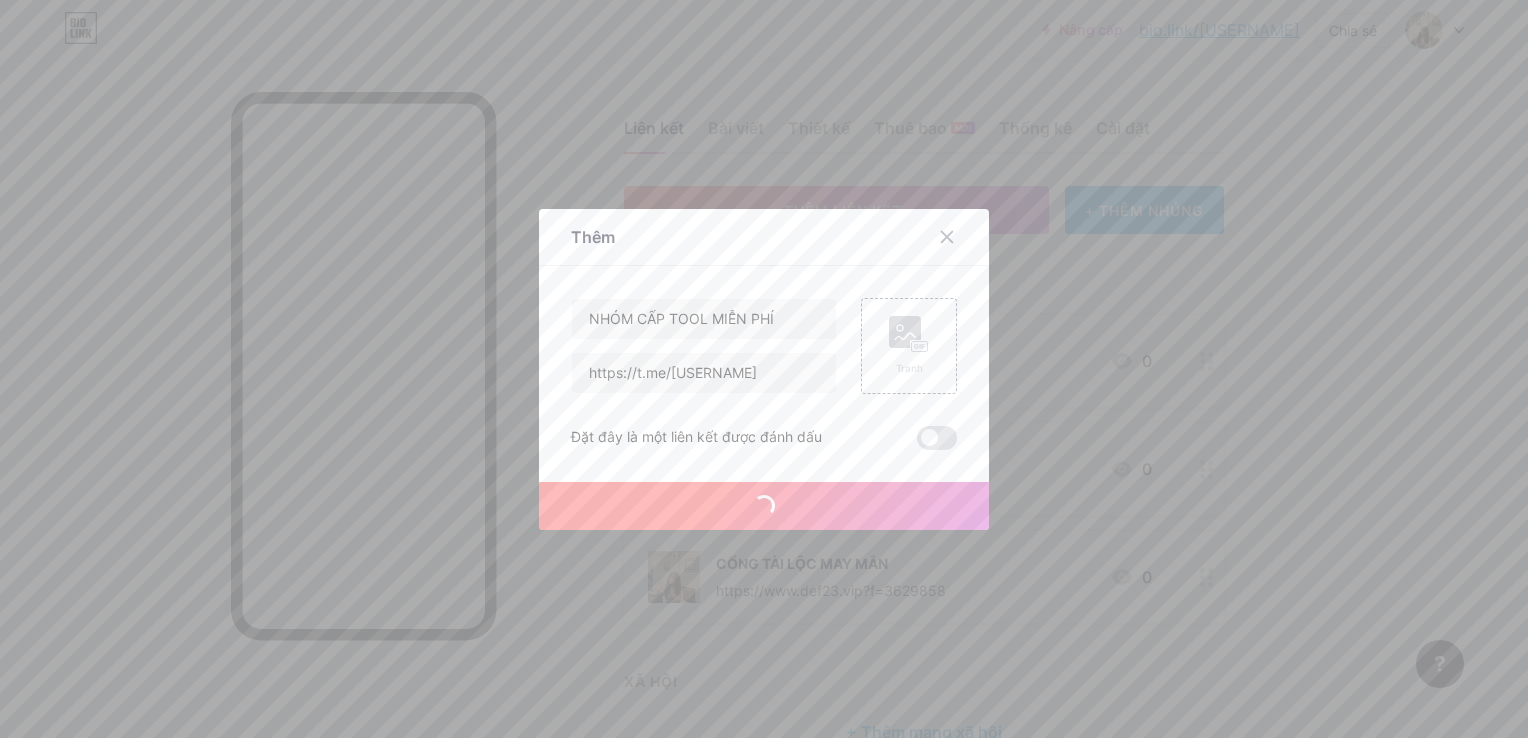 type 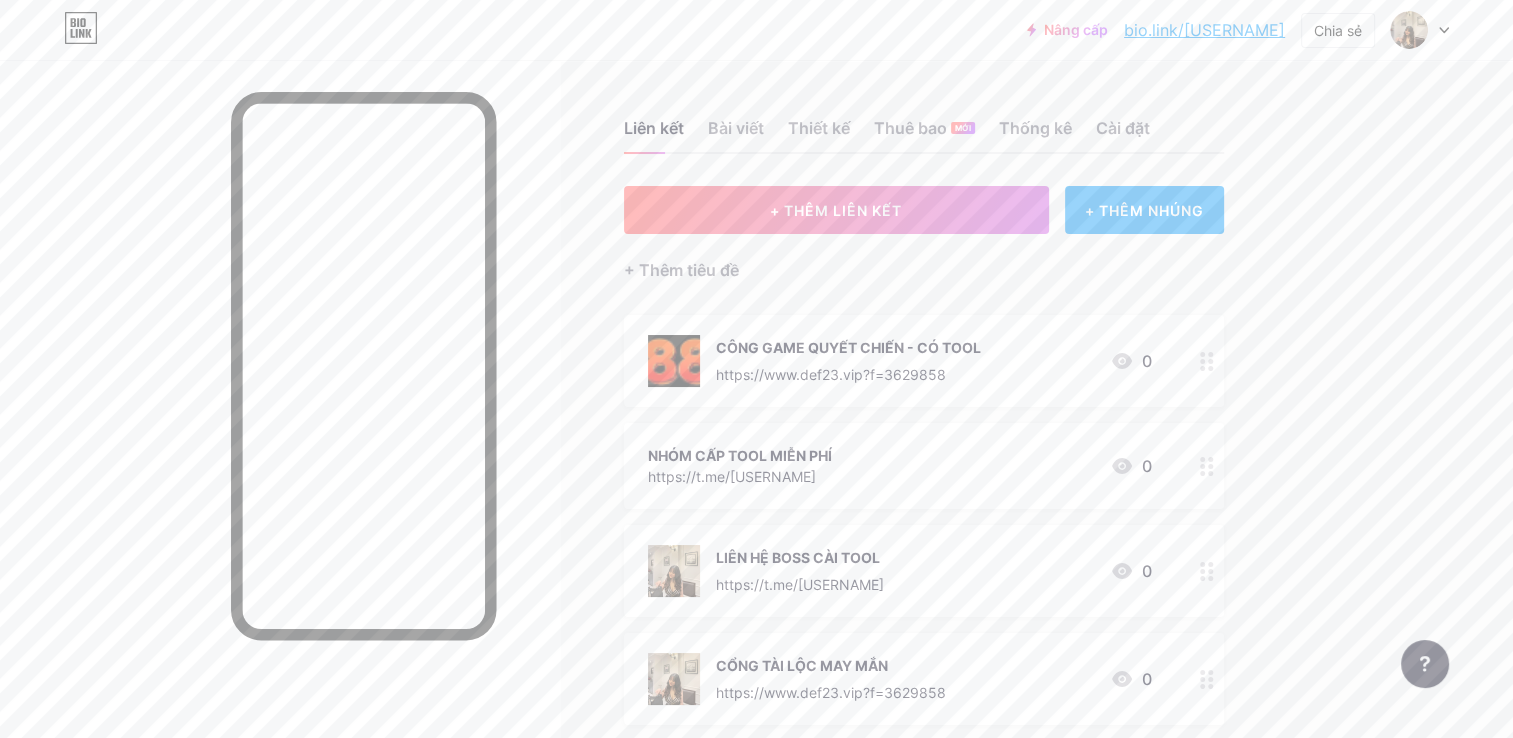 click on "+ THÊM LIÊN KẾT + THÊM NHÚNG + Thêm tiêu đề
CÔNG GAME QUYẾT CHIẾN - CÓ TOOL
https://www.def23.vip?f=3629858
0
NHÓM CẤP TOOL MIỄN PHÍ
https://t.me/[USERNAME]
0
LIÊN HỆ BOSS CÀI TOOL
https://t.me/[USERNAME]
0
CỔNG TÀI LỘC MAY MẮN
https://www.def23.vip?f=3629858
0
XÃ HỘI + Thêm mạng xã hội" at bounding box center (924, 522) 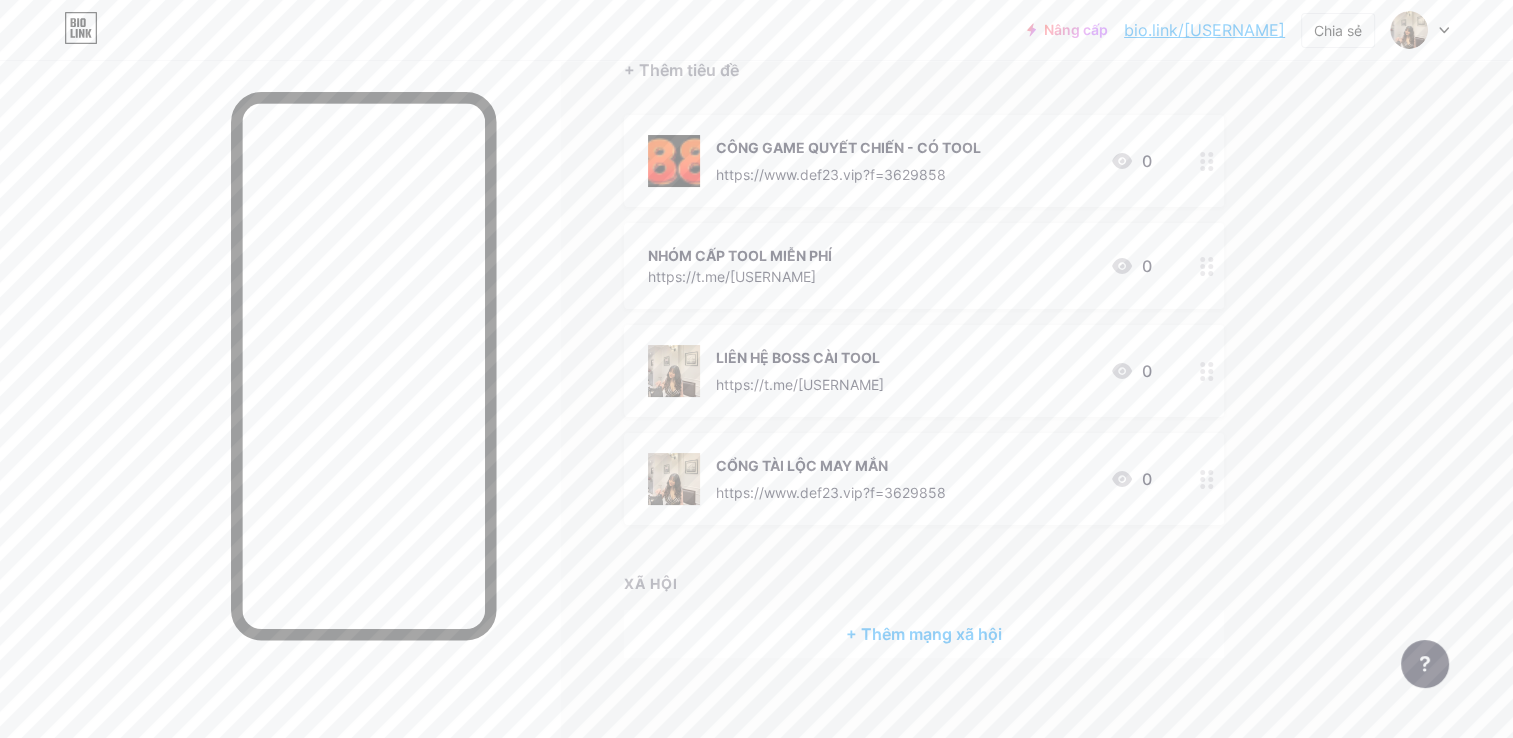 click 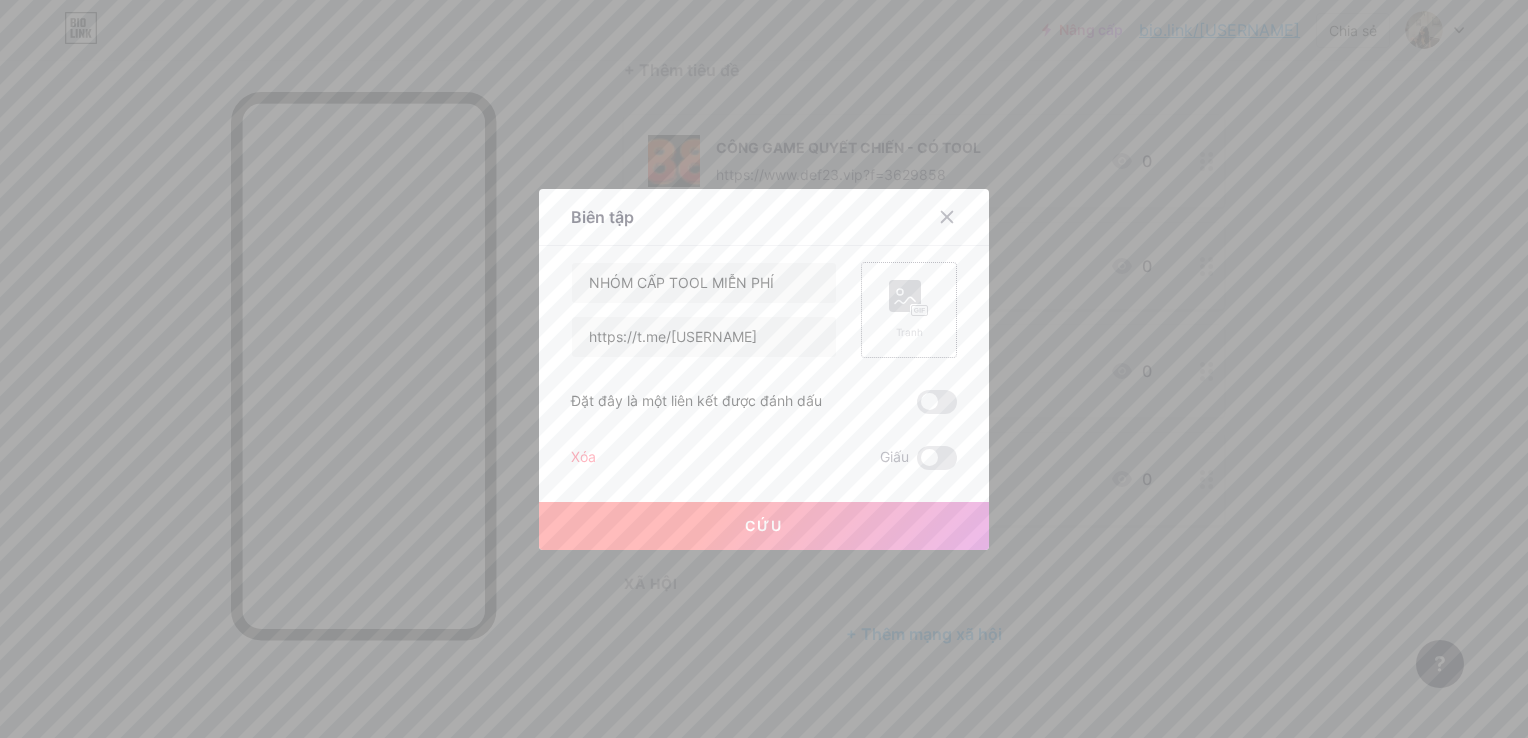 click on "Tranh" at bounding box center (909, 310) 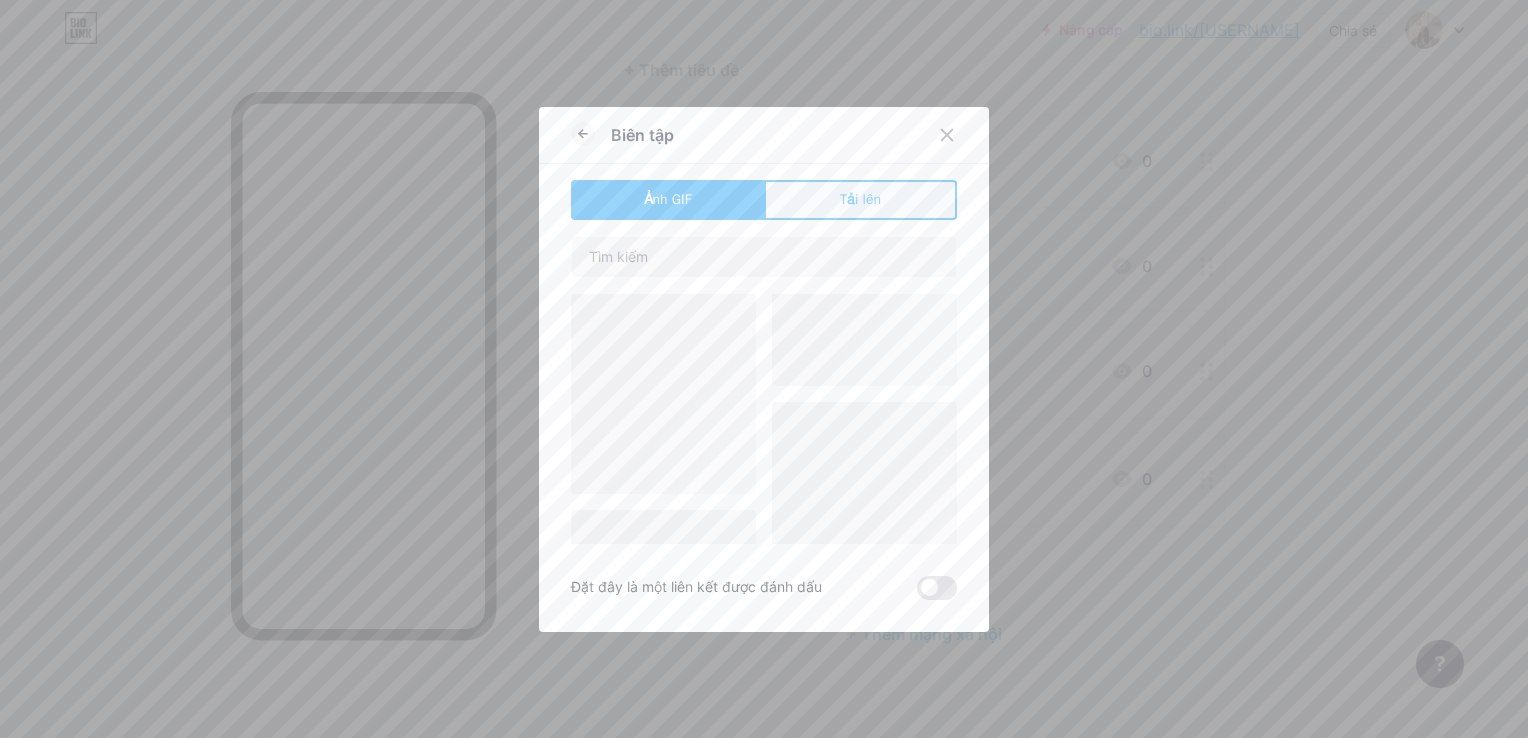 click on "Tải lên" at bounding box center [860, 200] 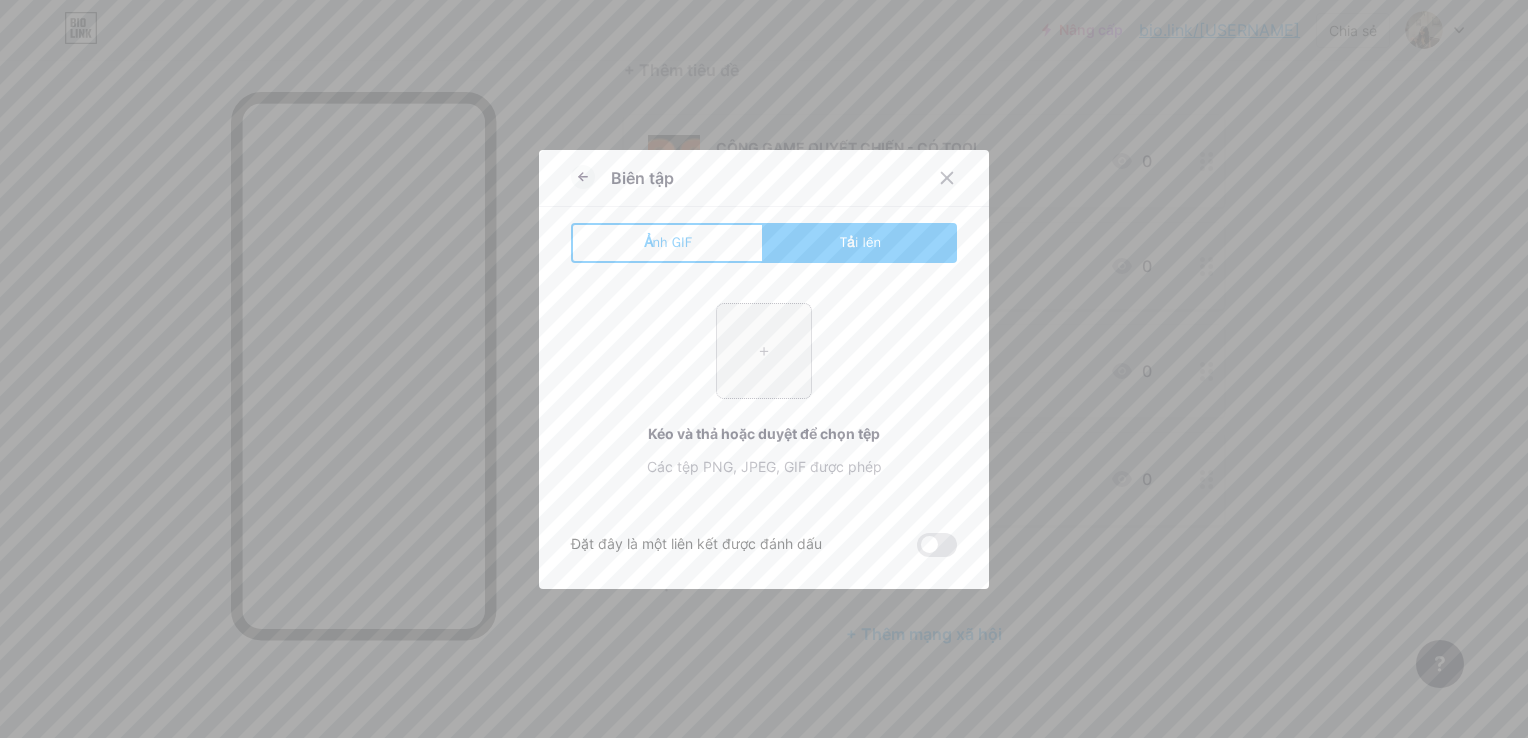 click at bounding box center (764, 351) 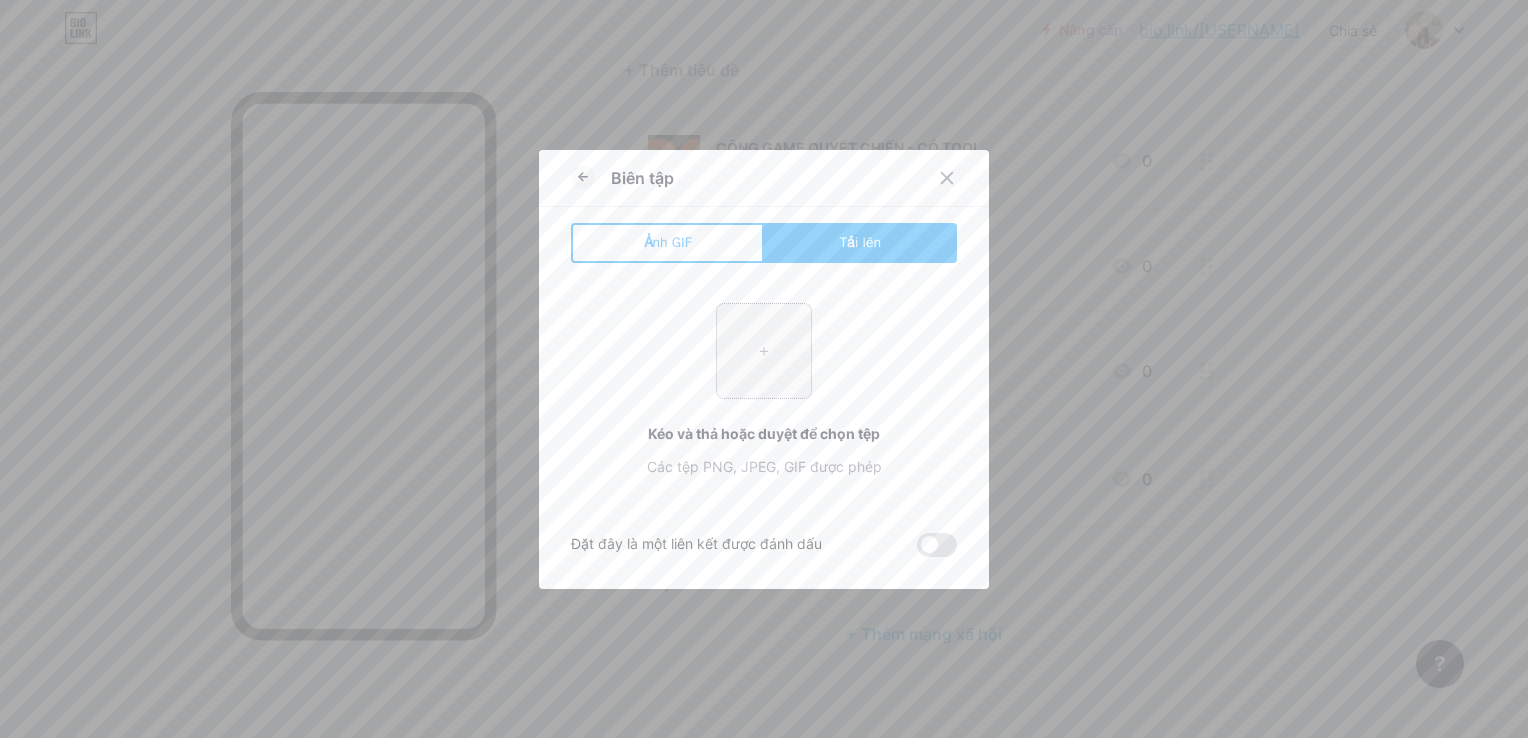 type on "C:\fakepath\[FILENAME].jpg" 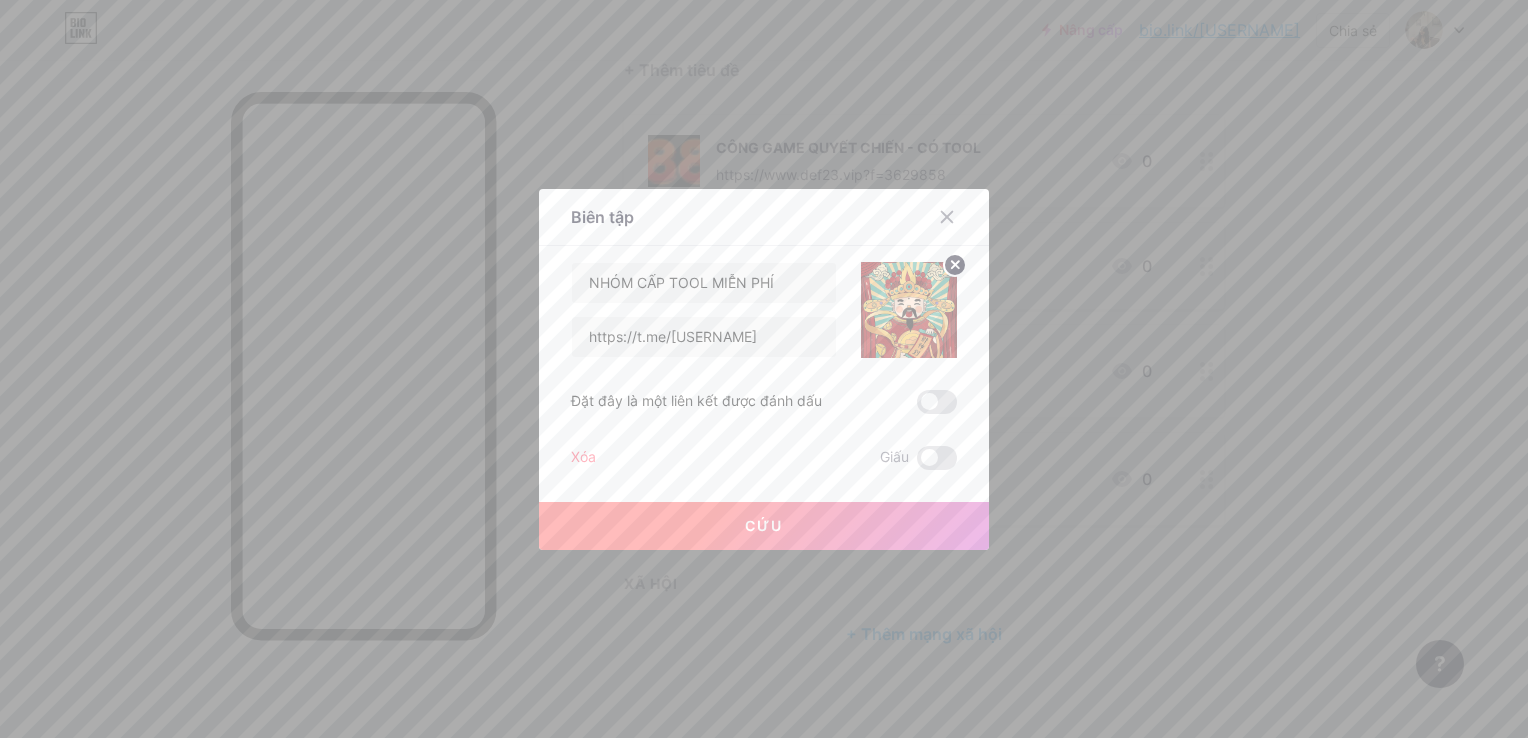 click on "Cứu" at bounding box center [764, 526] 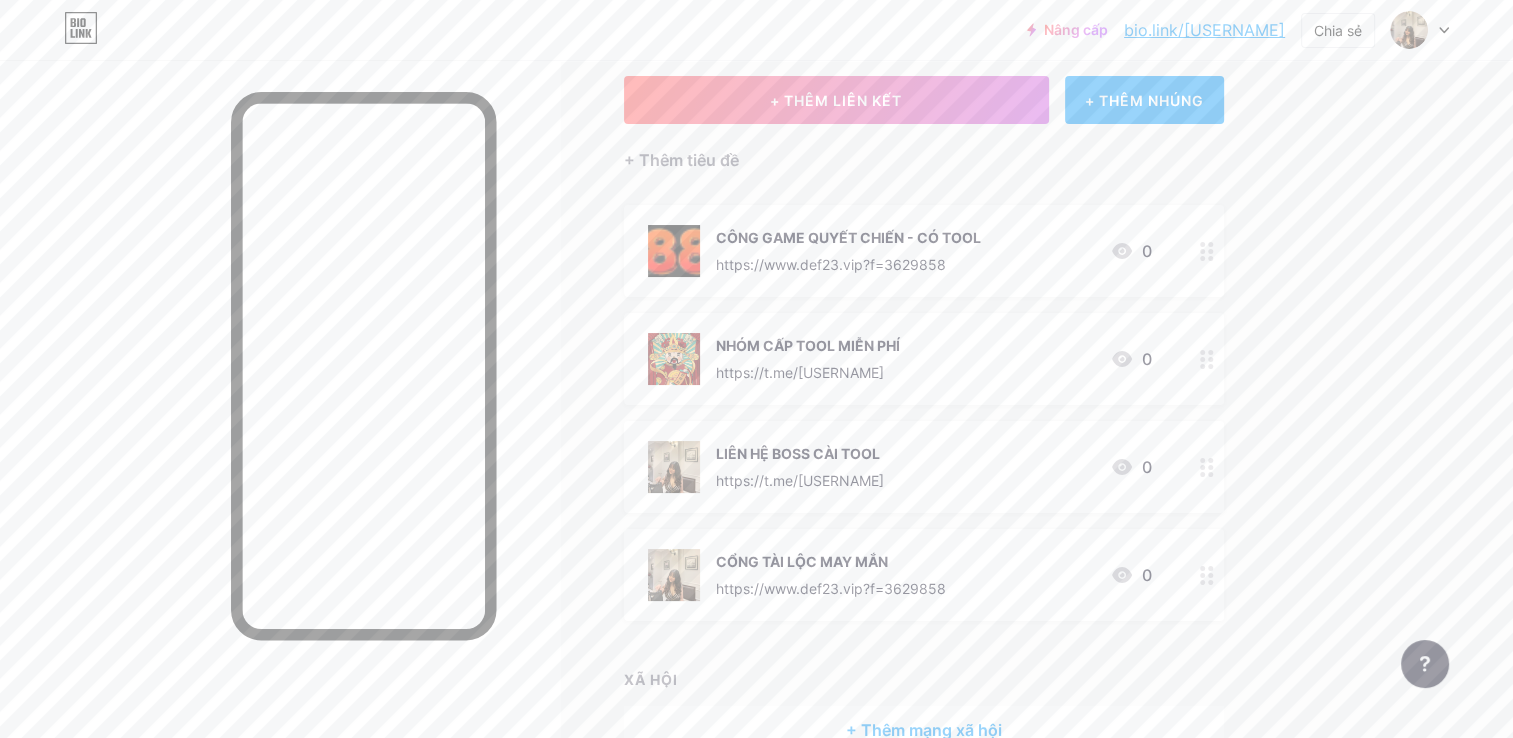 scroll, scrollTop: 0, scrollLeft: 0, axis: both 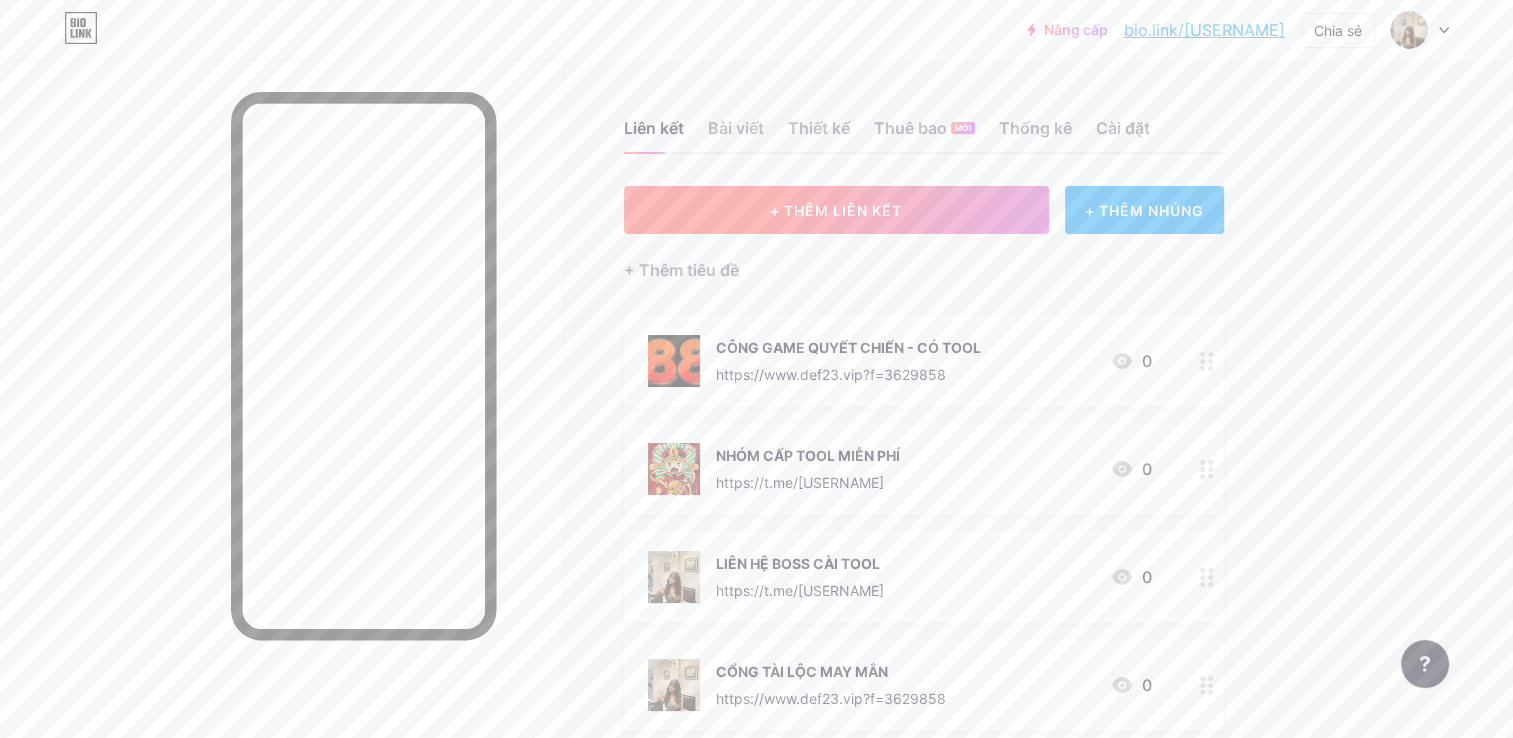 click on "+ THÊM LIÊN KẾT" at bounding box center [836, 210] 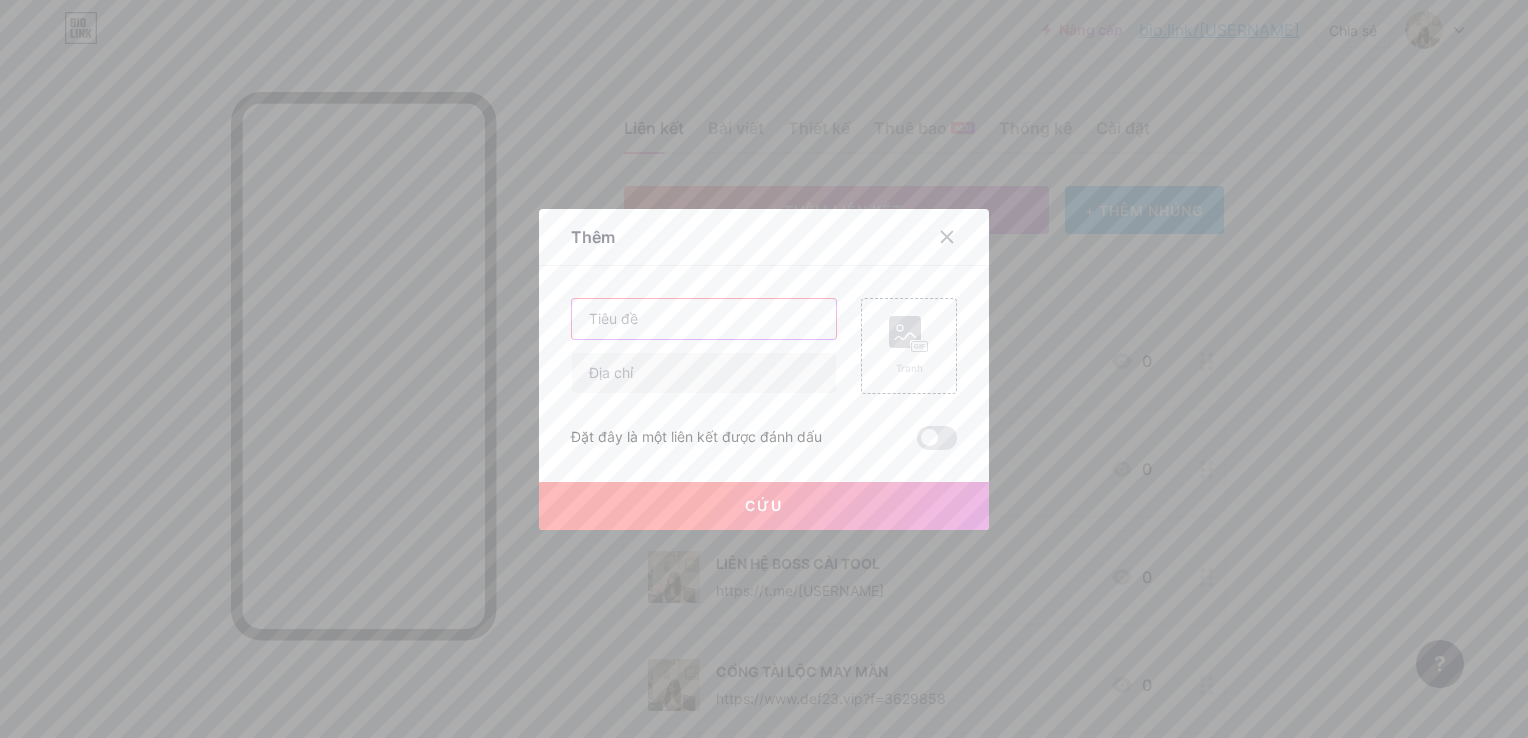 click at bounding box center [704, 319] 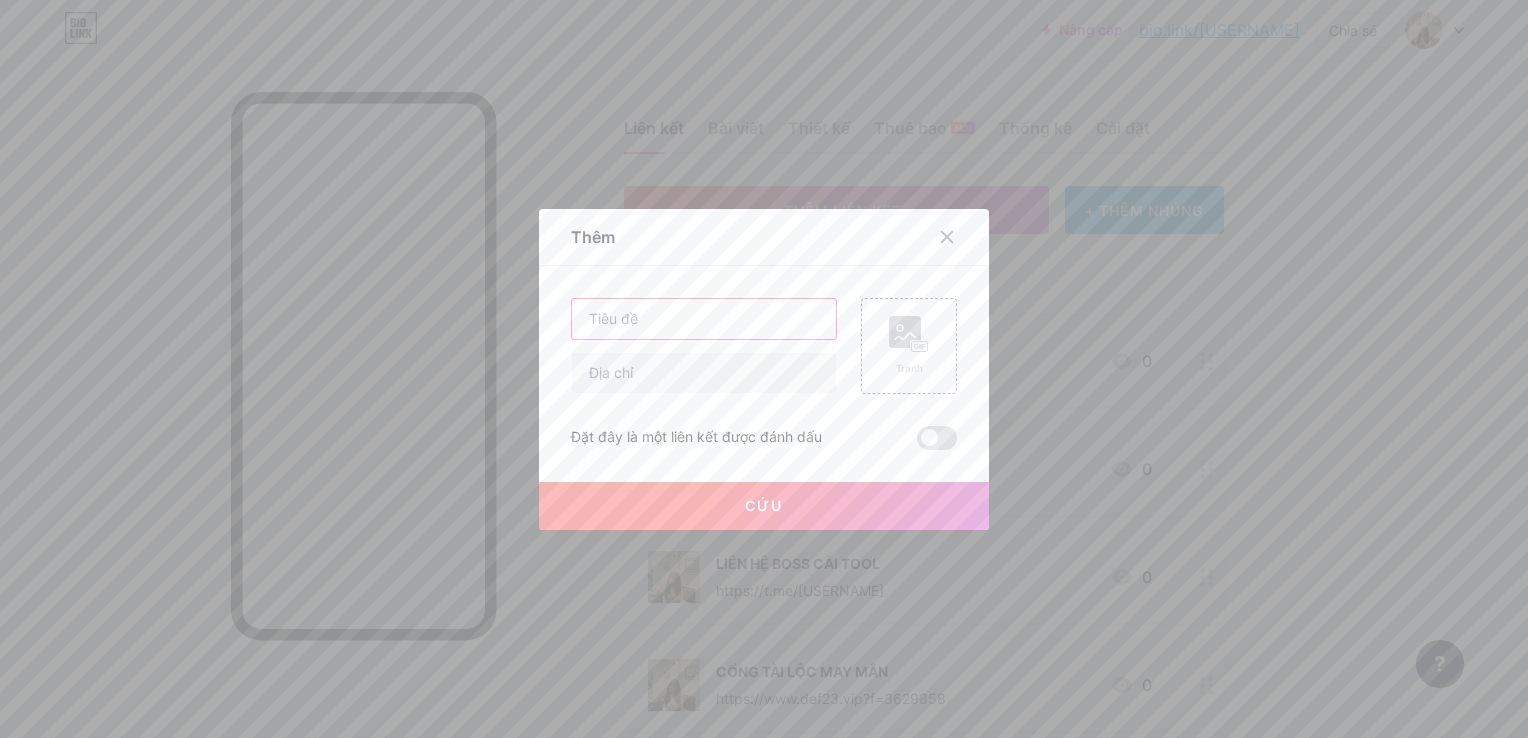 paste on "https://t.me/[USERNAME]" 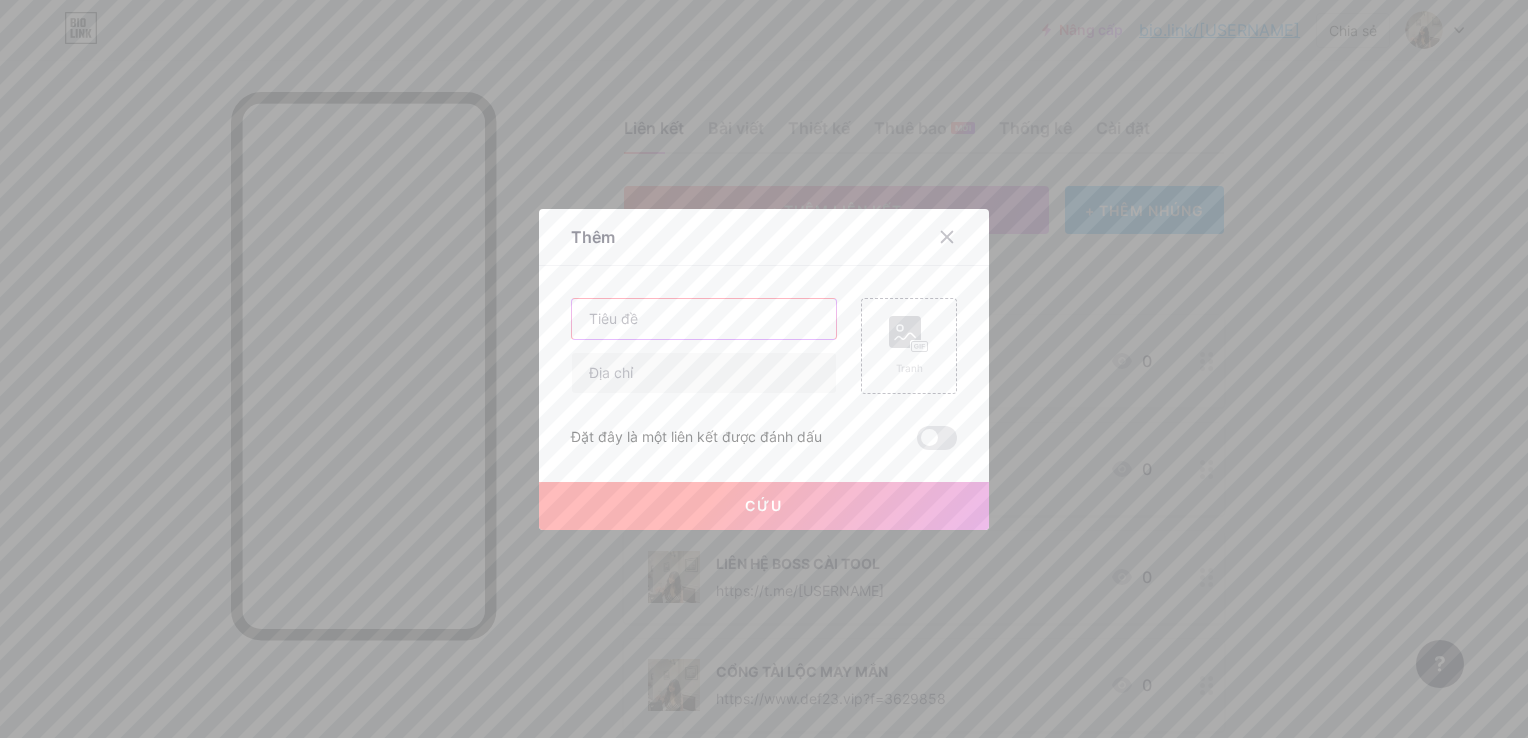 type on "https://t.me/[USERNAME]" 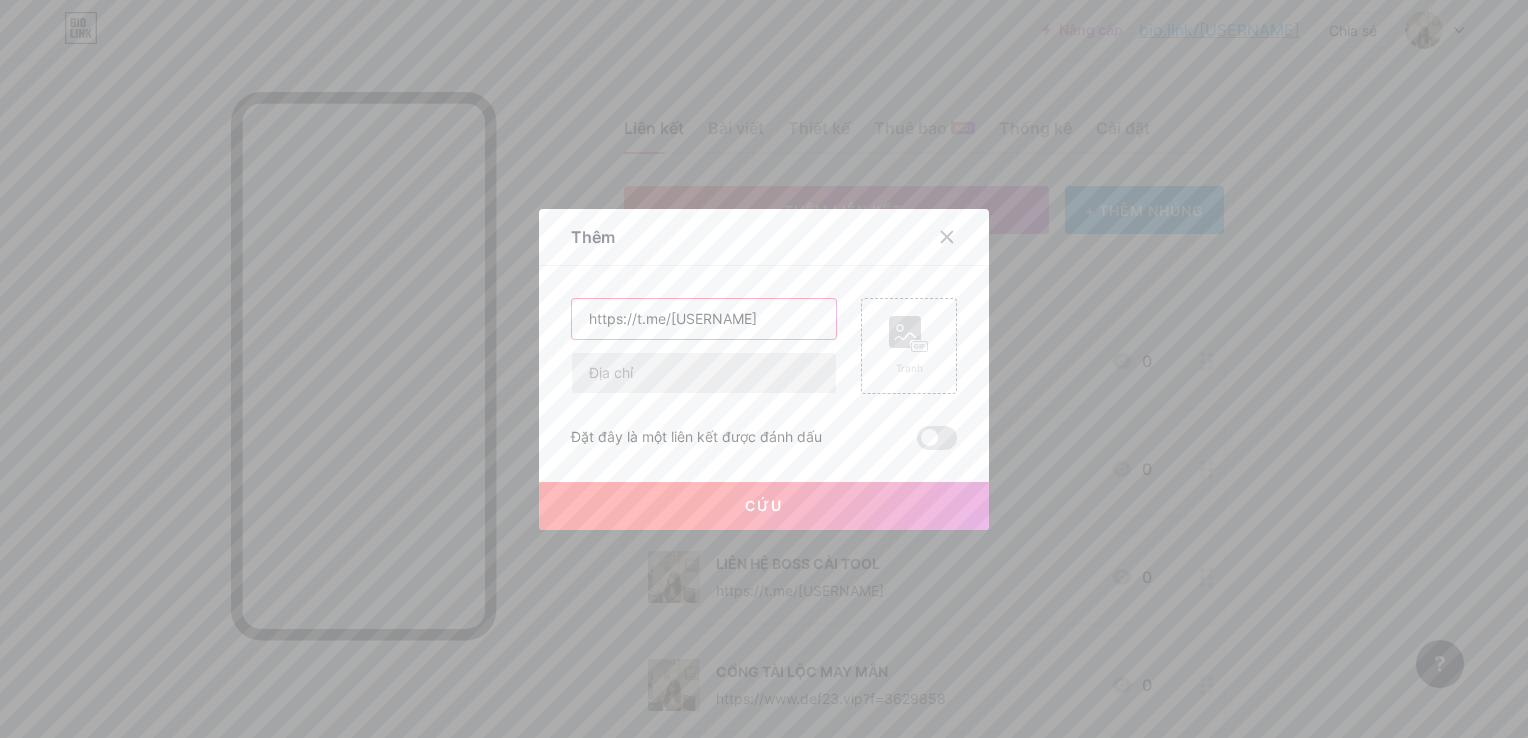 type 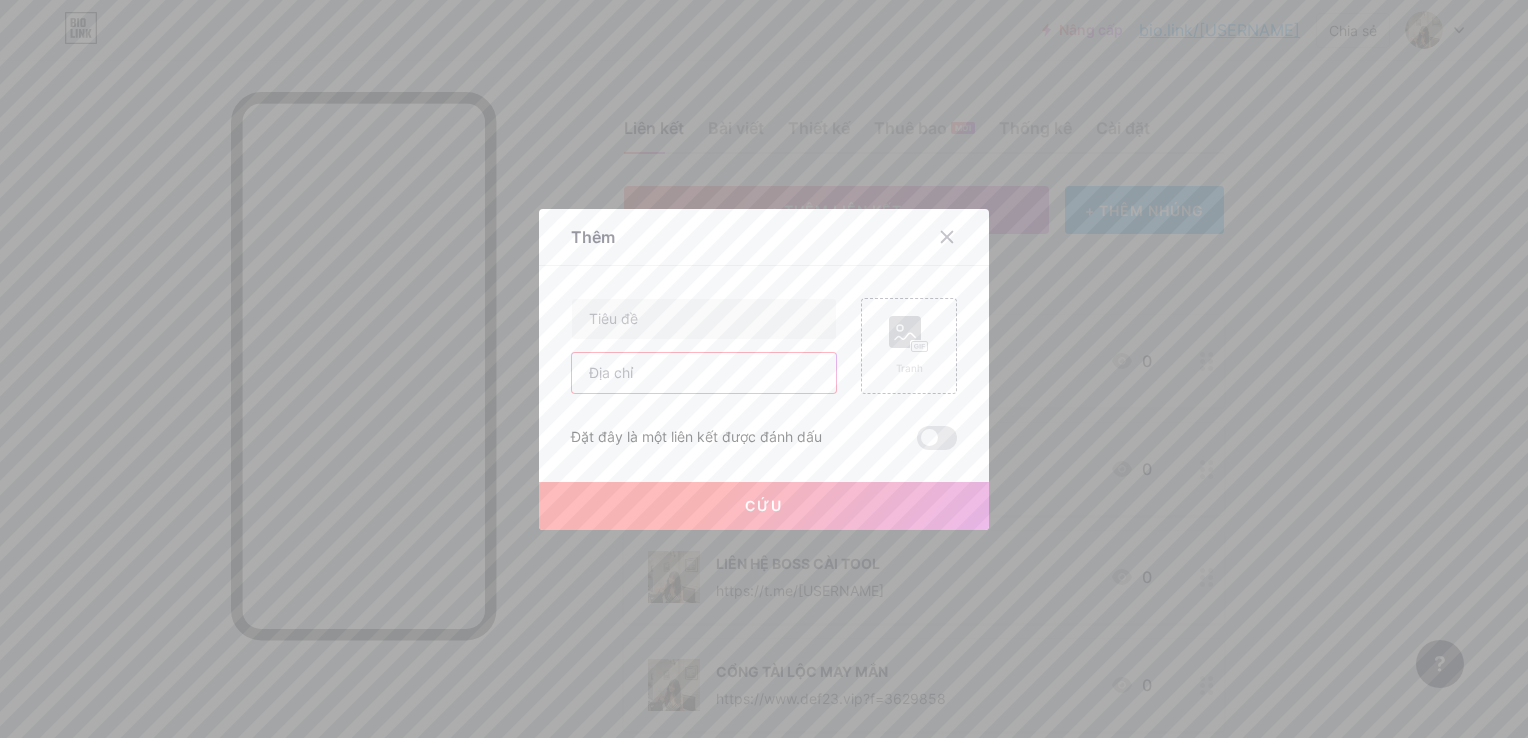 click at bounding box center (704, 373) 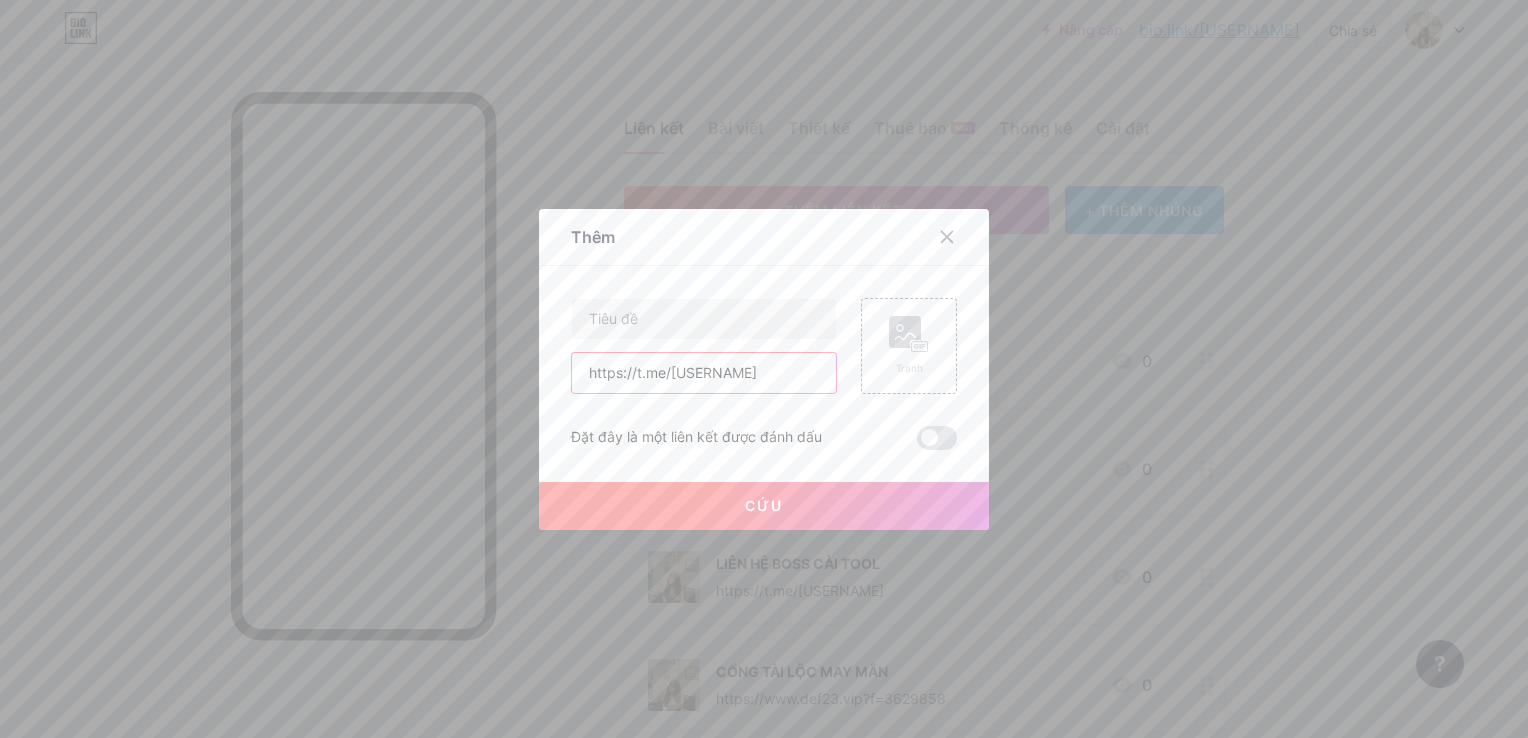type on "https://t.me/[USERNAME]" 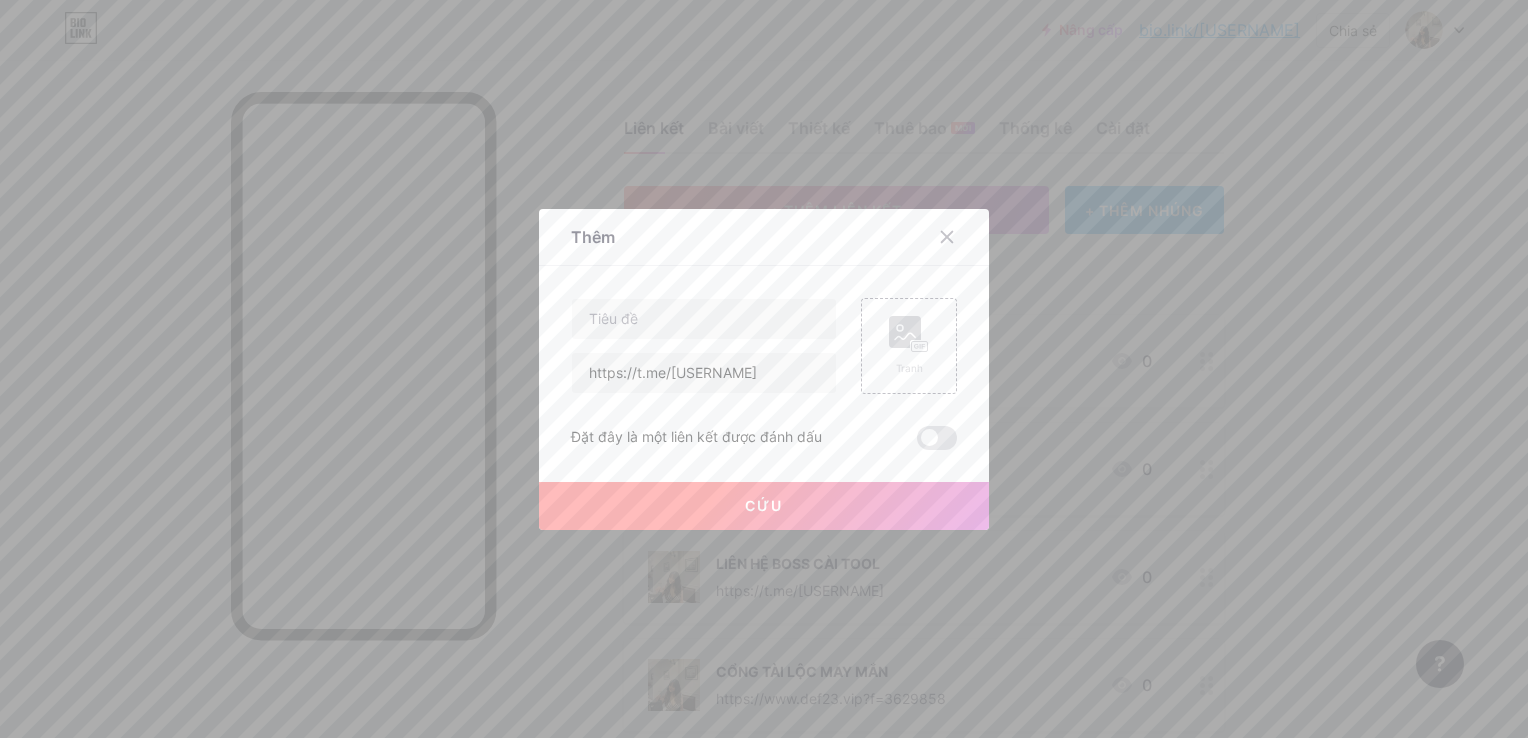 drag, startPoint x: 886, startPoint y: 444, endPoint x: 860, endPoint y: 424, distance: 32.80244 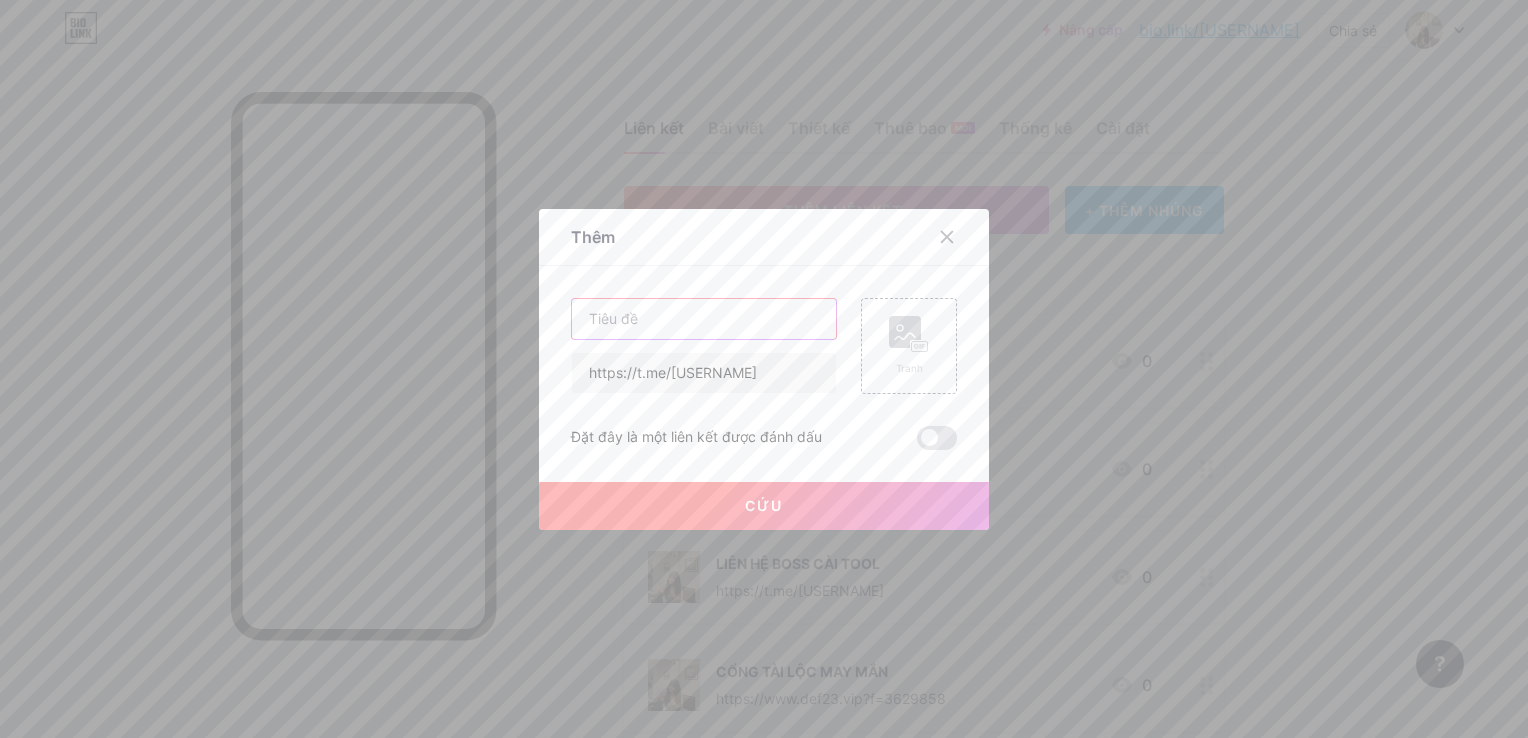 click at bounding box center (704, 319) 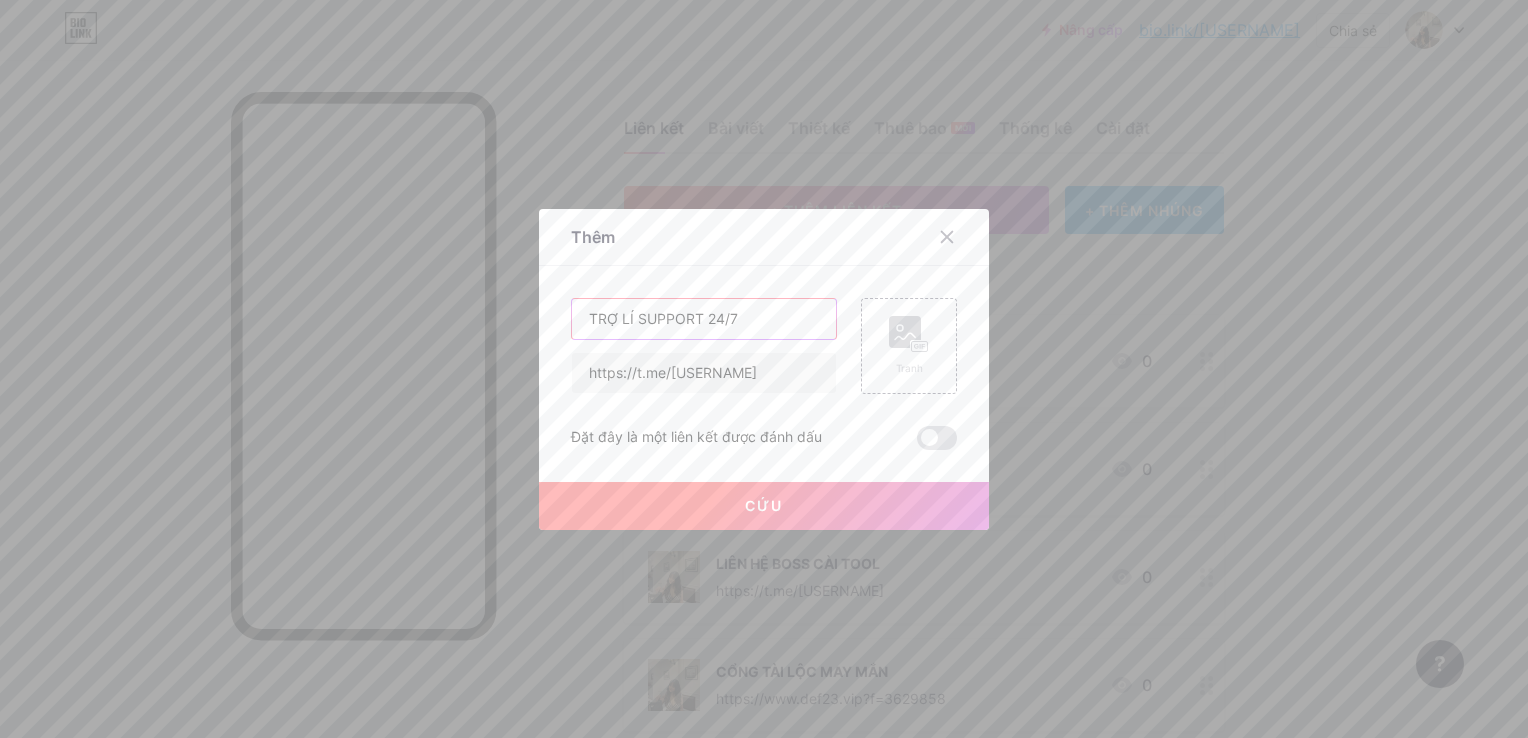 type on "TRỢ LÍ SUPPORT 24/7" 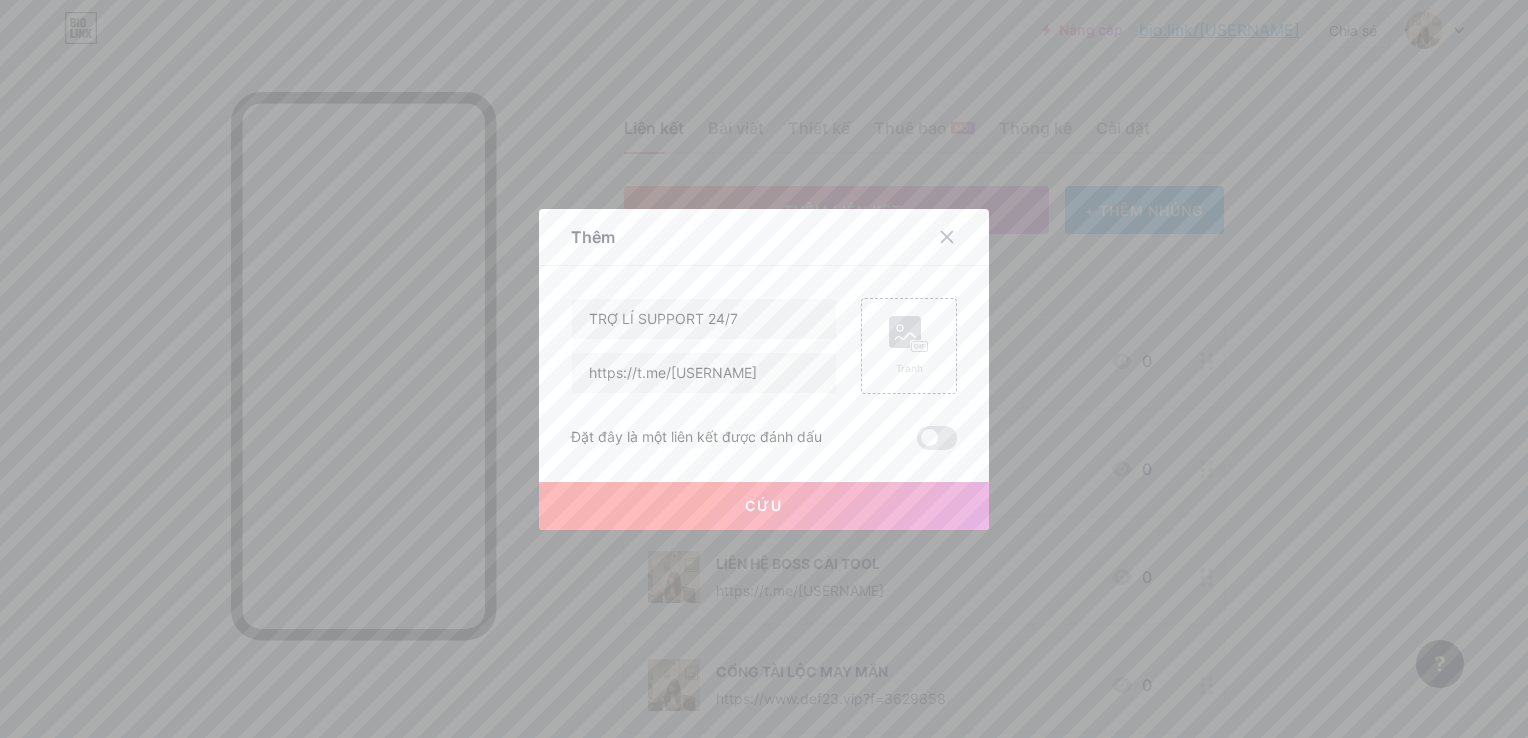 click on "Tranh" at bounding box center [897, 346] 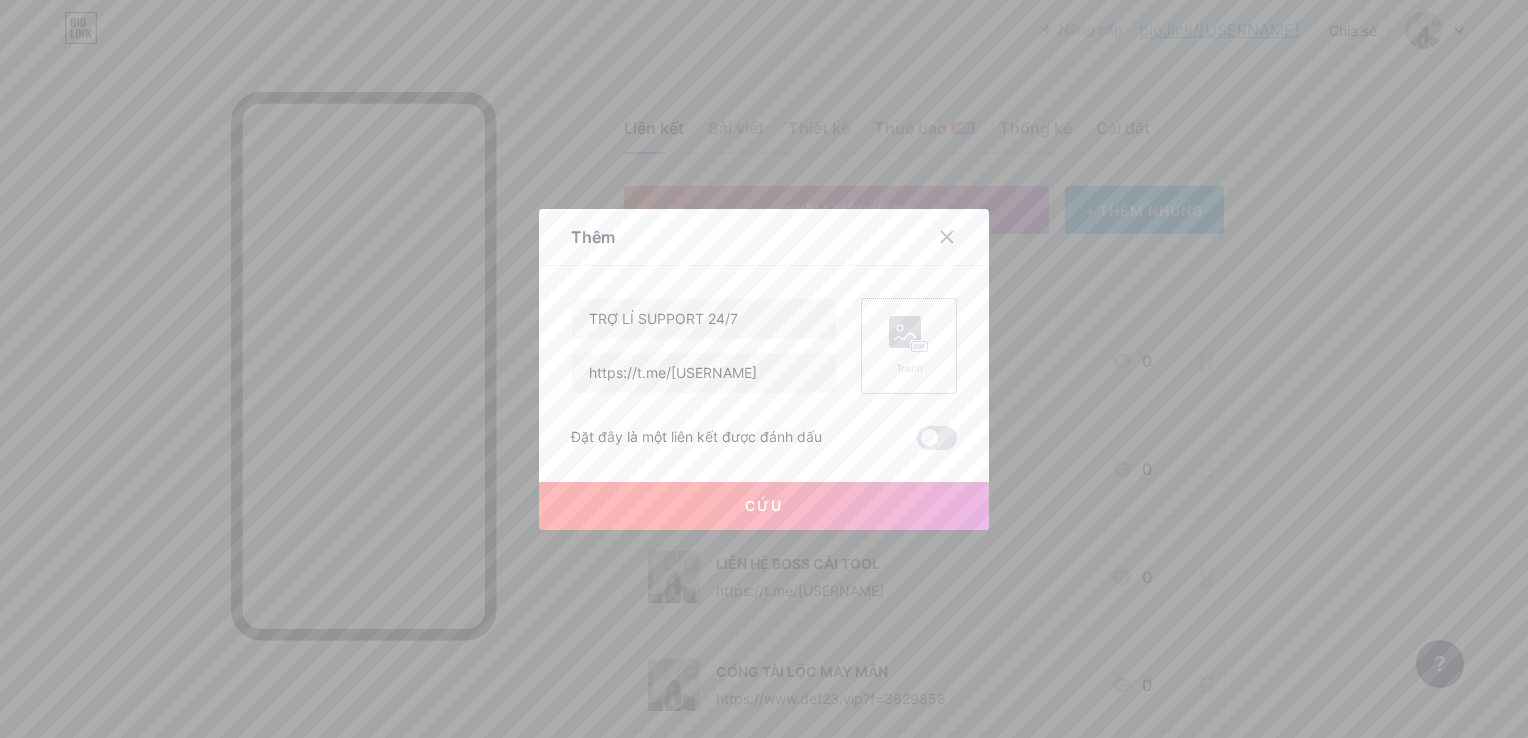 click on "Tranh" at bounding box center (909, 346) 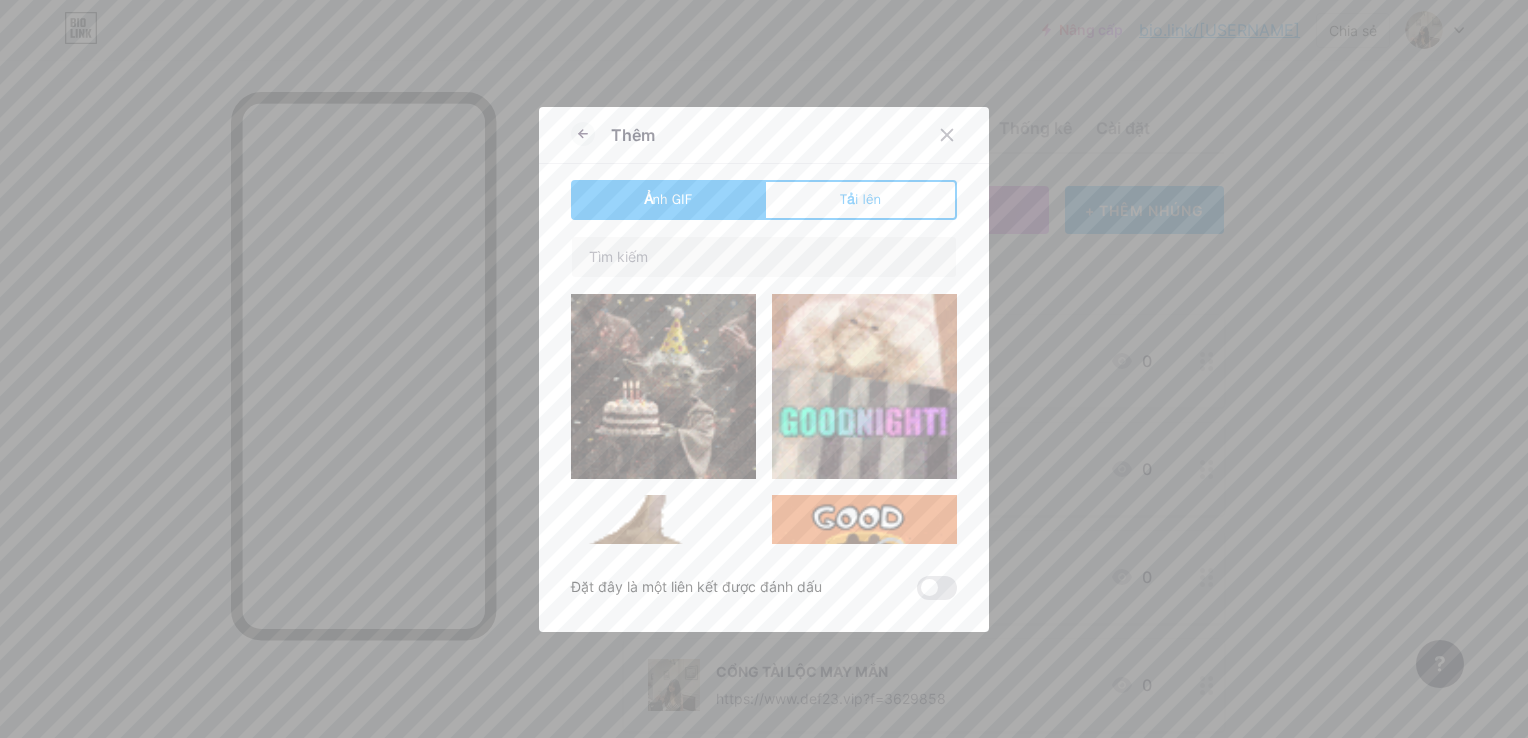 click on "Tải lên" at bounding box center [860, 200] 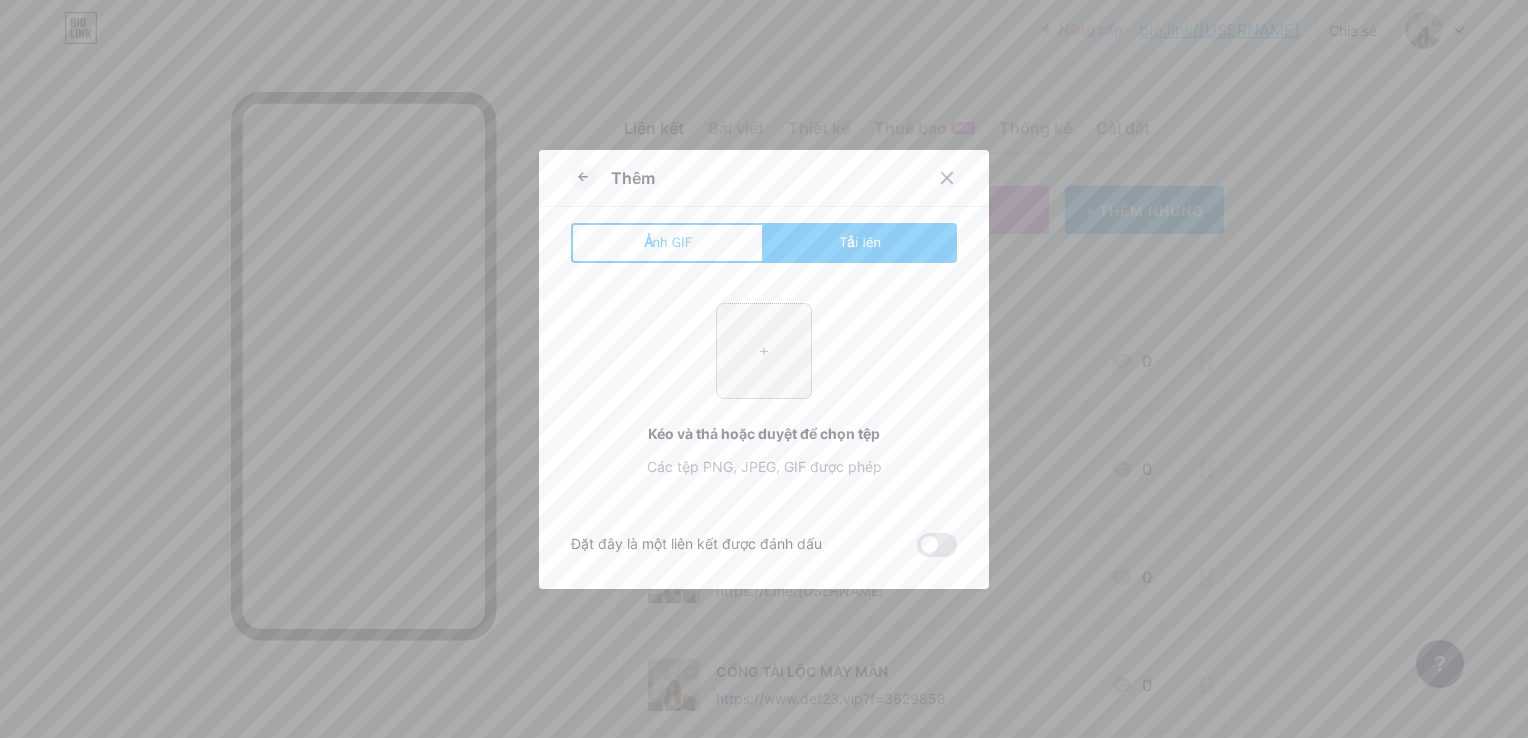 click at bounding box center [764, 351] 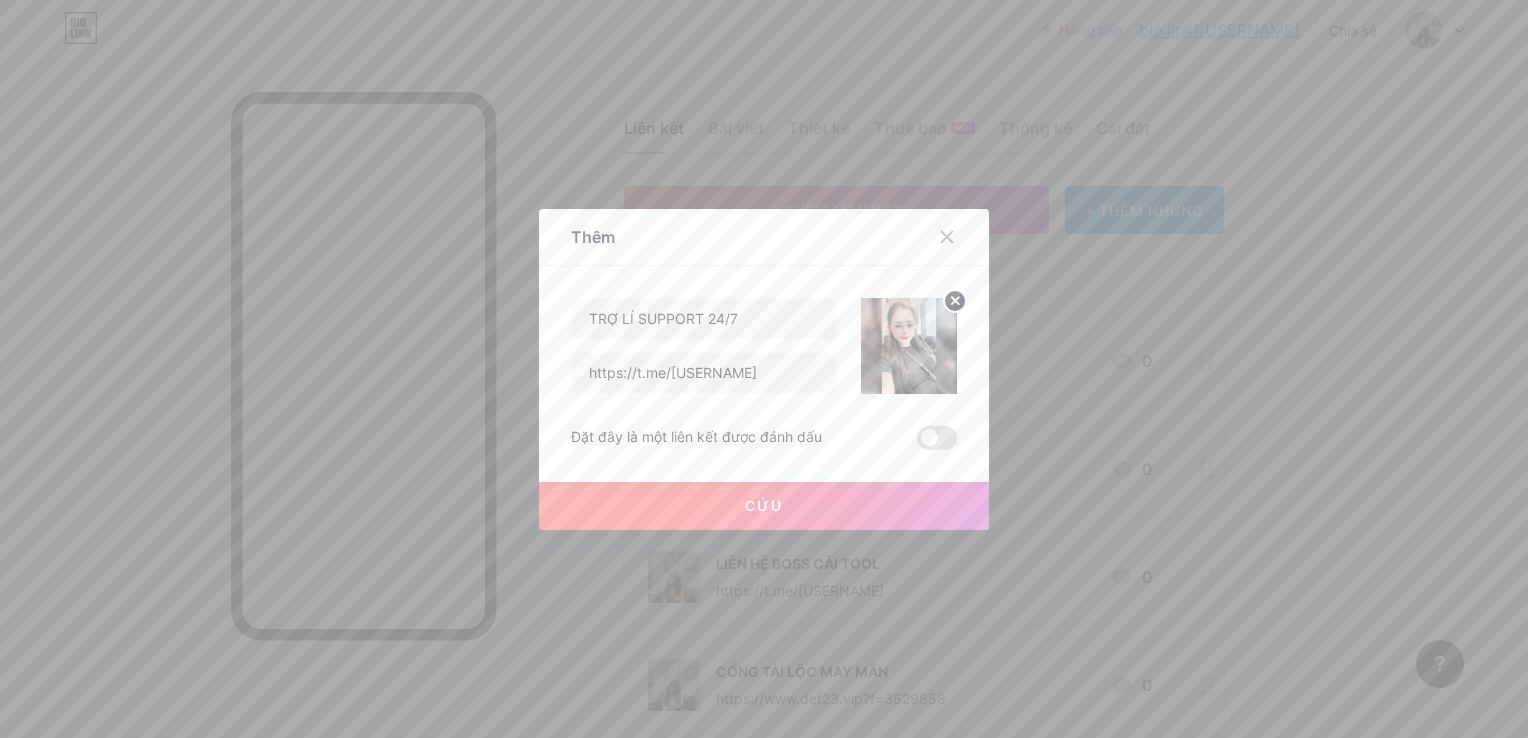 click on "Cứu" at bounding box center [764, 506] 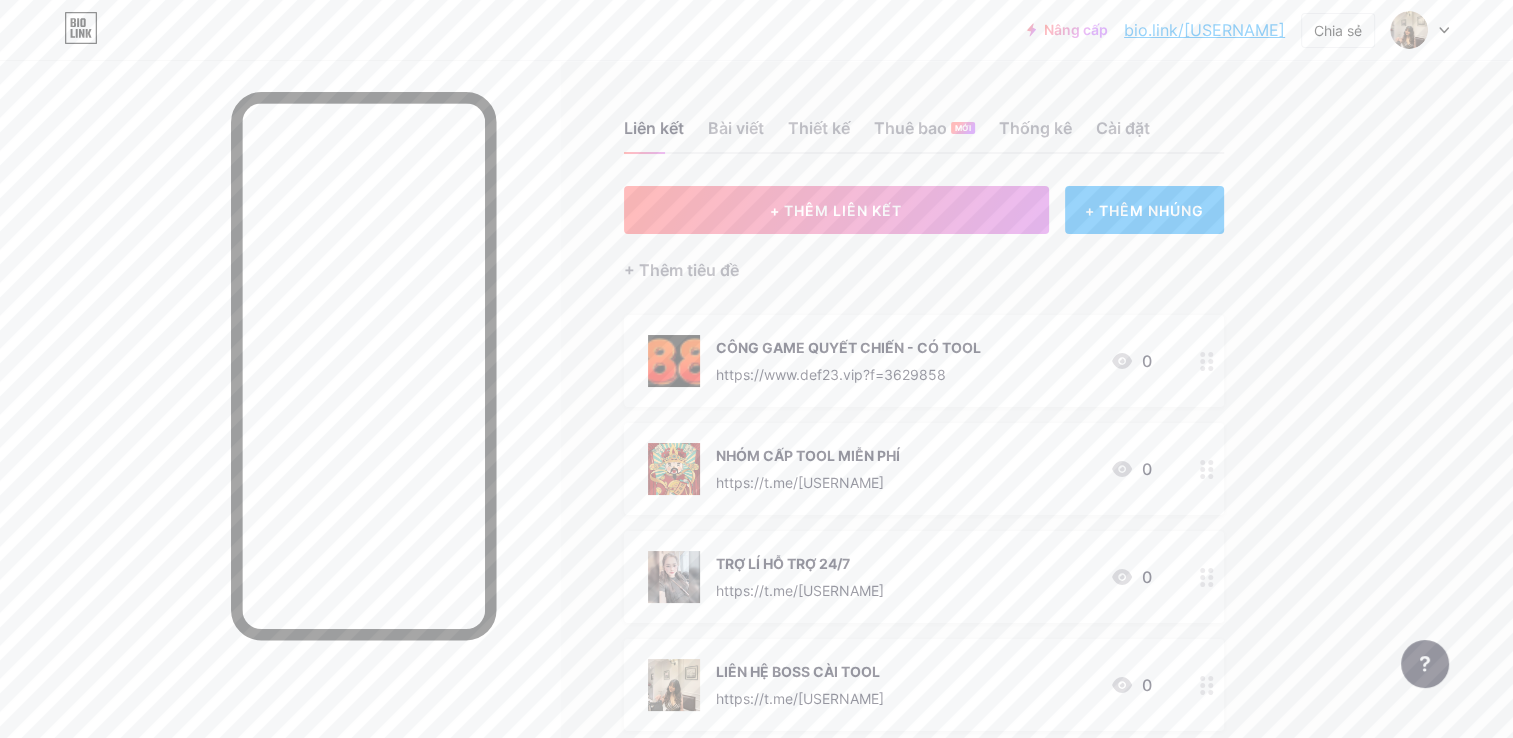 click on "+ Thêm tiêu đề" at bounding box center [924, 258] 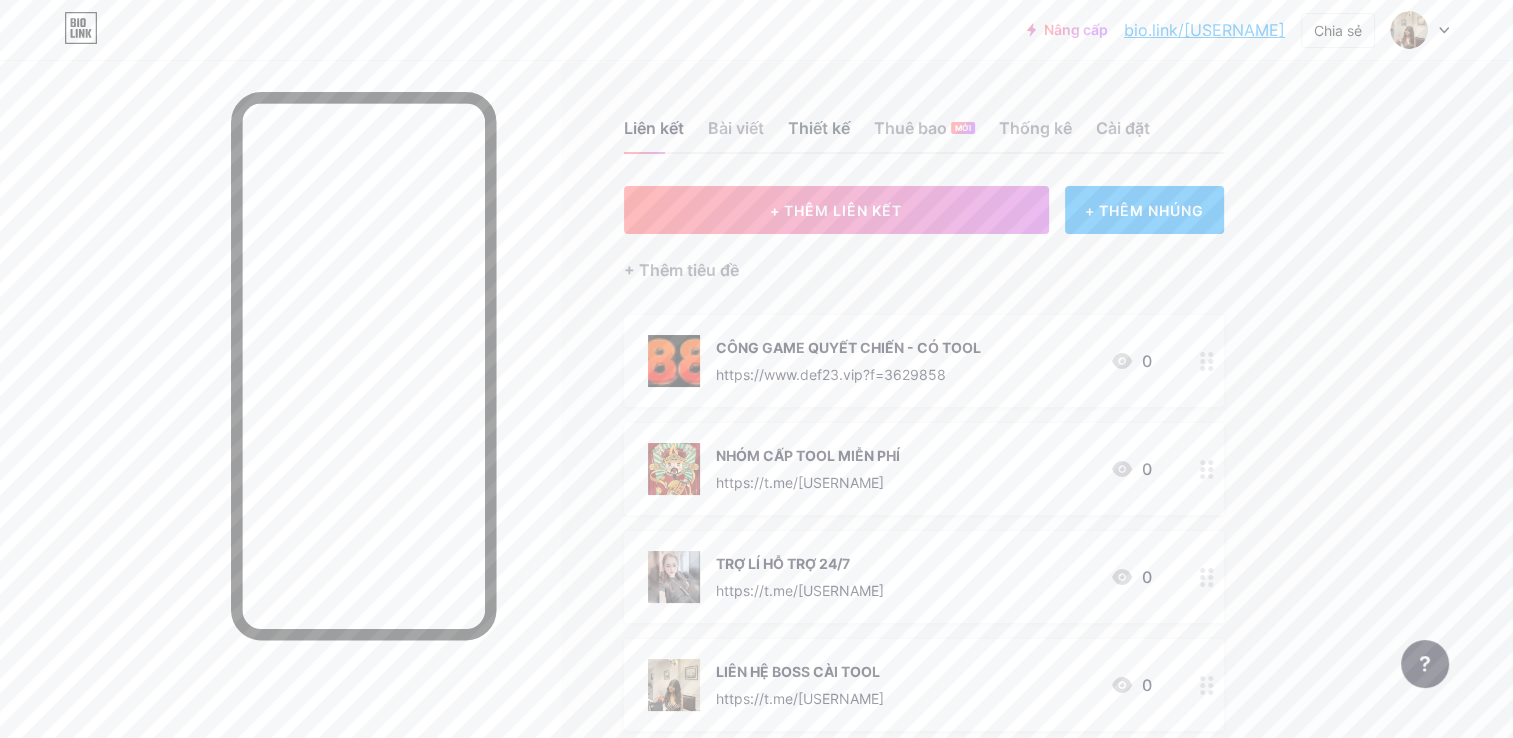 click on "Thiết kế" at bounding box center (819, 134) 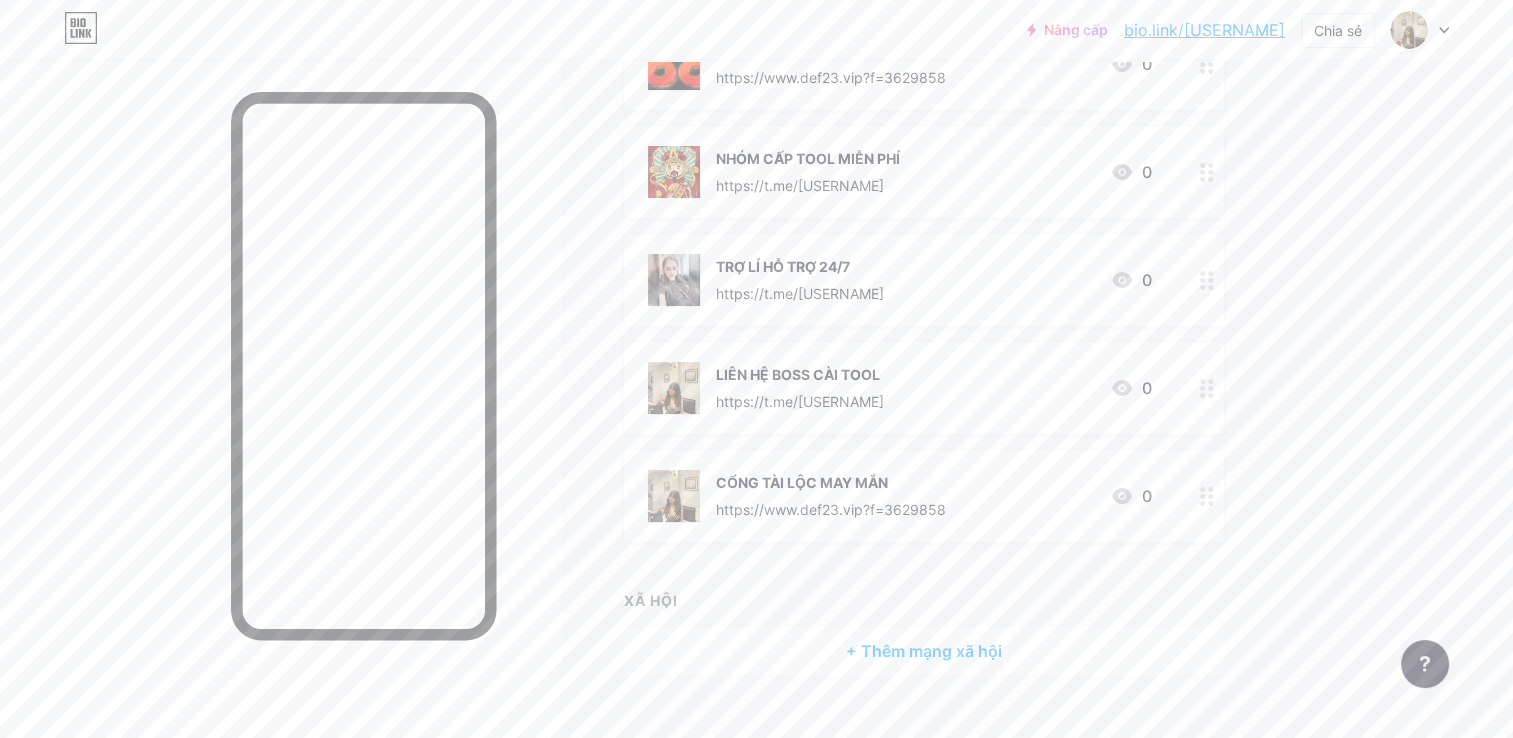 scroll, scrollTop: 300, scrollLeft: 0, axis: vertical 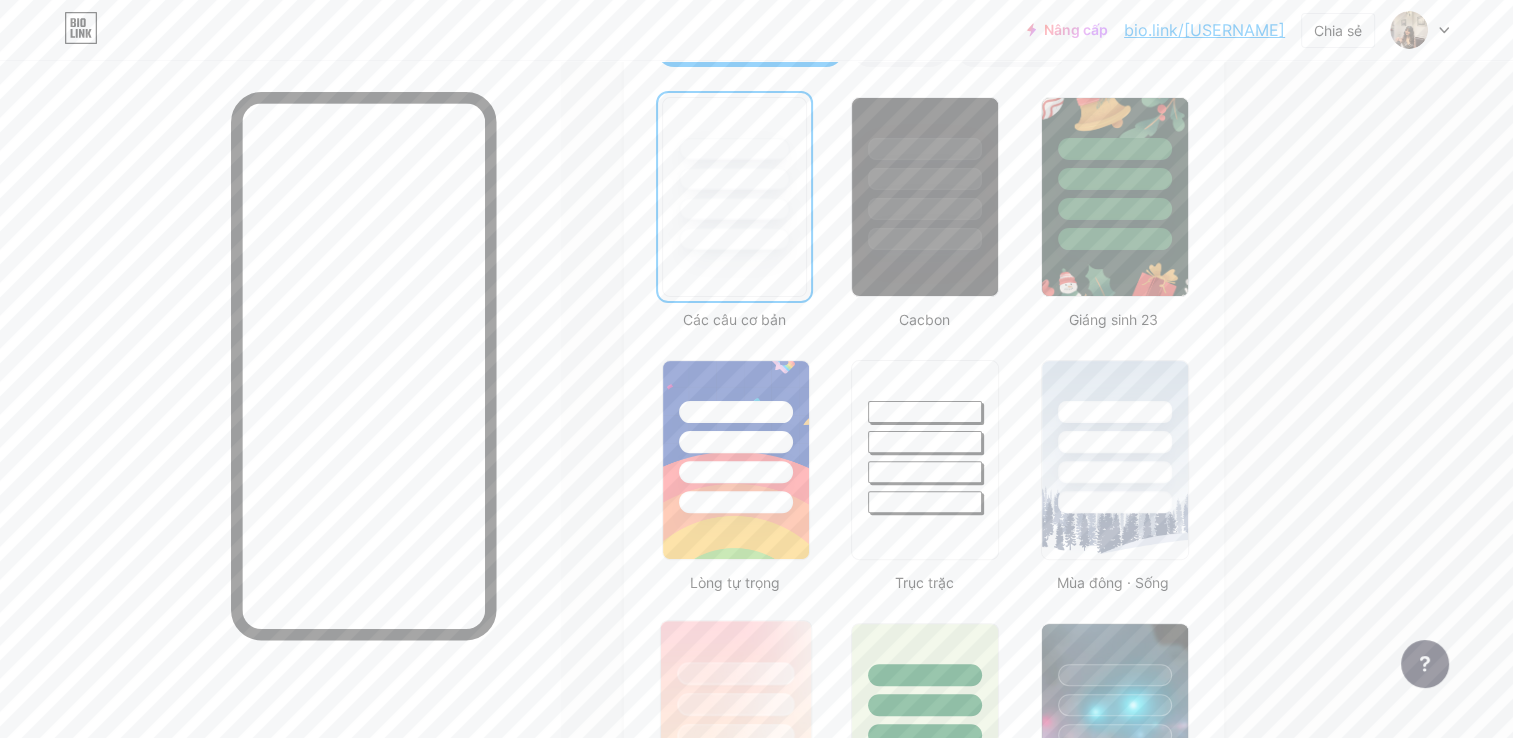 click at bounding box center [735, 673] 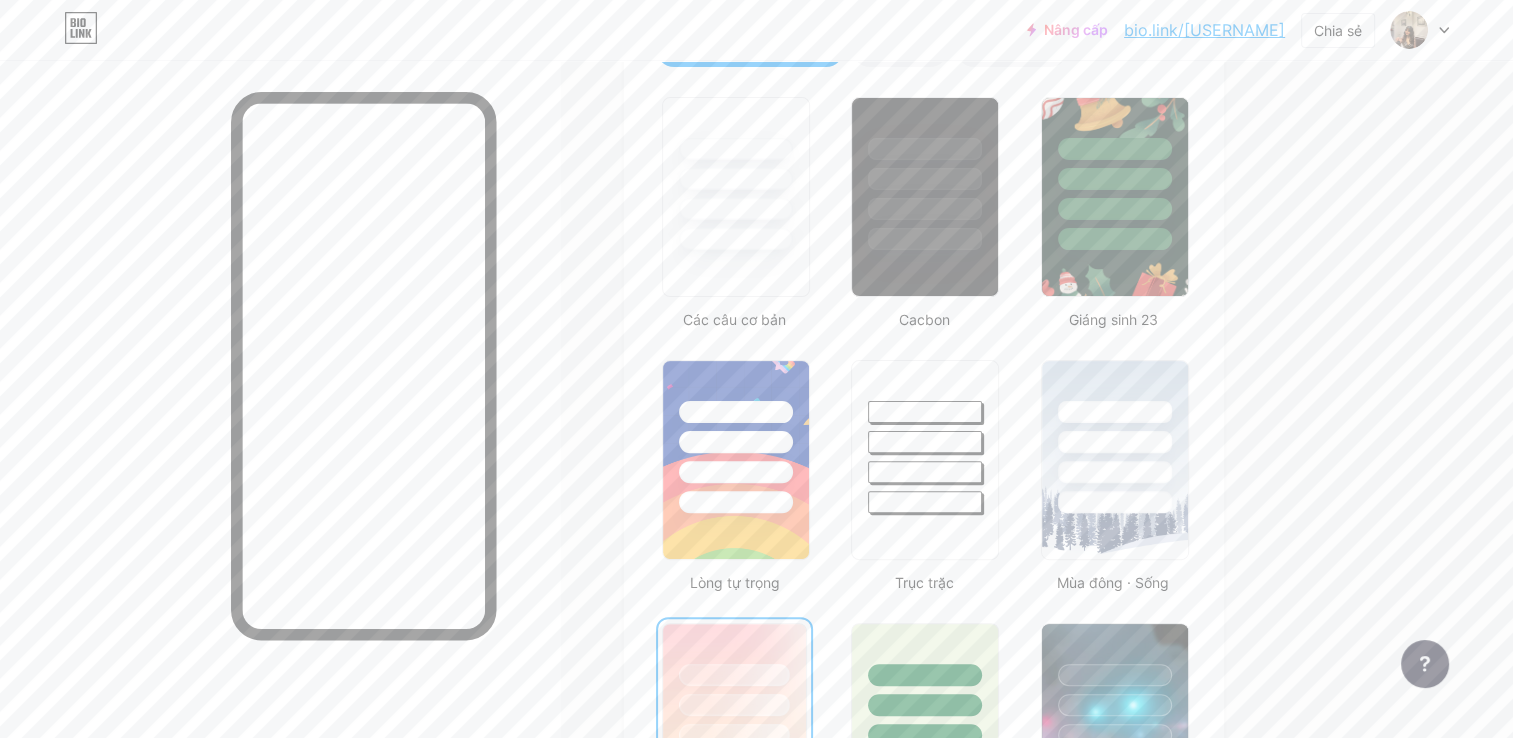 click on "Giáng sinh 23" at bounding box center (1113, 319) 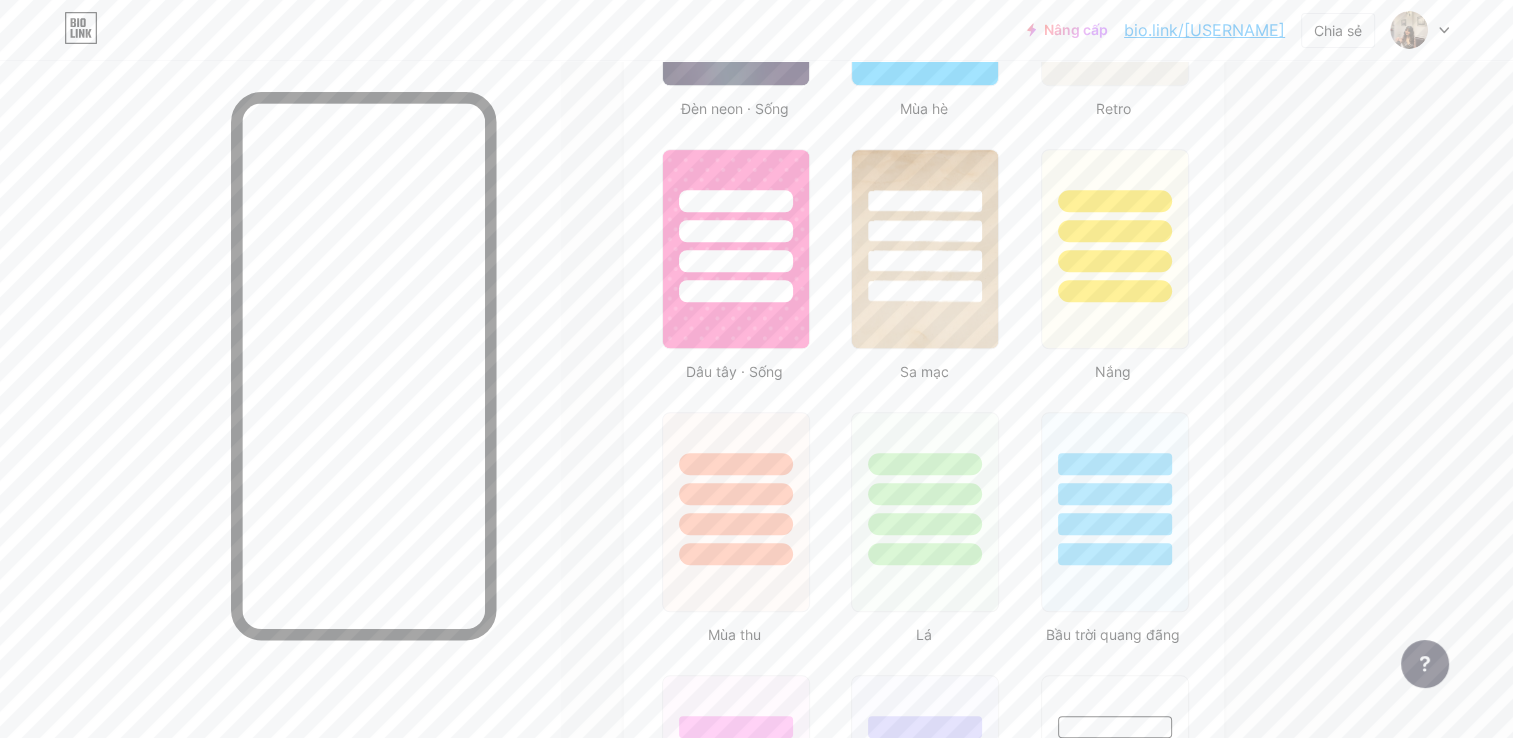 scroll, scrollTop: 1600, scrollLeft: 0, axis: vertical 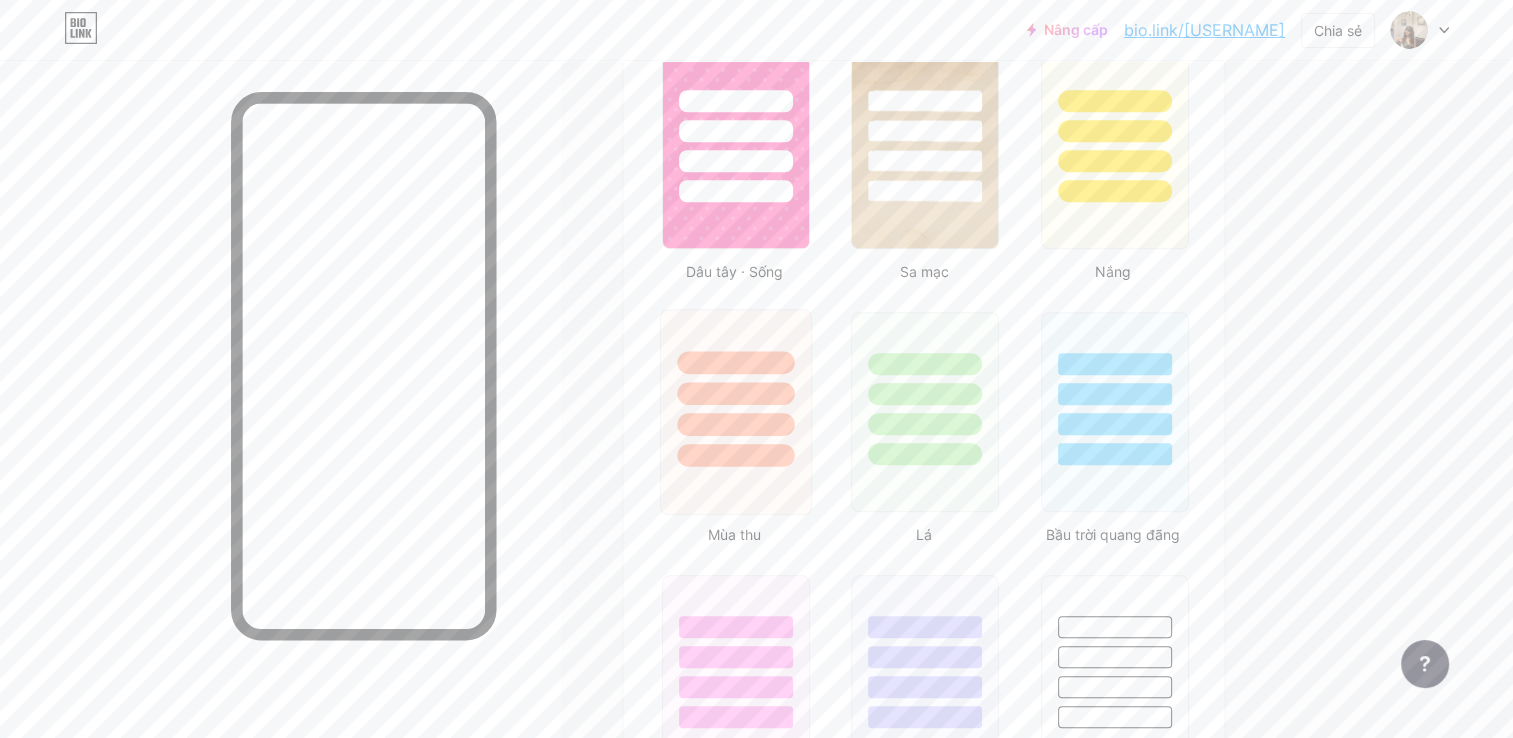 click at bounding box center [735, 393] 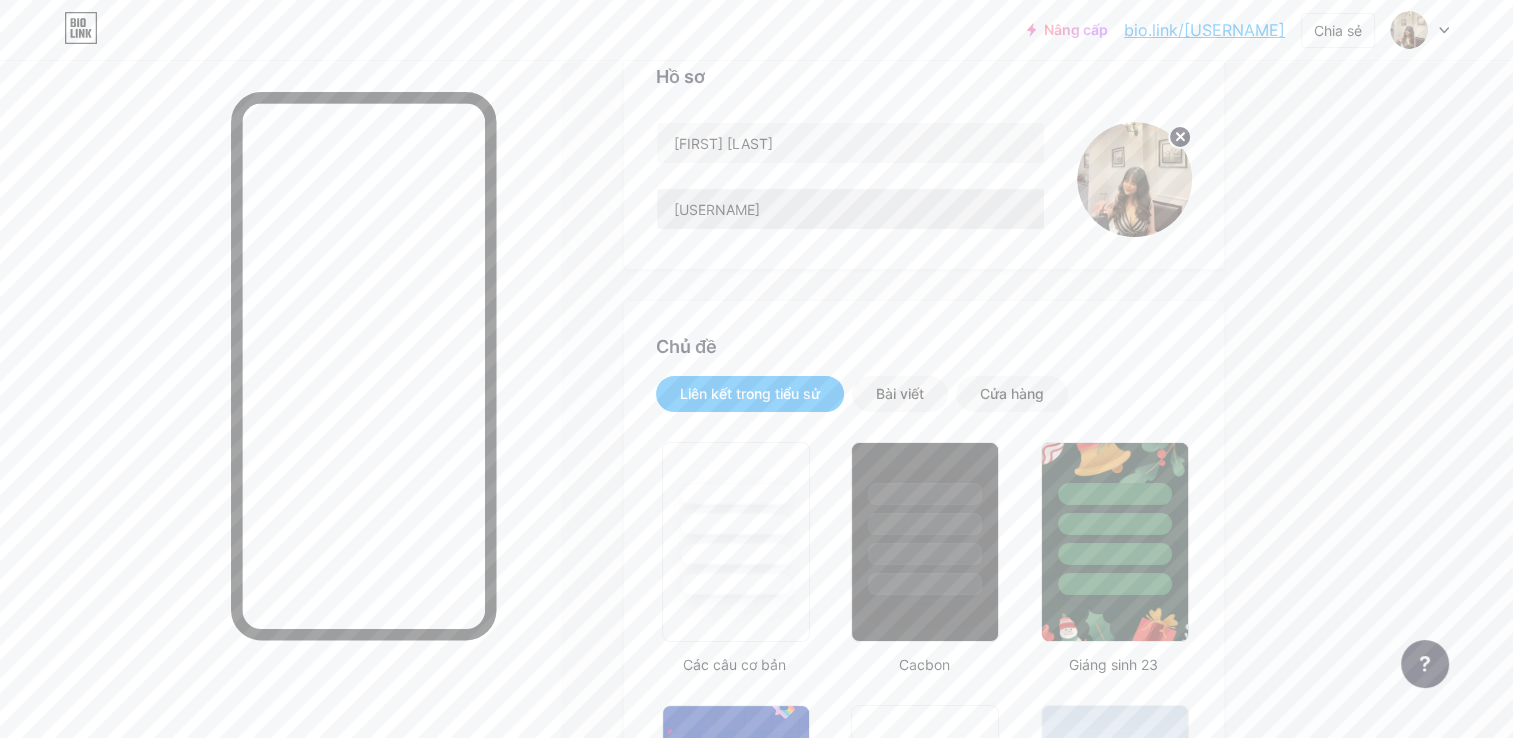 scroll, scrollTop: 0, scrollLeft: 0, axis: both 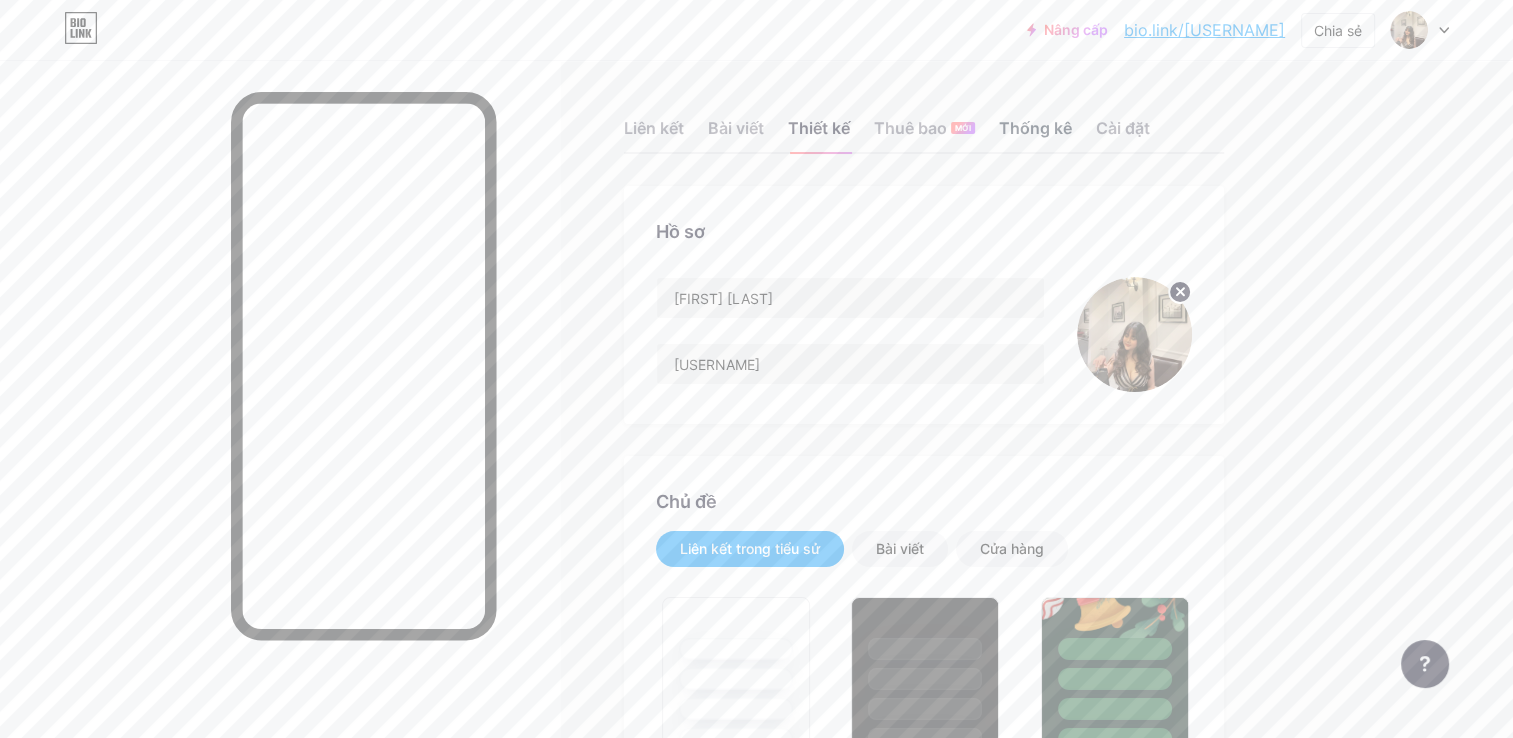 click on "Thống kê" at bounding box center [1035, 134] 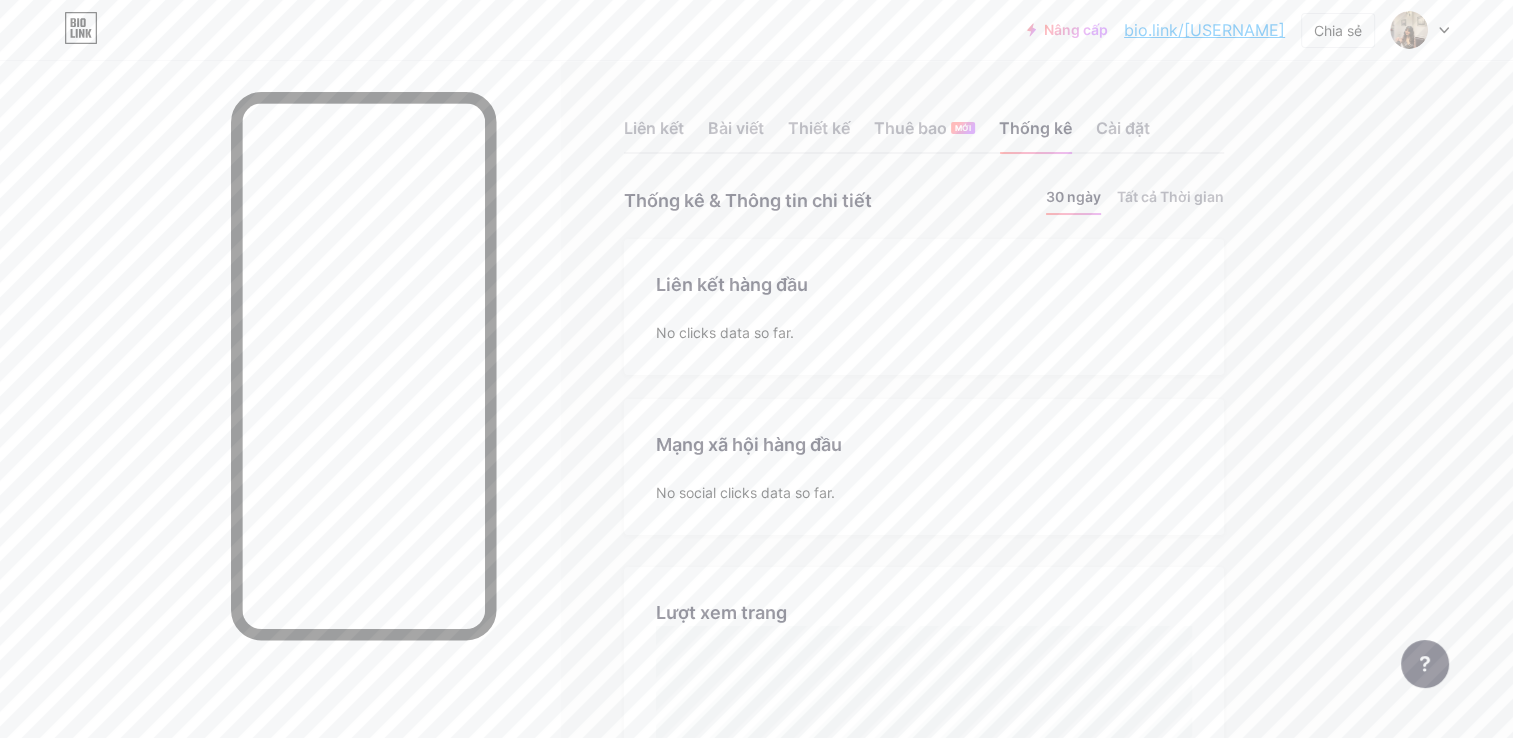 scroll, scrollTop: 999261, scrollLeft: 998487, axis: both 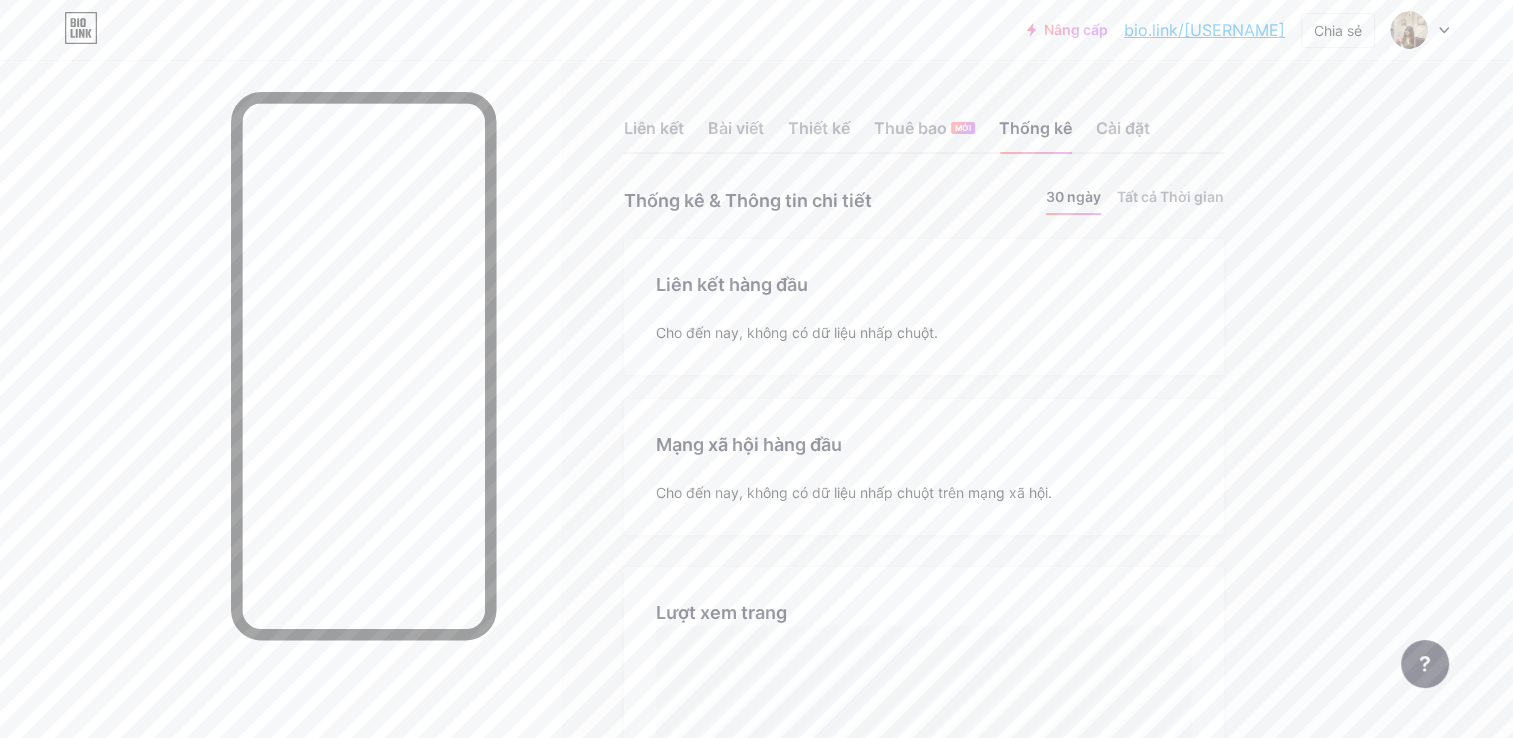 drag, startPoint x: 1204, startPoint y: 26, endPoint x: 1168, endPoint y: 53, distance: 45 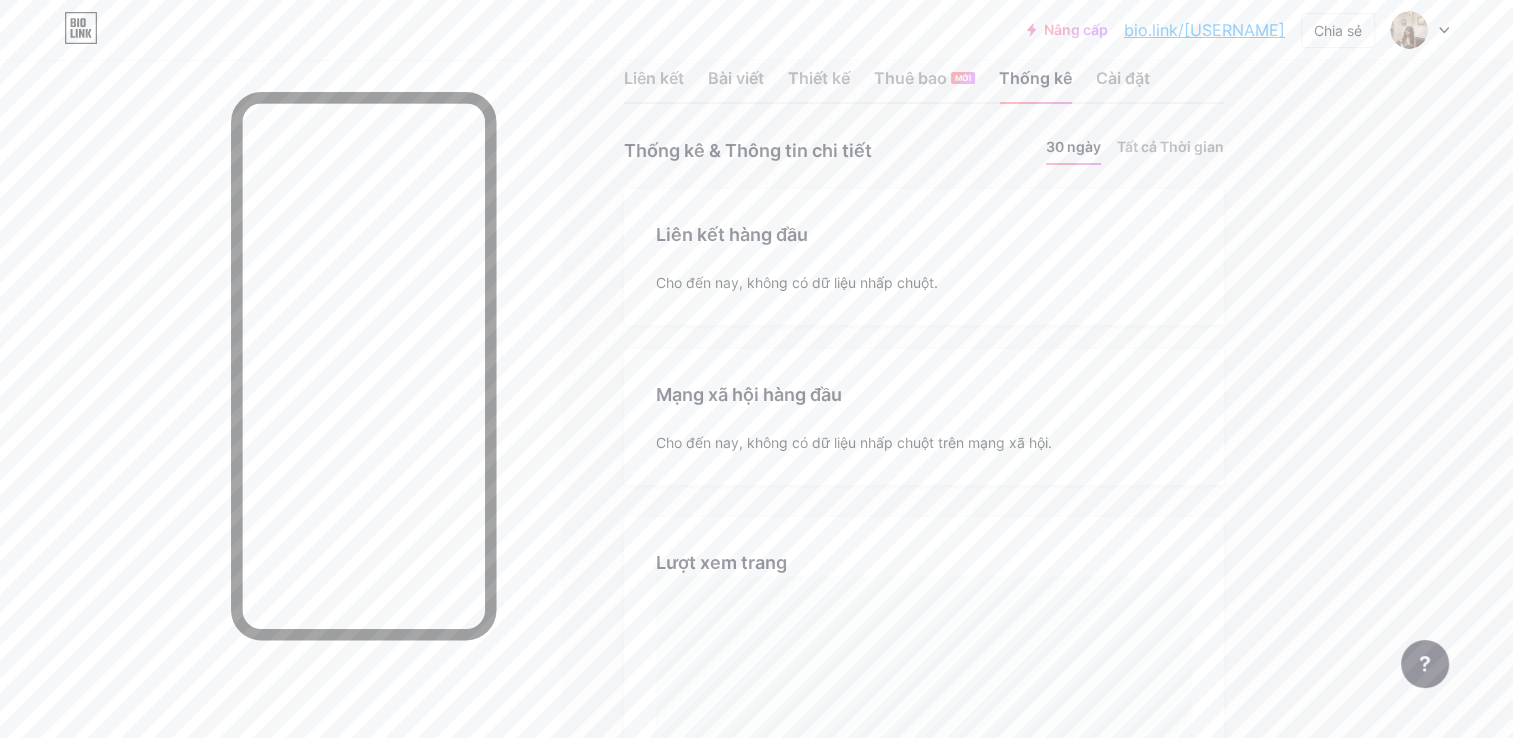scroll, scrollTop: 0, scrollLeft: 0, axis: both 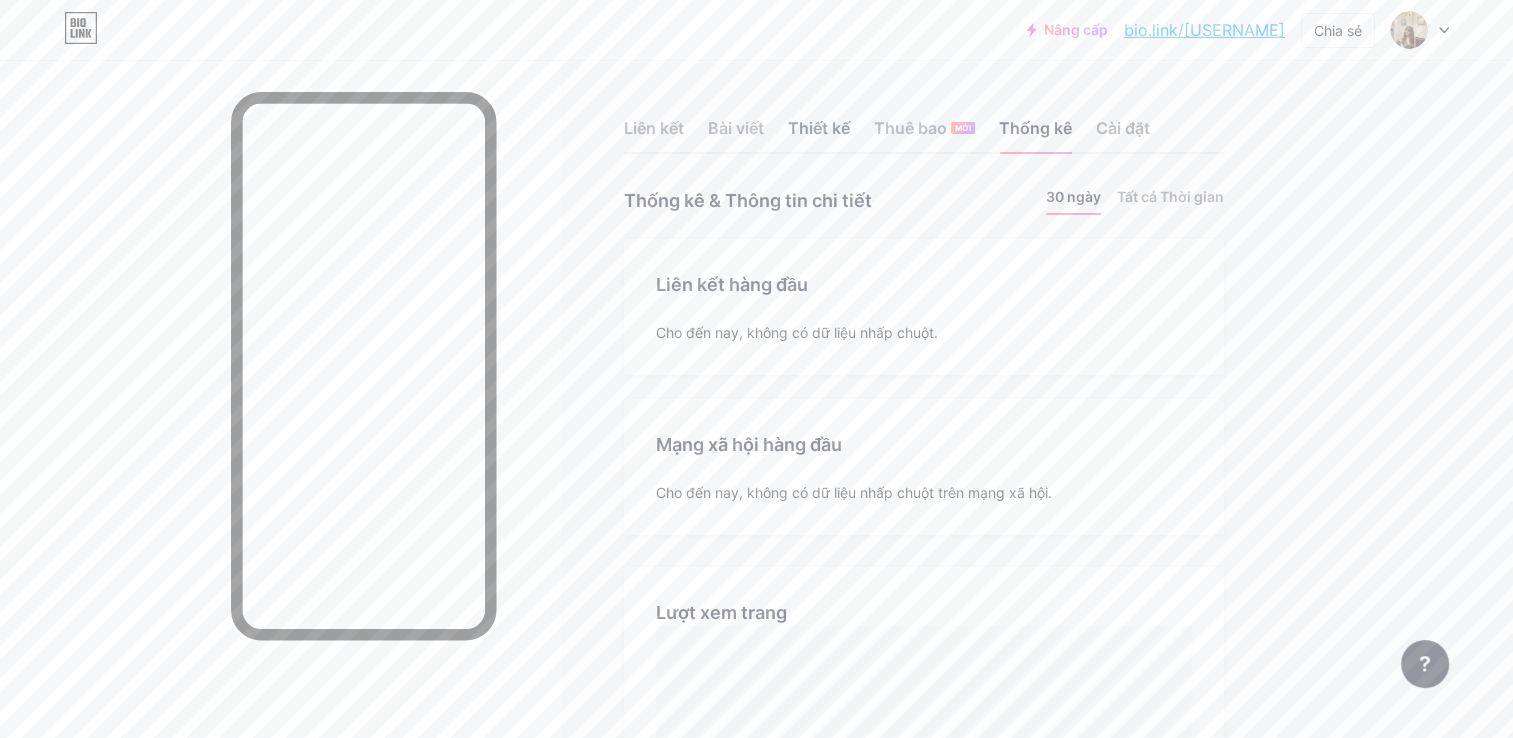 click on "Thiết kế" at bounding box center [819, 134] 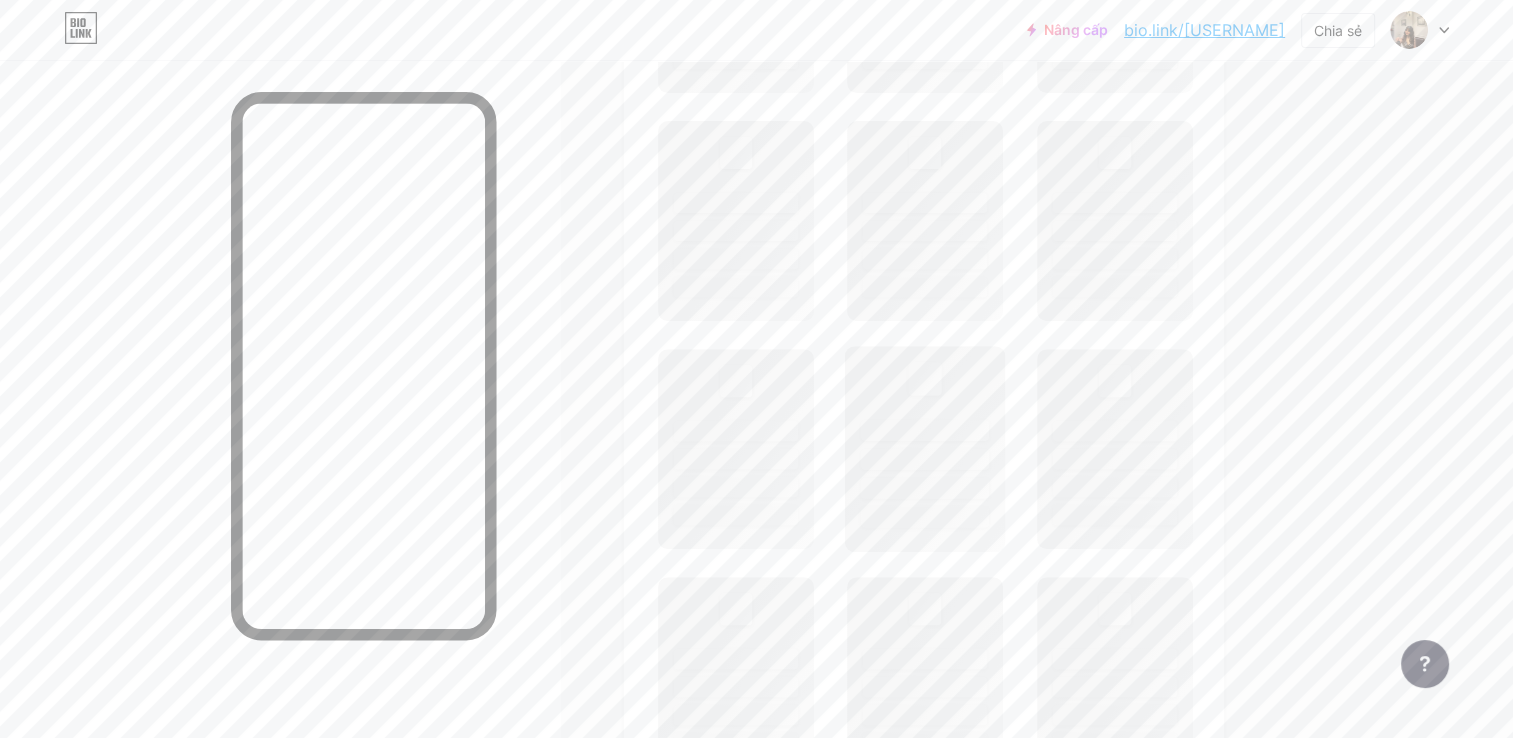 scroll, scrollTop: 600, scrollLeft: 0, axis: vertical 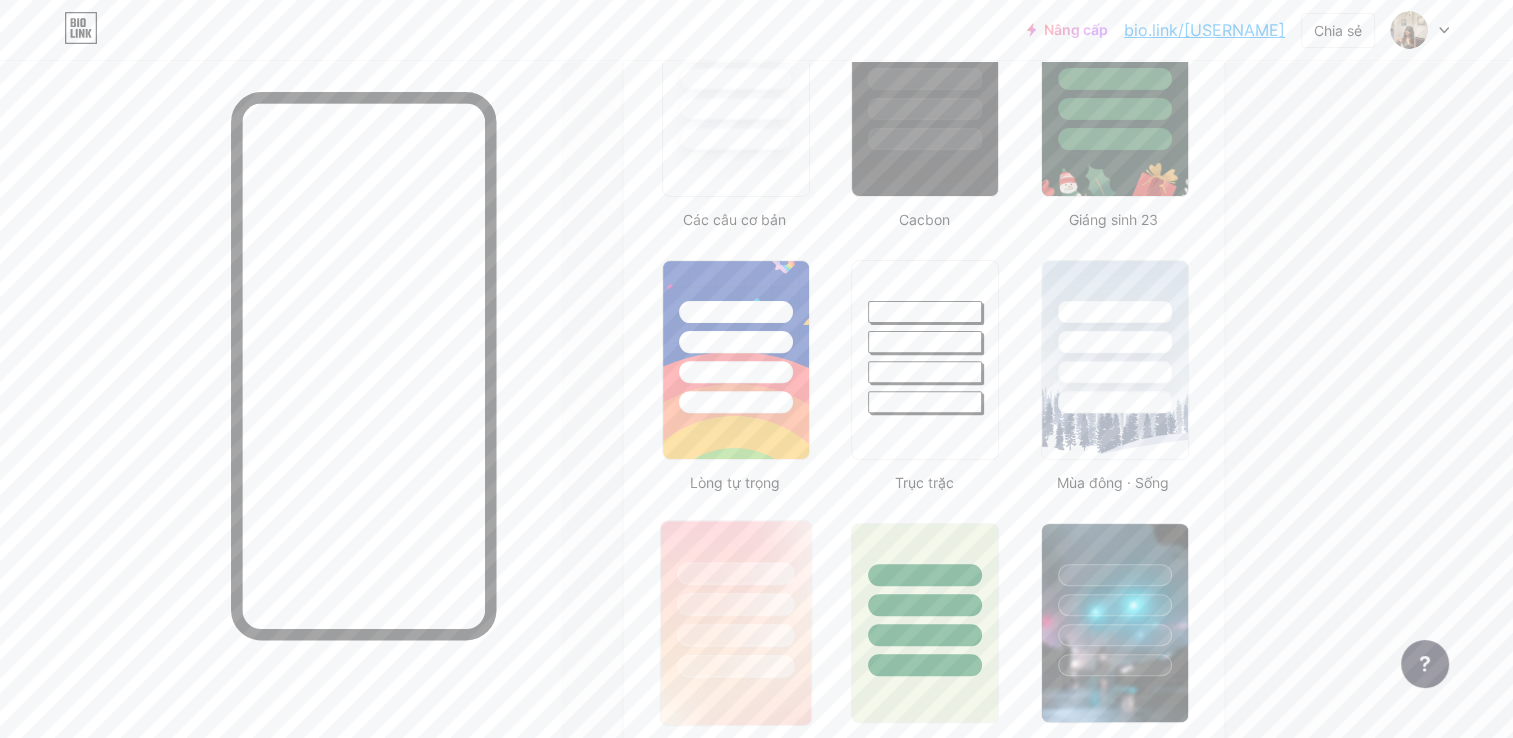 click at bounding box center (735, 604) 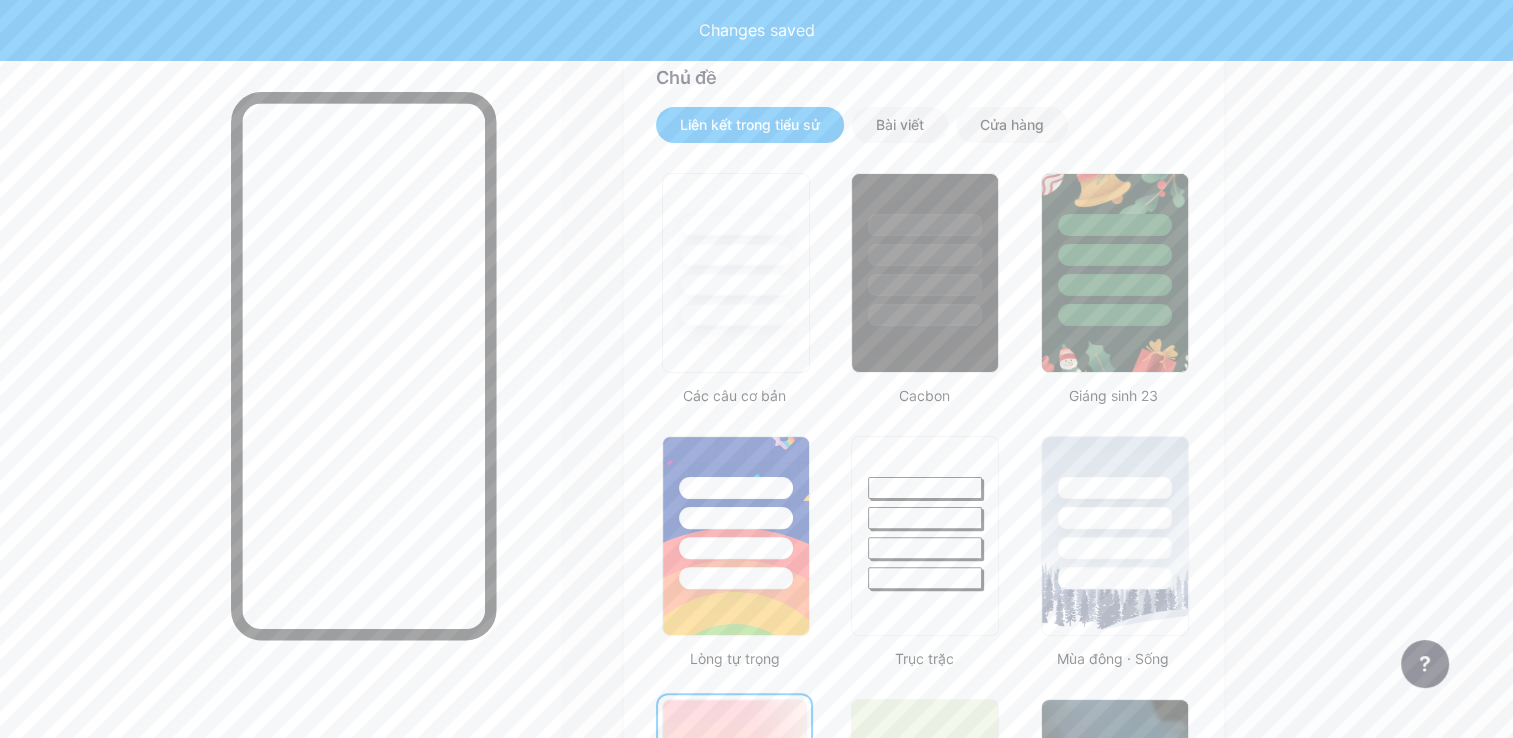 scroll, scrollTop: 0, scrollLeft: 0, axis: both 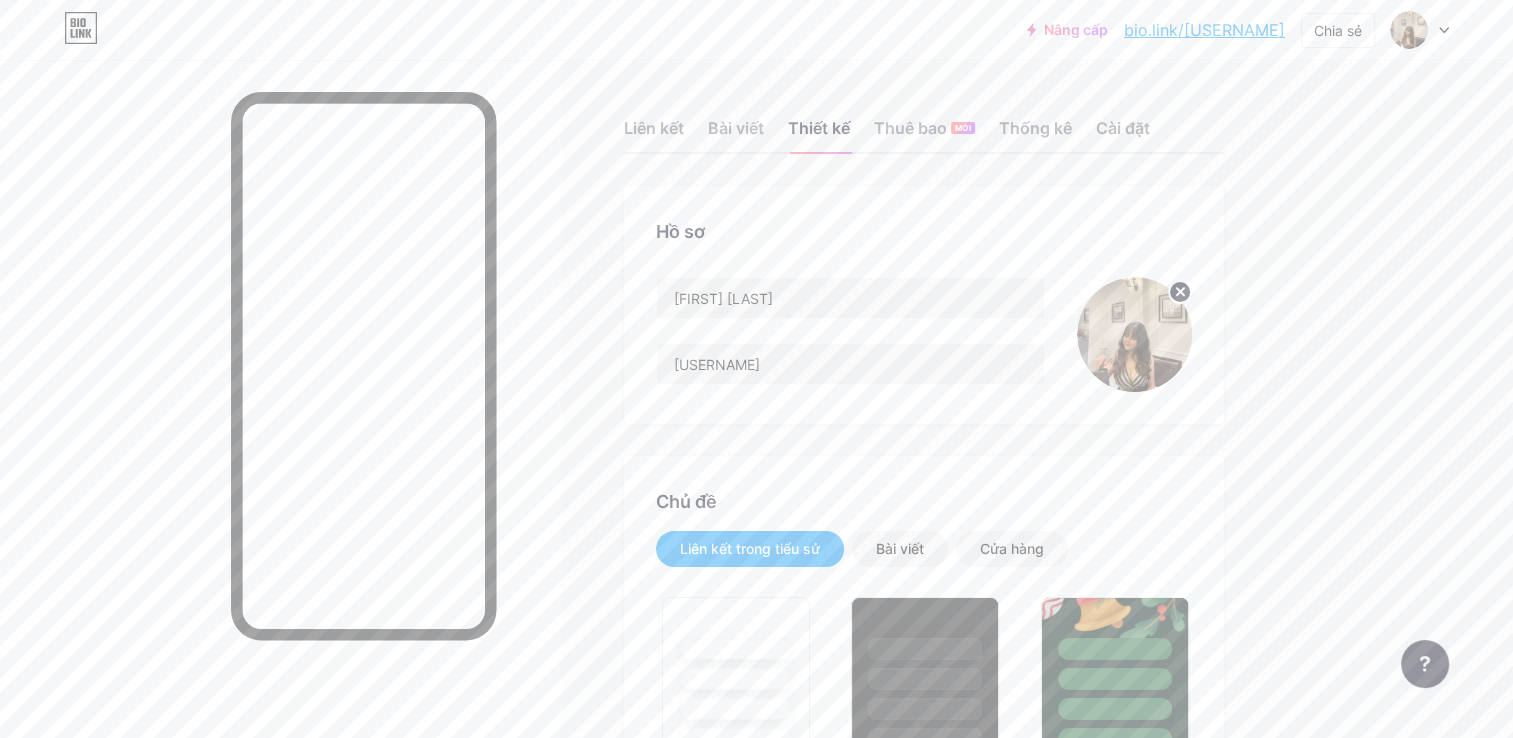 click on "Hồ sơ [FIRST] [LAST] [USERNAME]" at bounding box center (924, 305) 